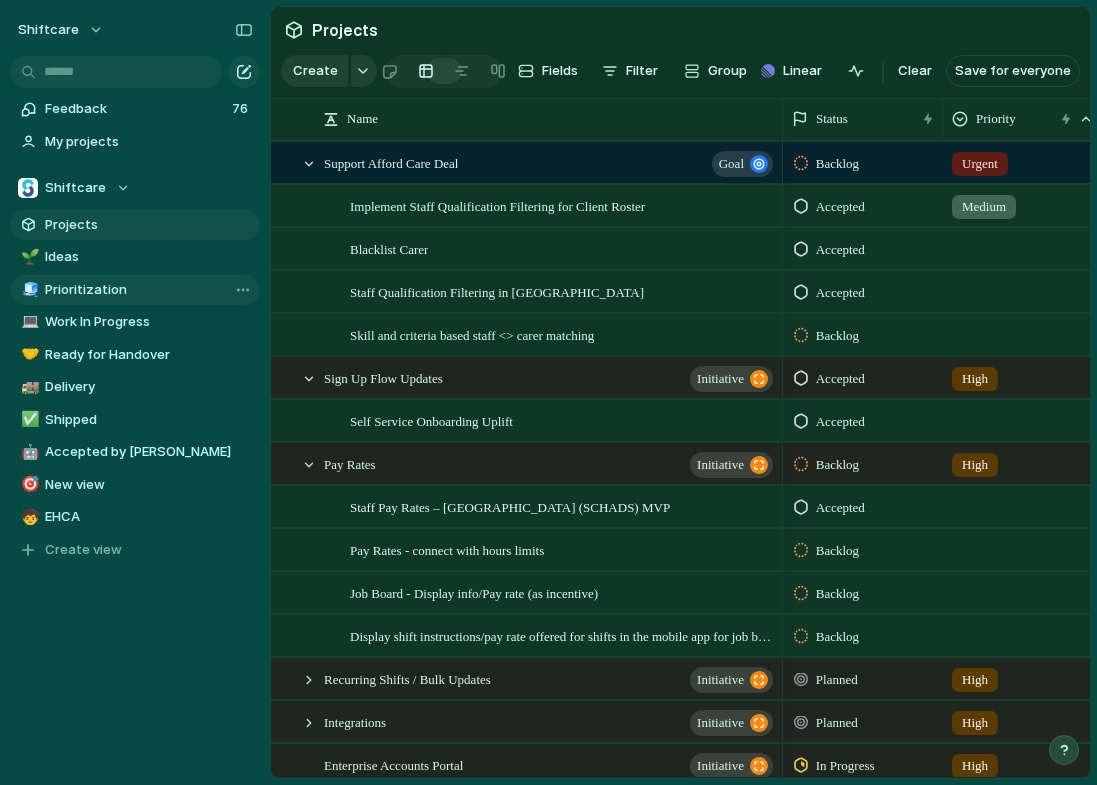scroll, scrollTop: 0, scrollLeft: 0, axis: both 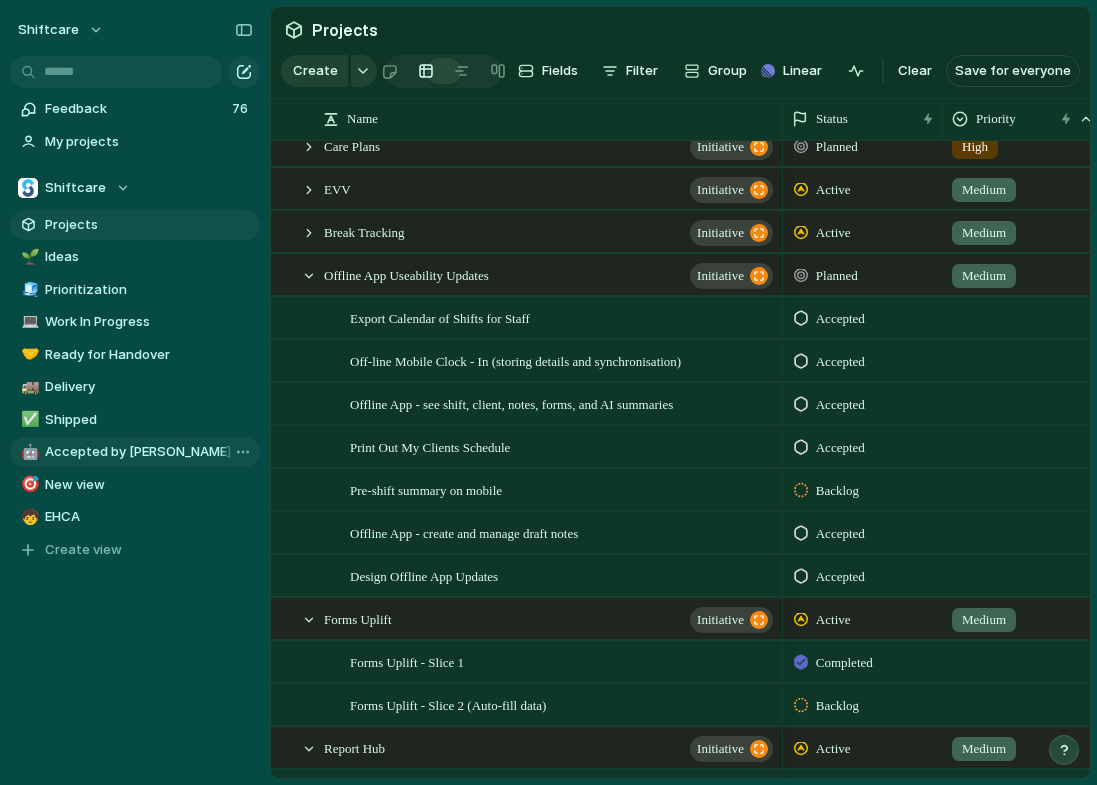 click on "🤖 Accepted by [PERSON_NAME]" at bounding box center (135, 452) 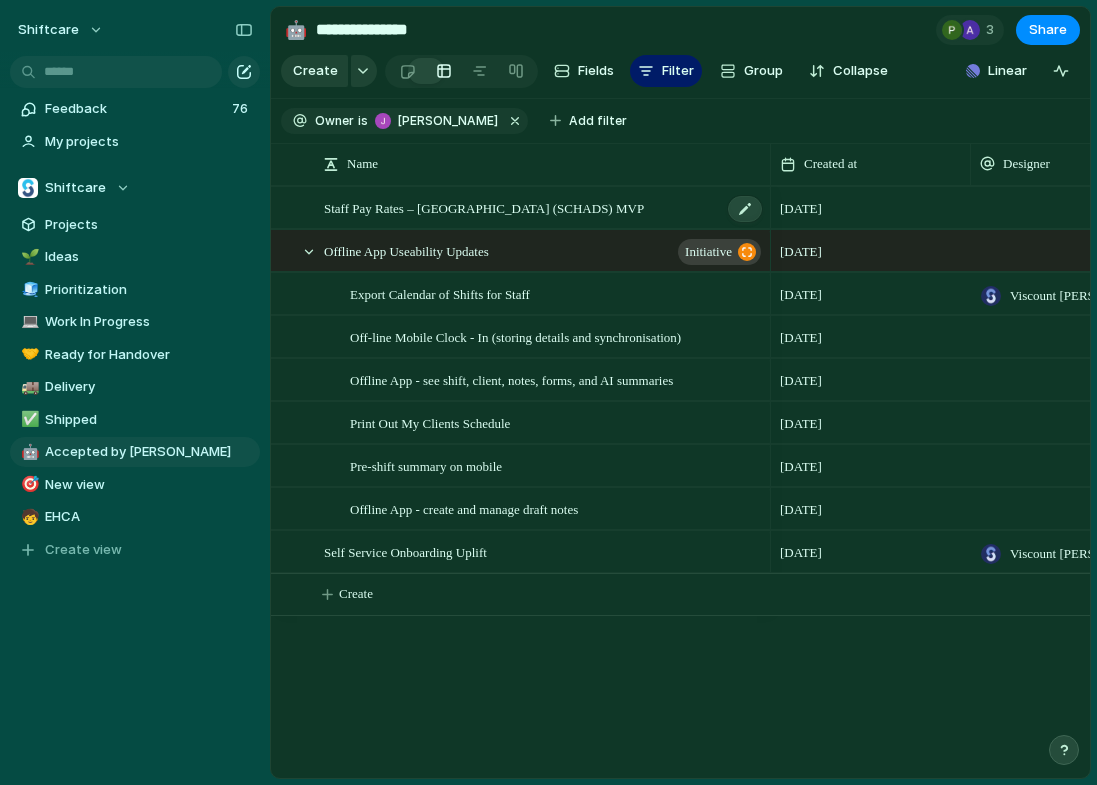 click on "Staff Pay Rates – [GEOGRAPHIC_DATA] (SCHADS) MVP" at bounding box center [484, 207] 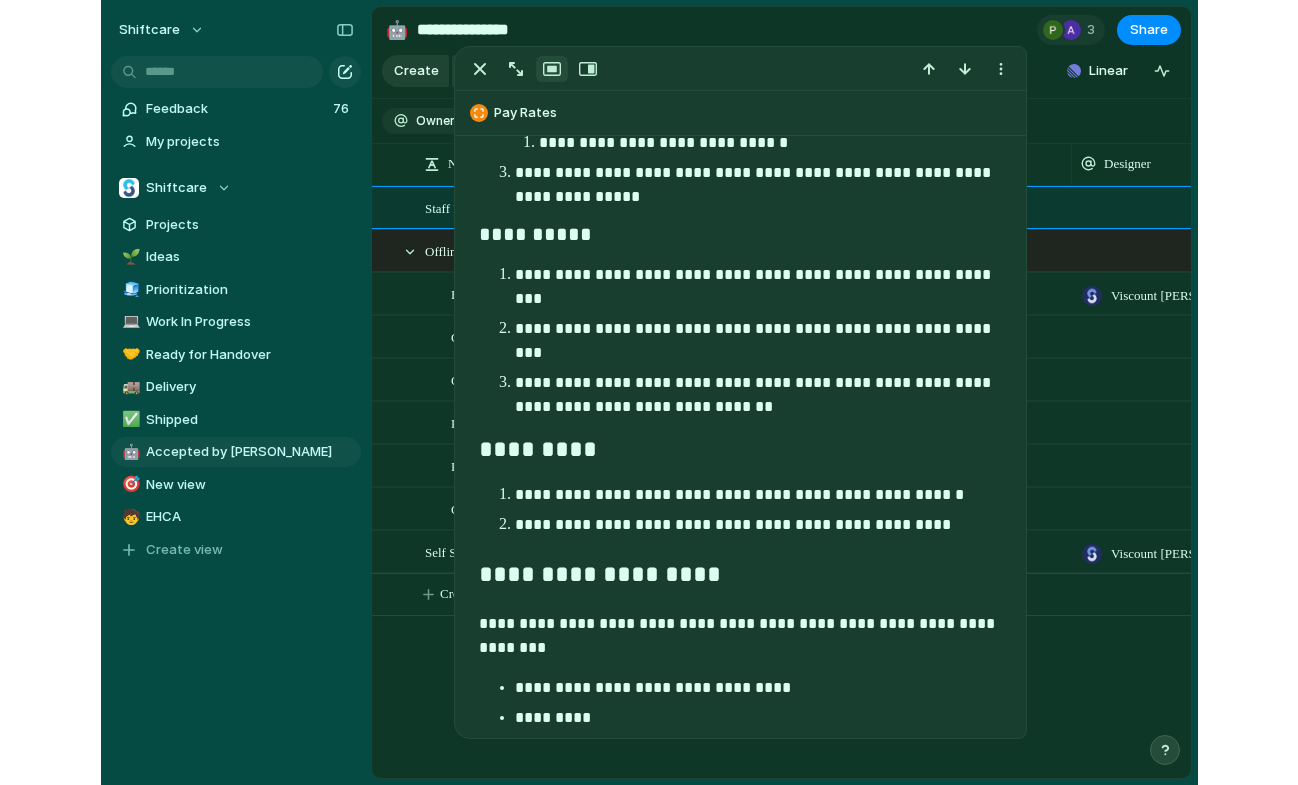 scroll, scrollTop: 1258, scrollLeft: 0, axis: vertical 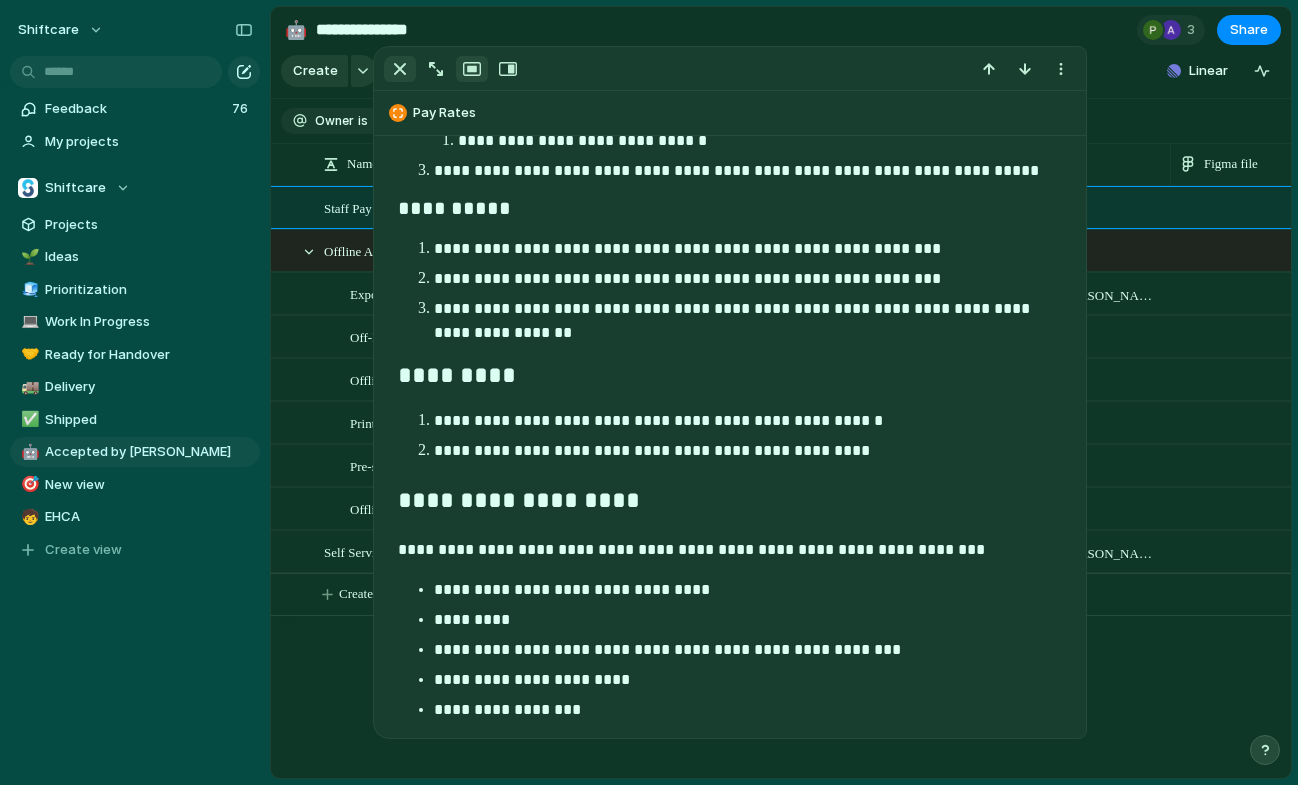 click at bounding box center (400, 69) 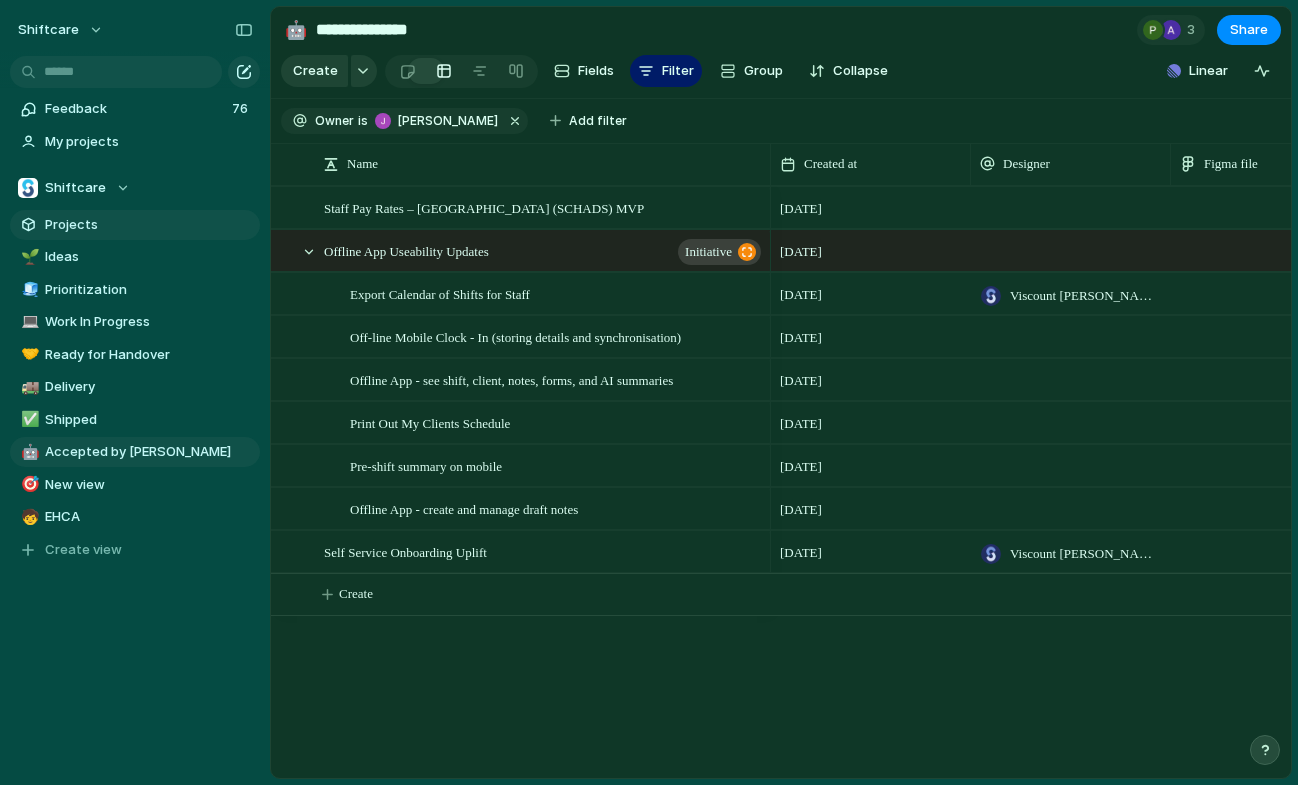 click on "Projects" at bounding box center (149, 225) 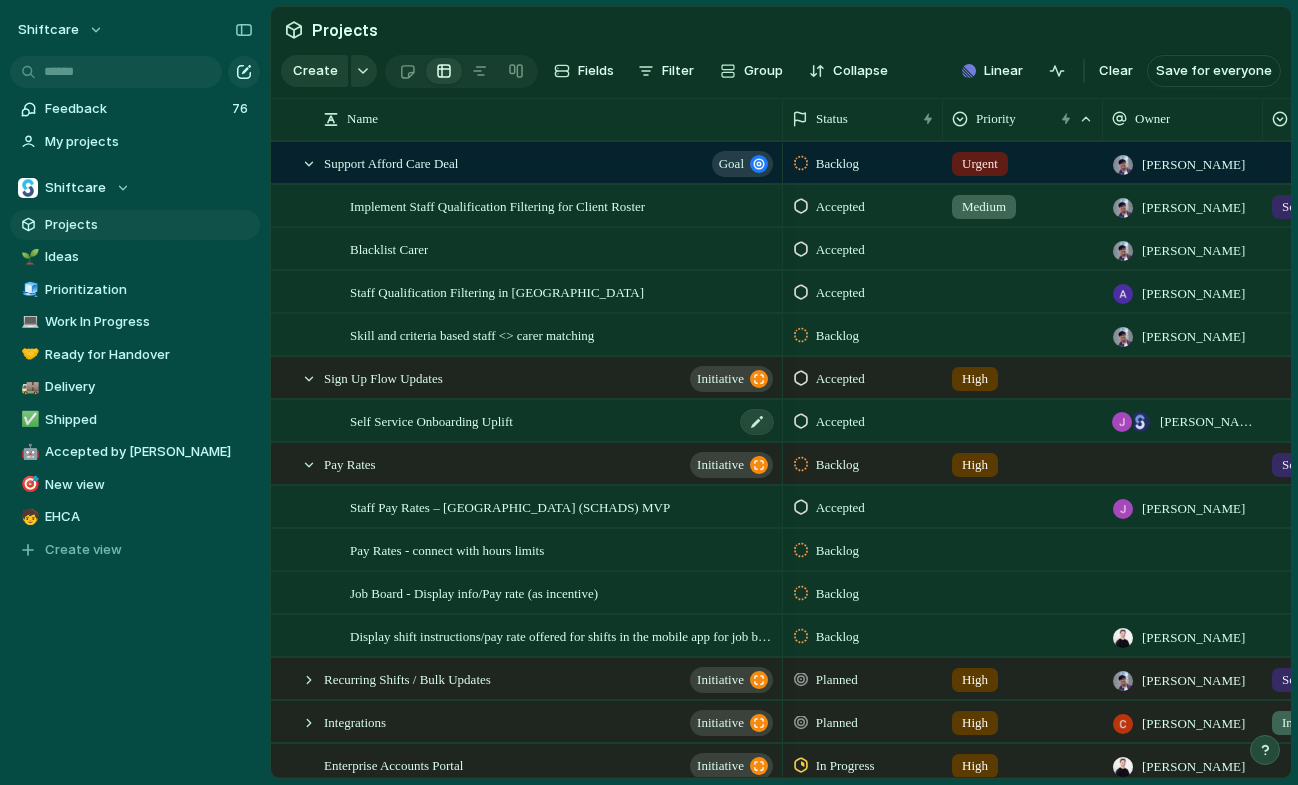 scroll, scrollTop: 244, scrollLeft: 0, axis: vertical 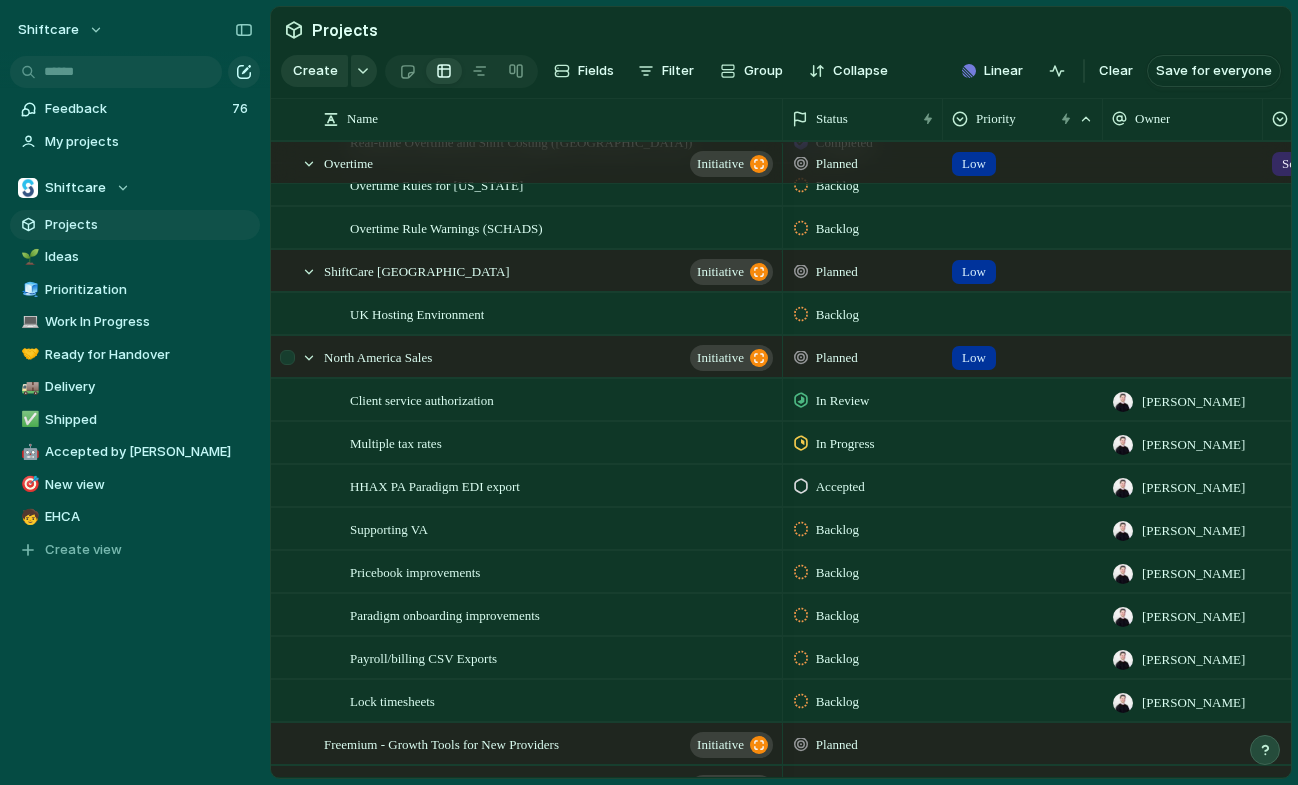 click at bounding box center (290, 364) 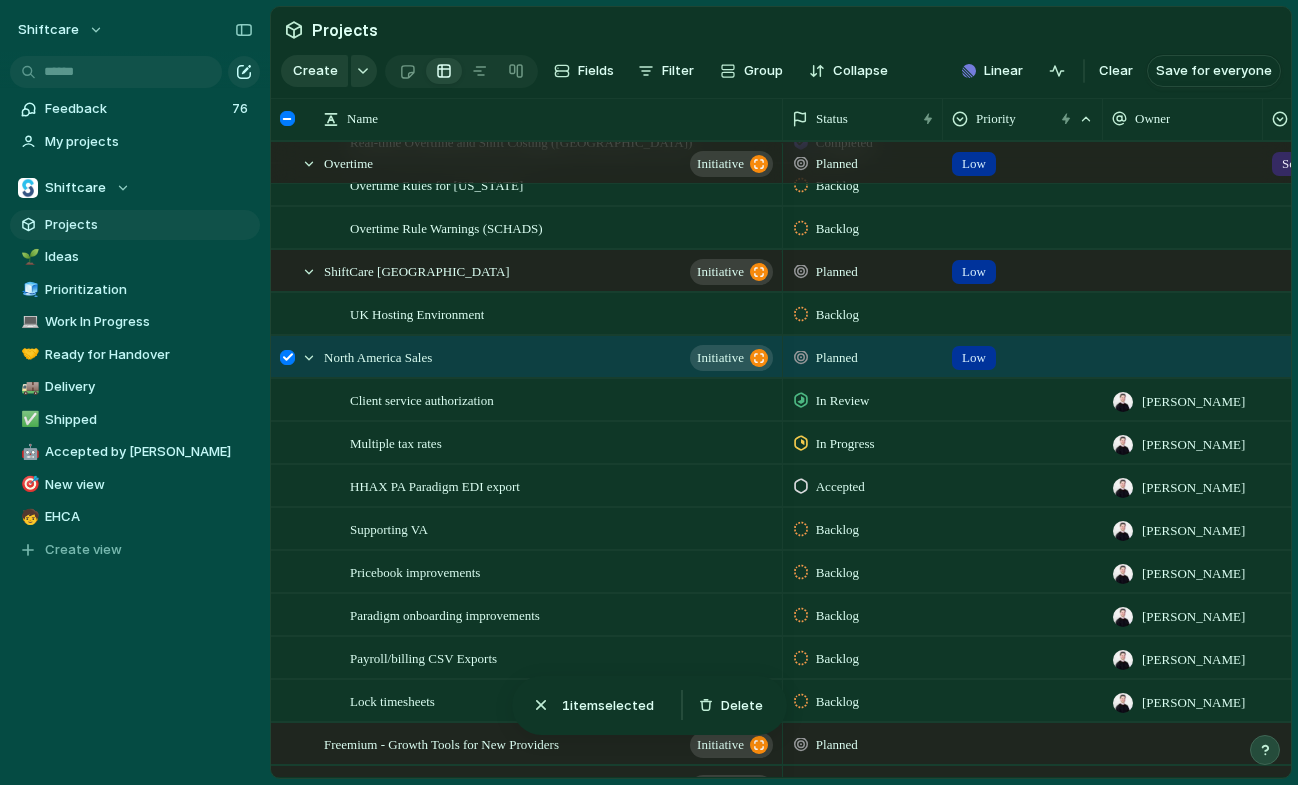 click at bounding box center (287, 357) 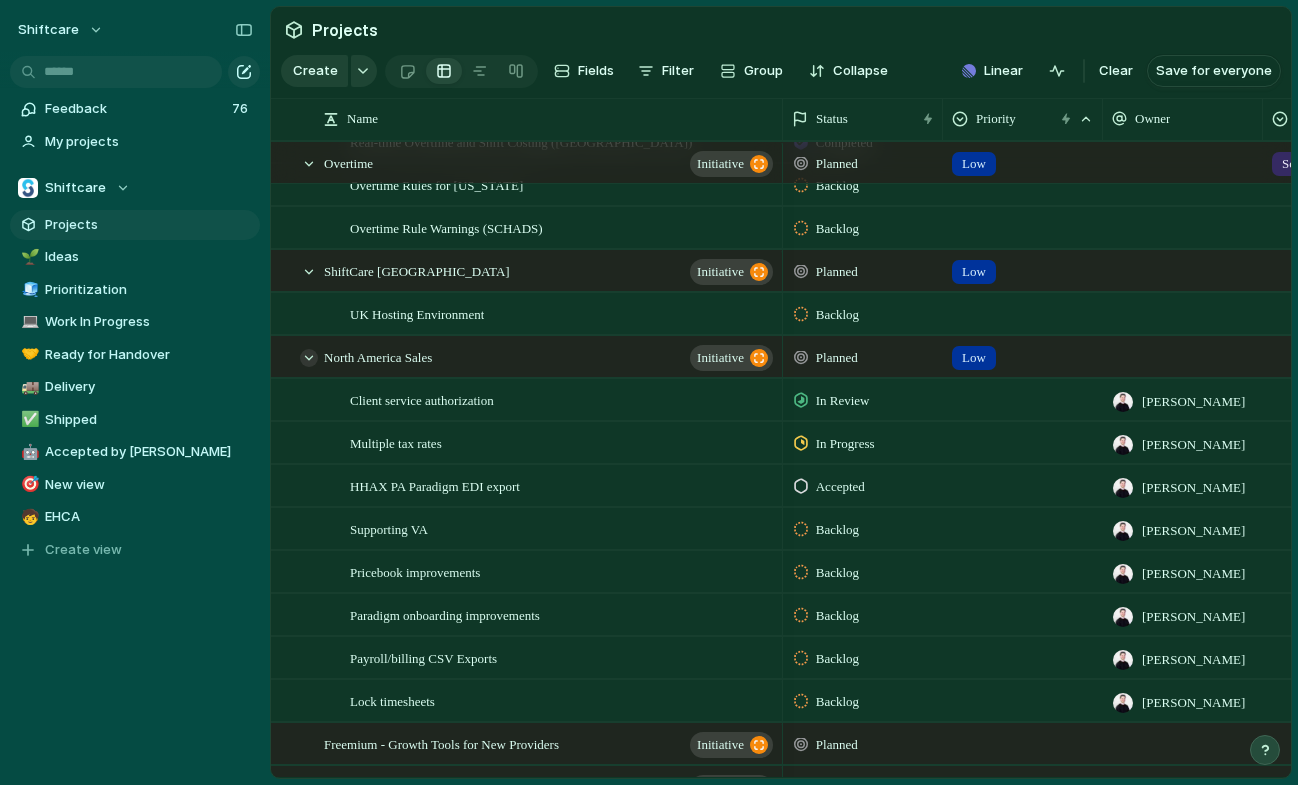 click at bounding box center [309, 358] 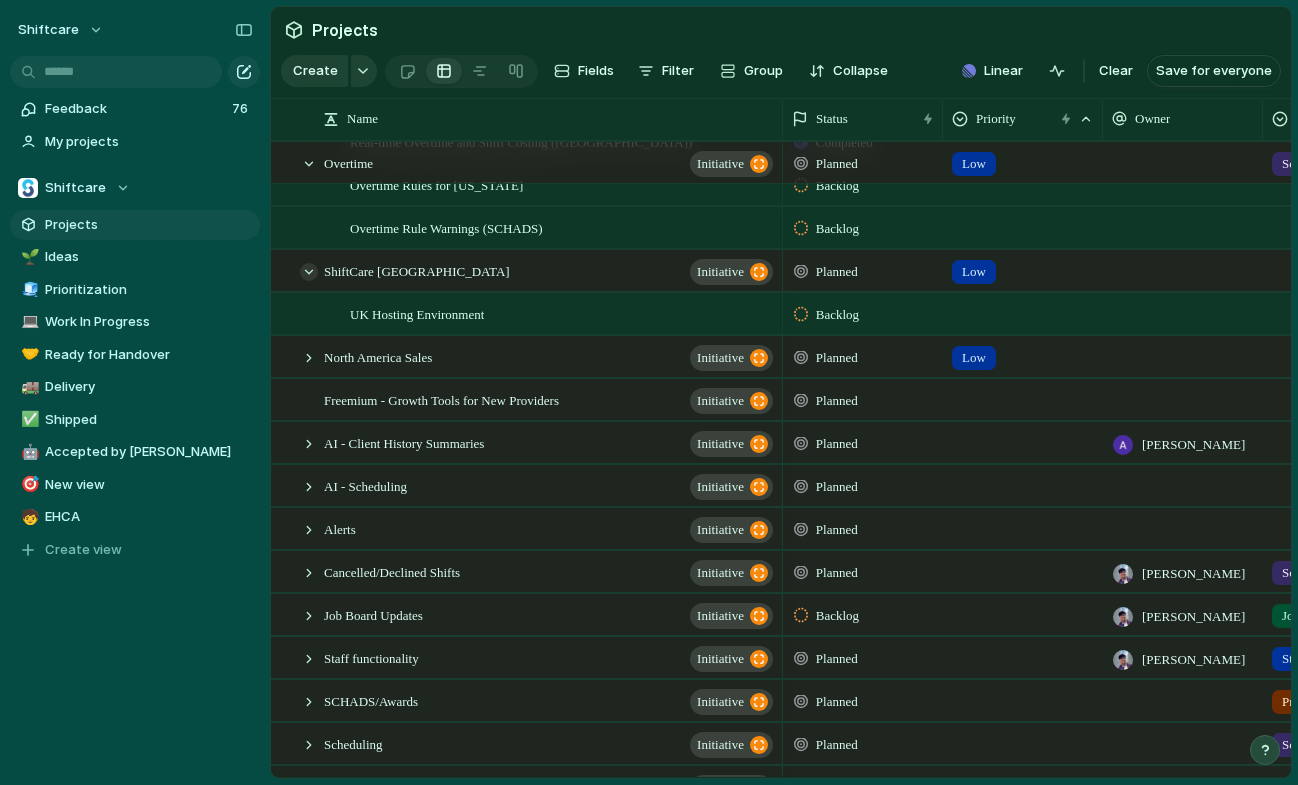 click at bounding box center (309, 272) 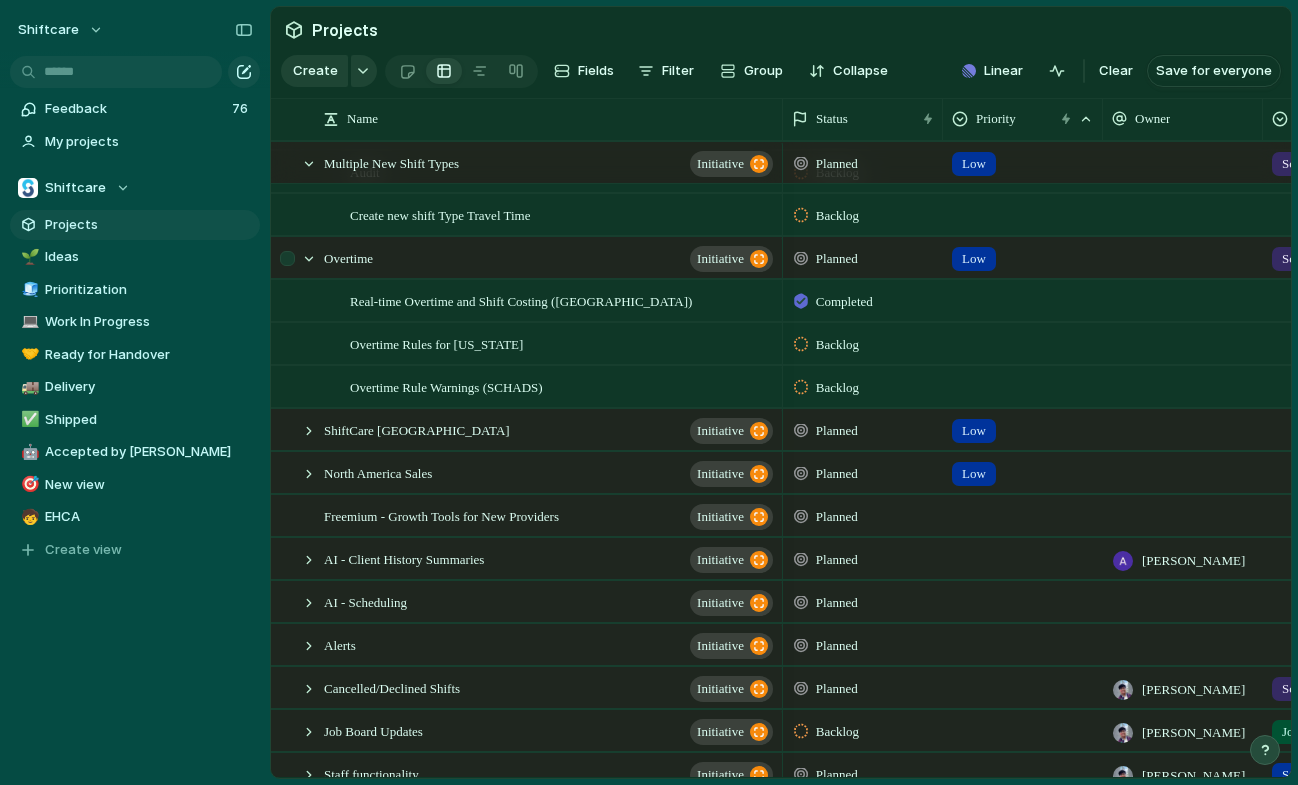 click at bounding box center [299, 258] 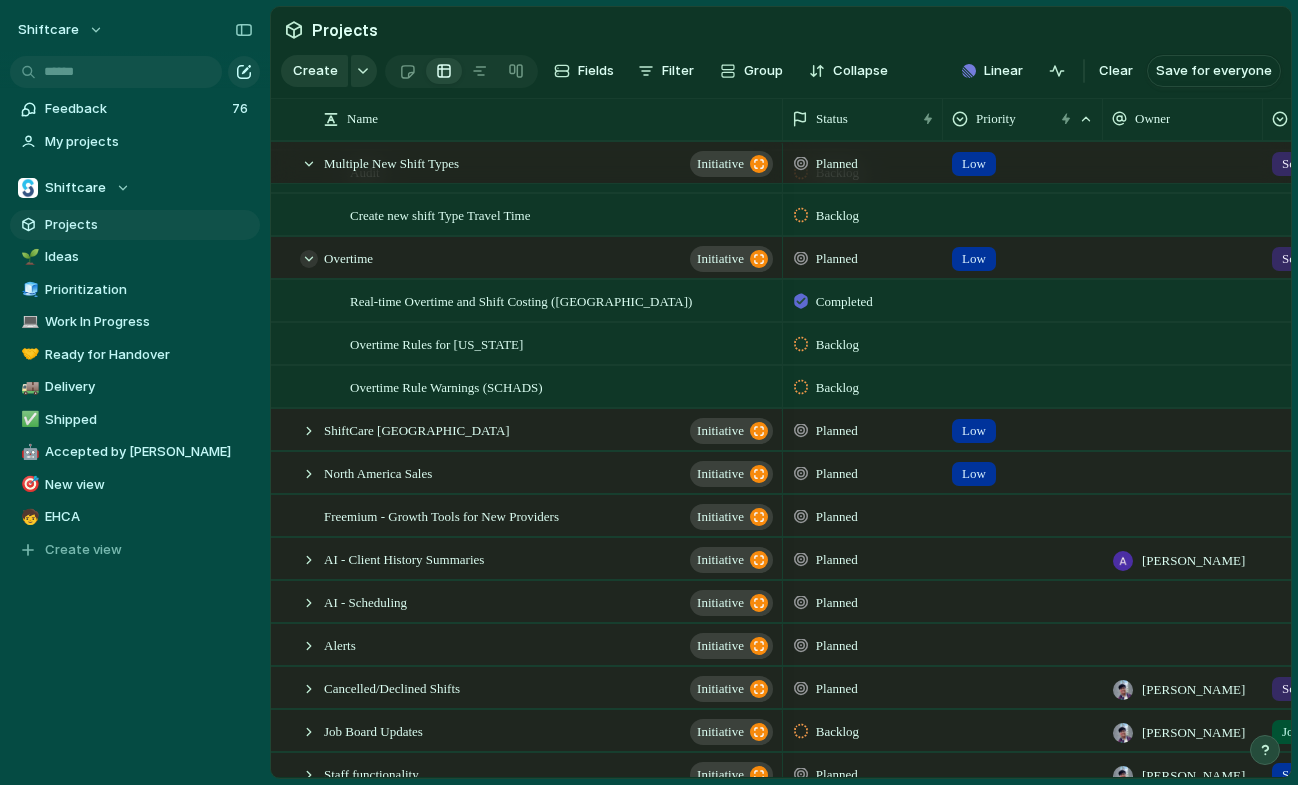 click at bounding box center (309, 259) 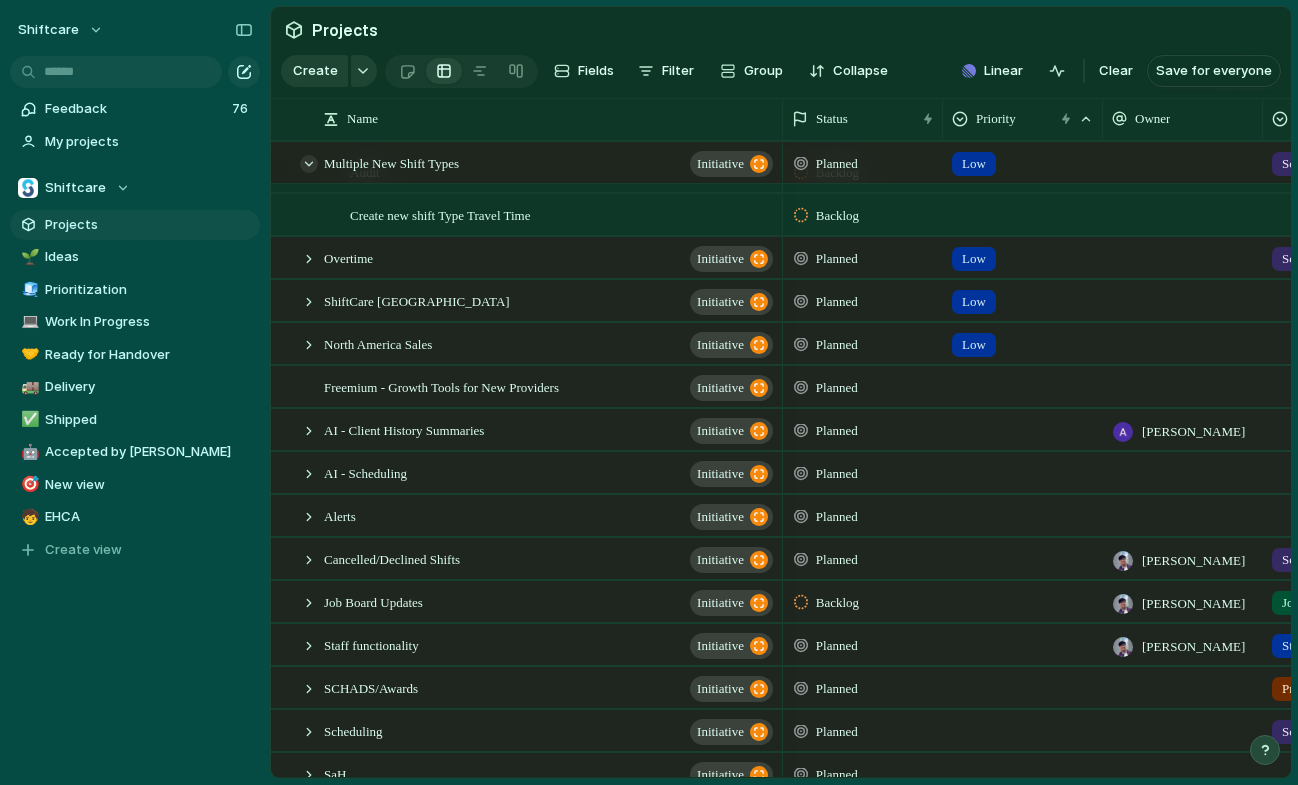 click at bounding box center [309, 164] 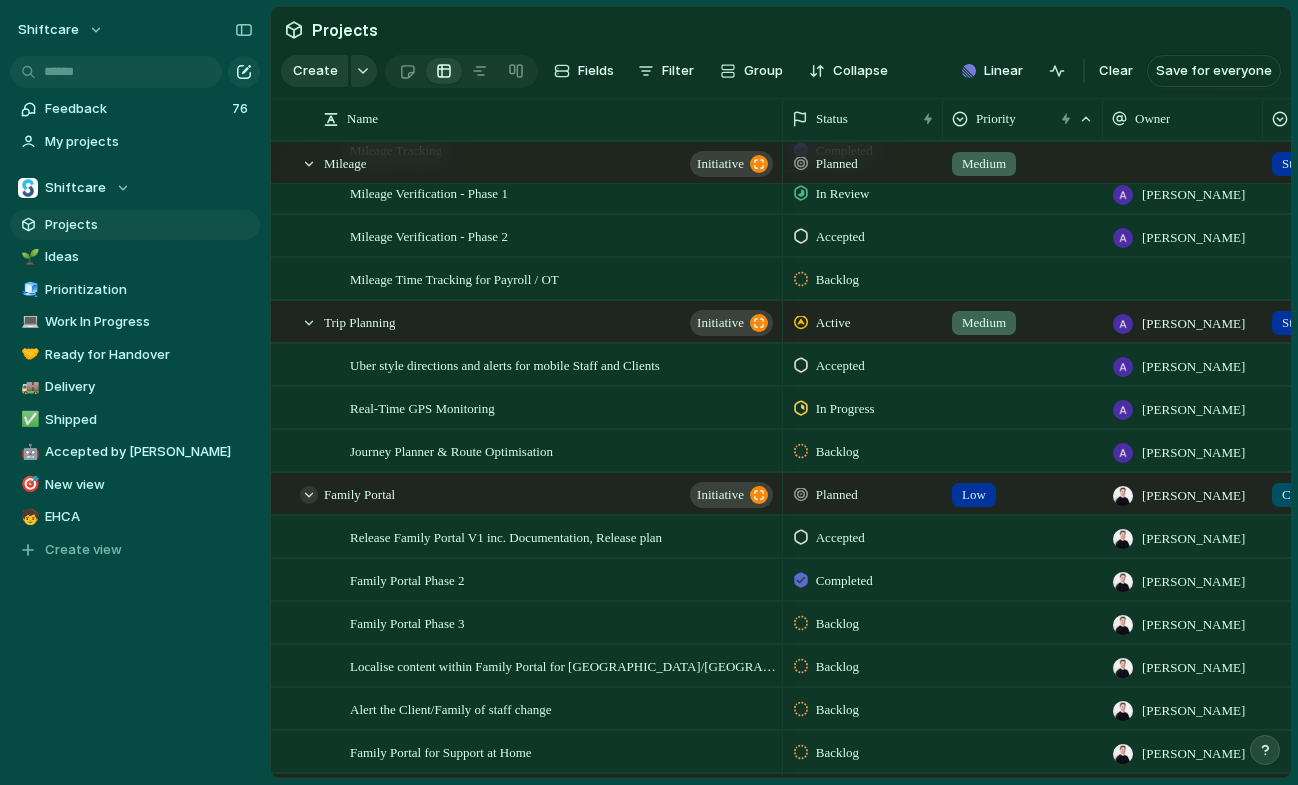 click at bounding box center (309, 495) 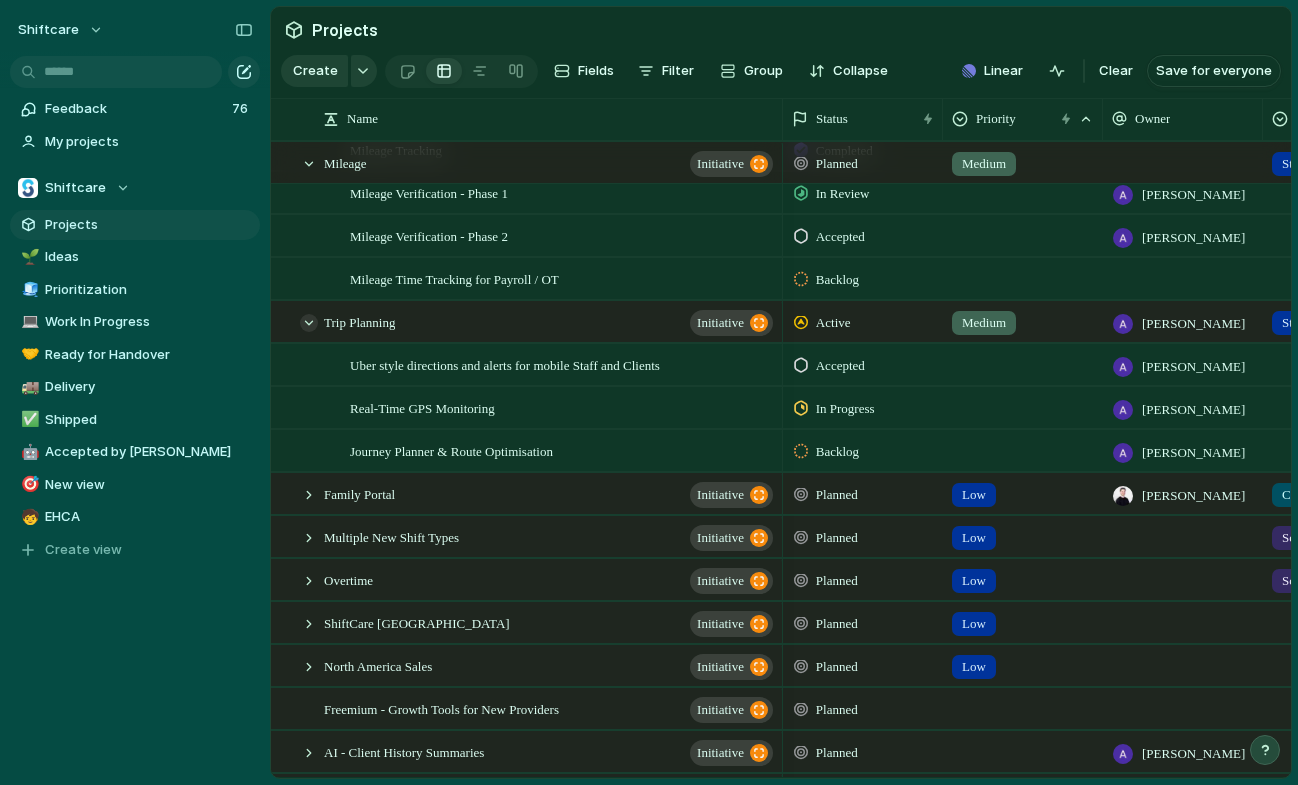 click at bounding box center (309, 323) 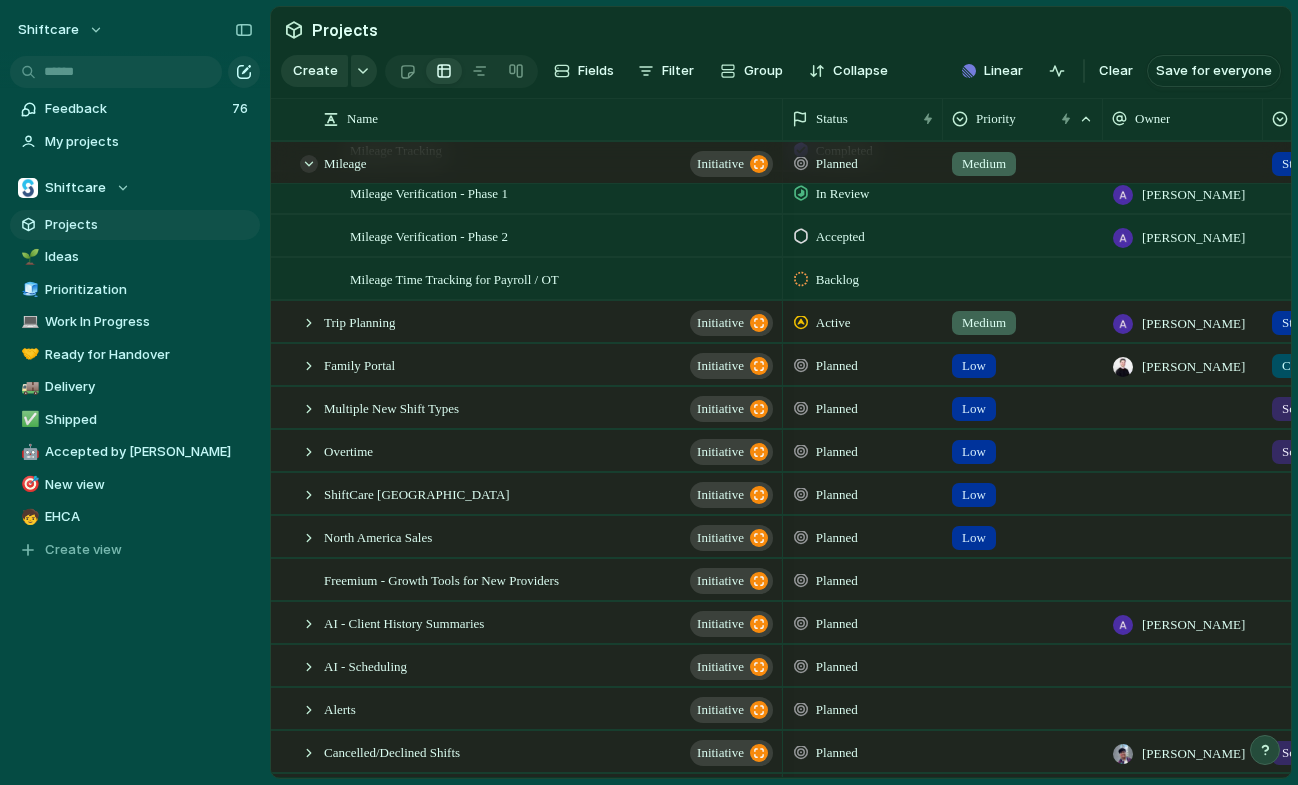 click at bounding box center (309, 164) 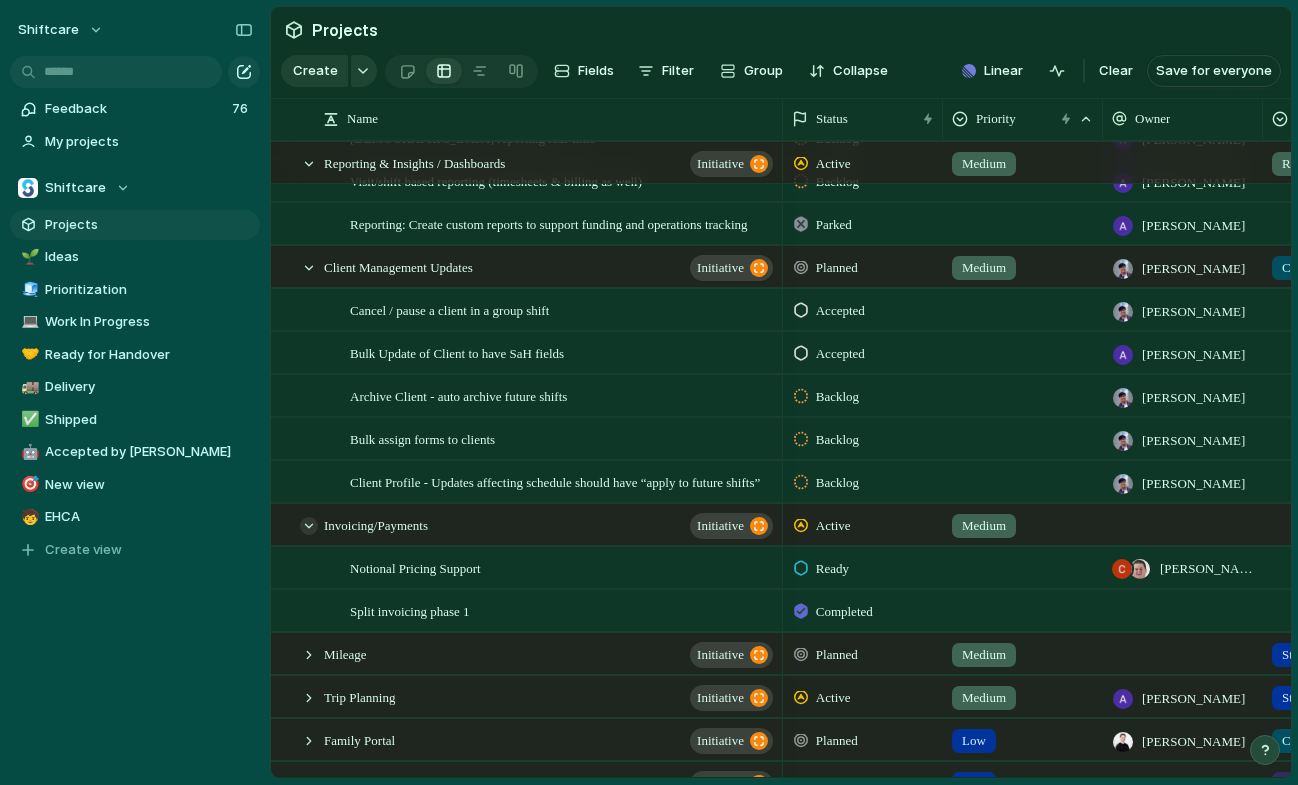 click at bounding box center (309, 526) 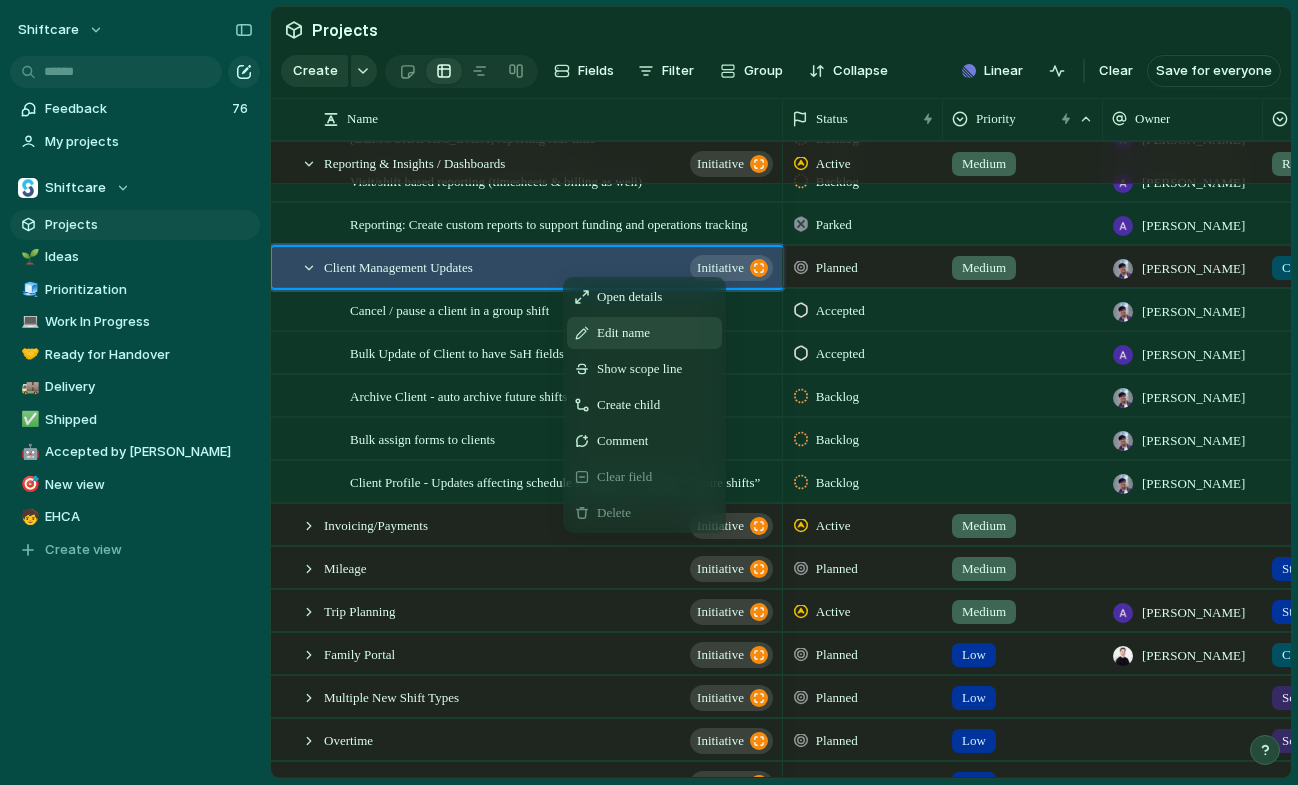 click on "Edit name" at bounding box center [644, 333] 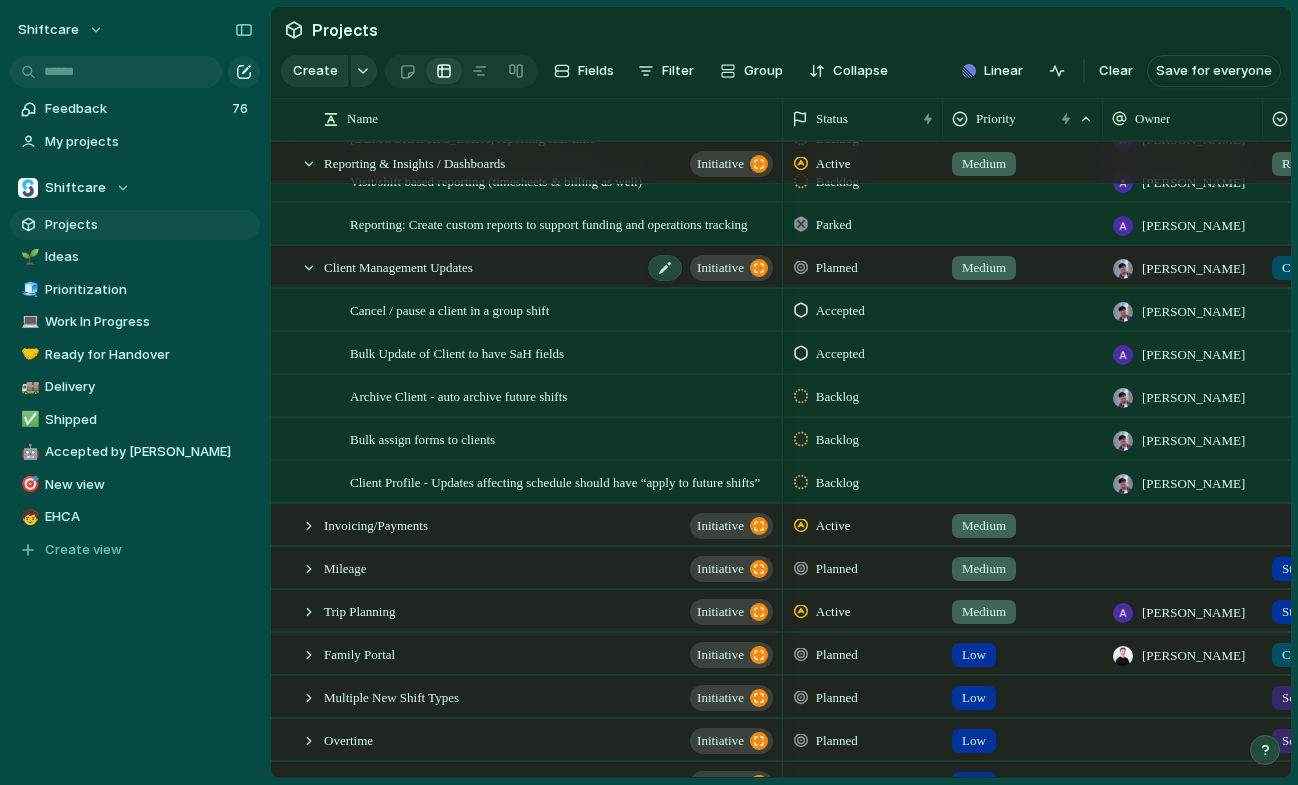 click on "Client Management Updates initiative" at bounding box center [550, 267] 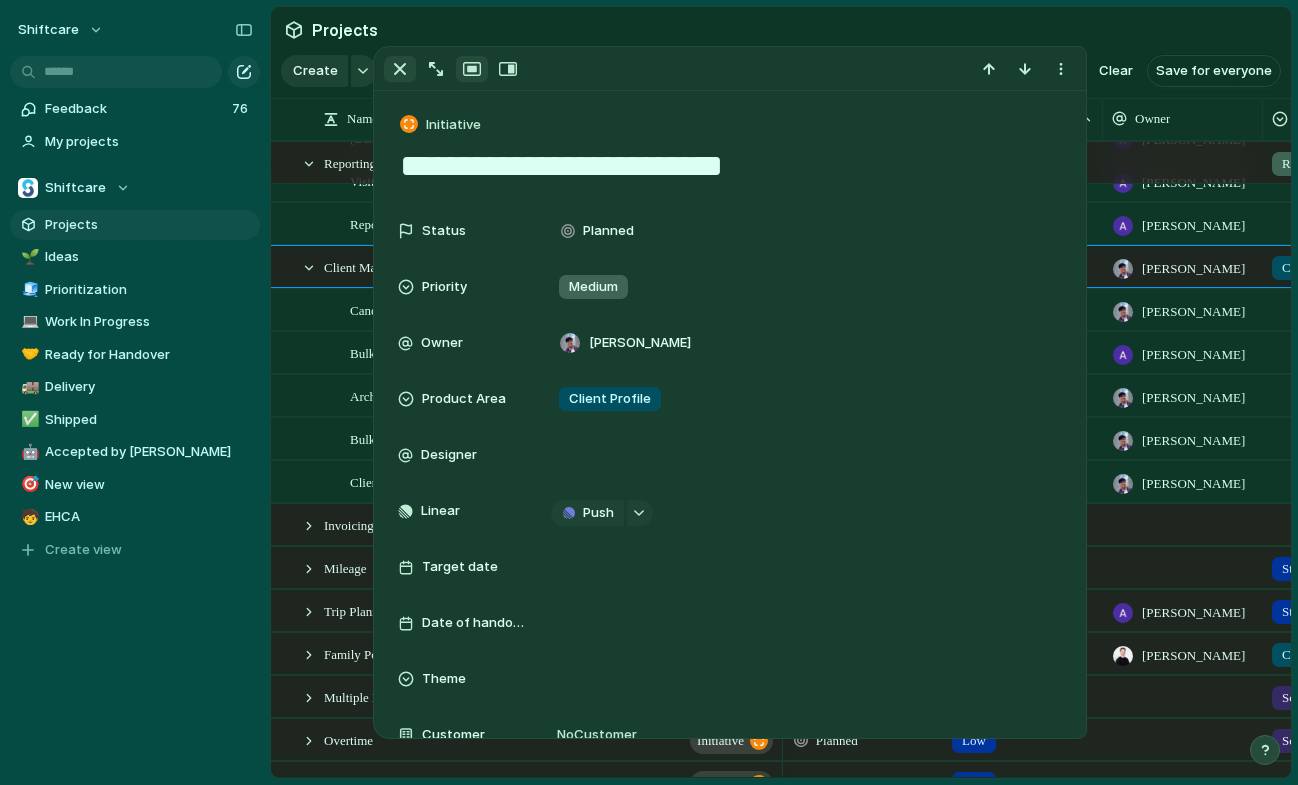 click at bounding box center (400, 69) 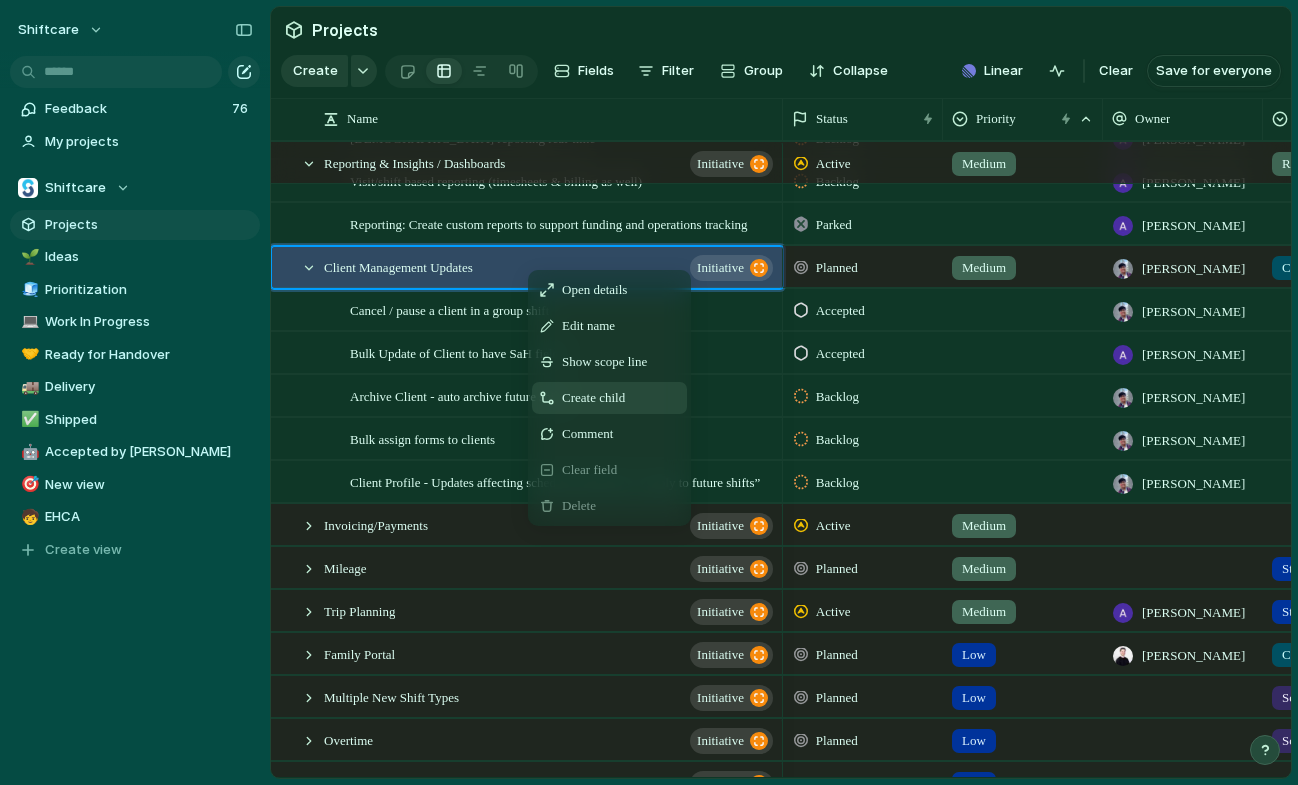 click on "Create child" at bounding box center (593, 398) 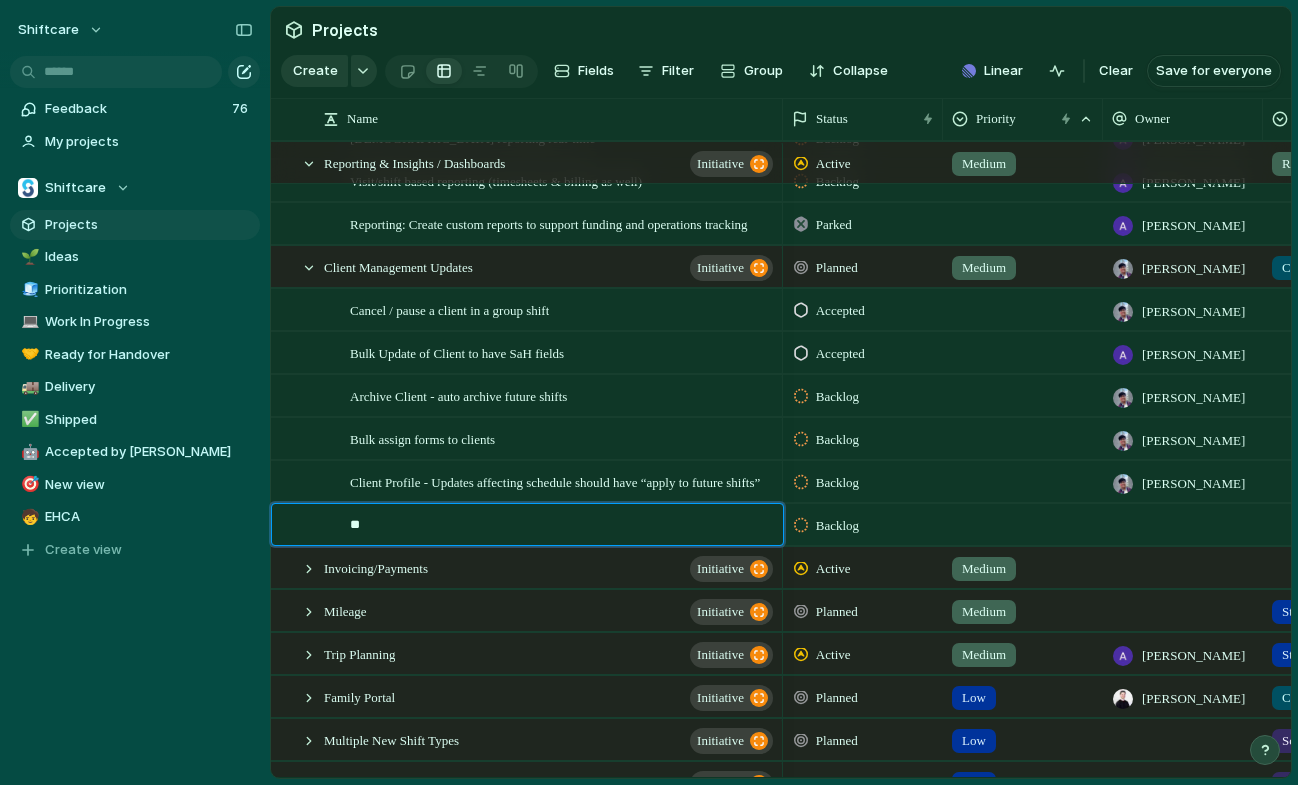type on "*" 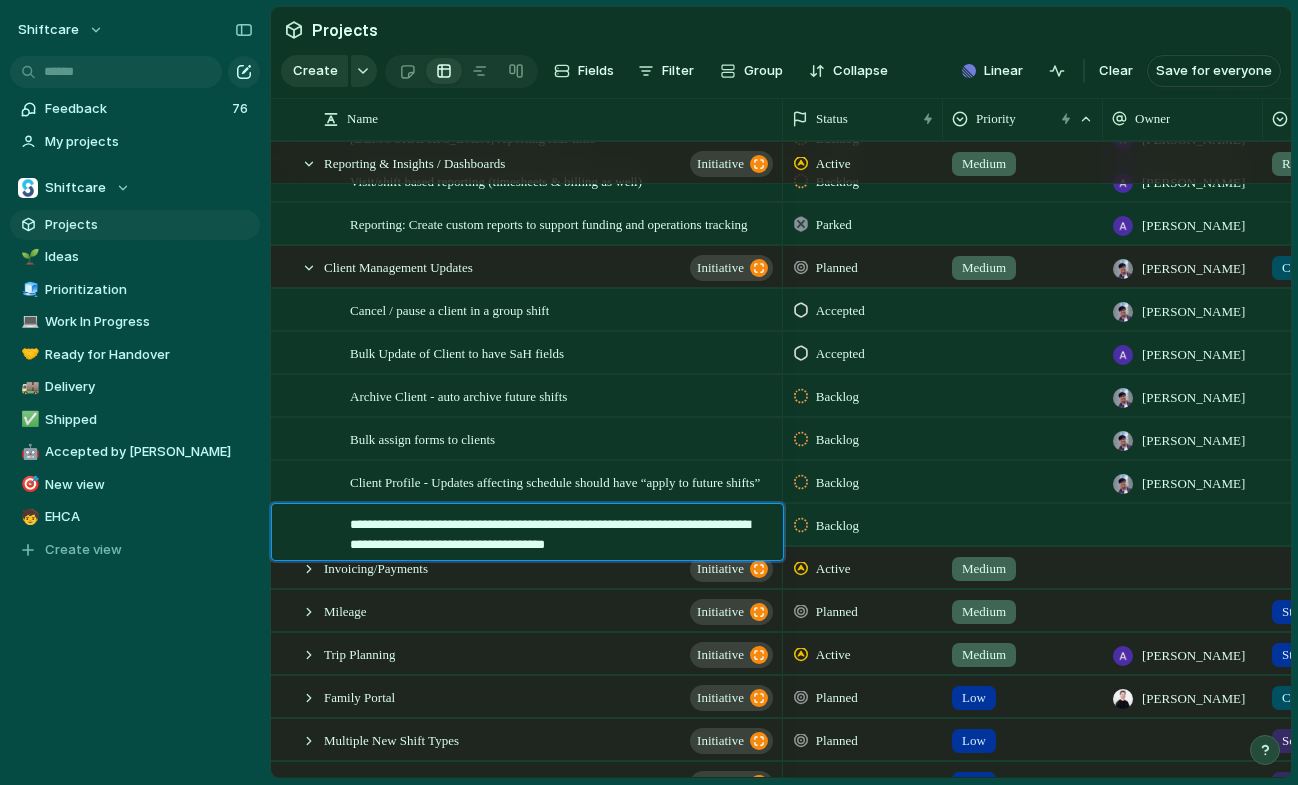 type on "**********" 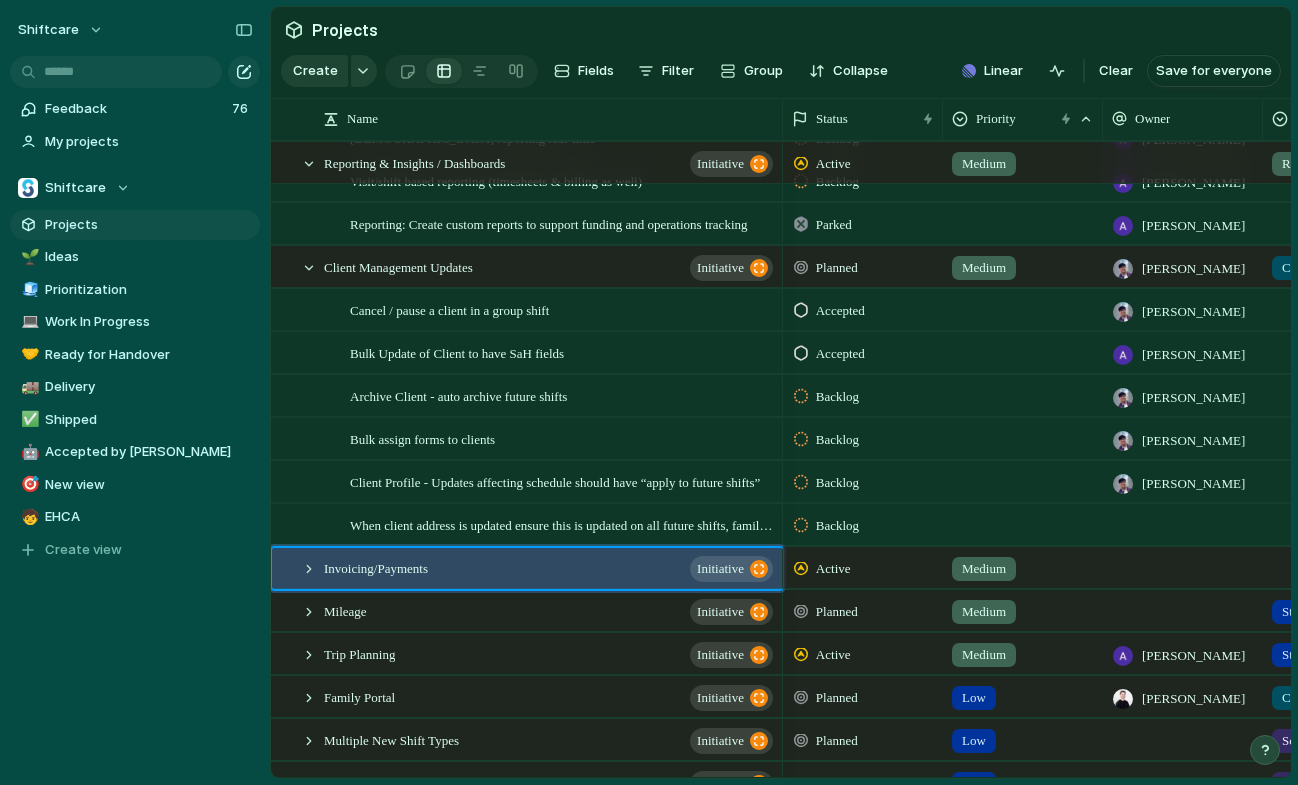 click at bounding box center (1183, 524) 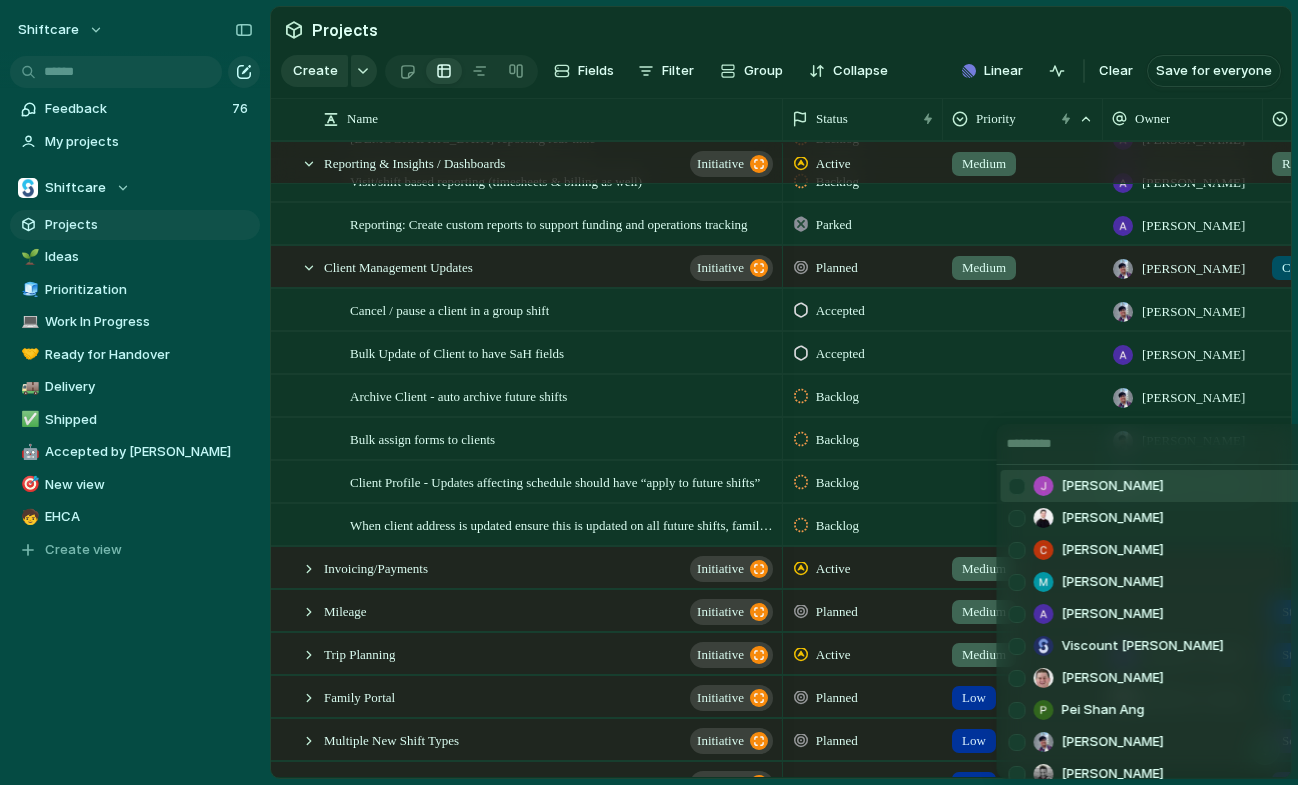 click on "[PERSON_NAME]" at bounding box center [1113, 486] 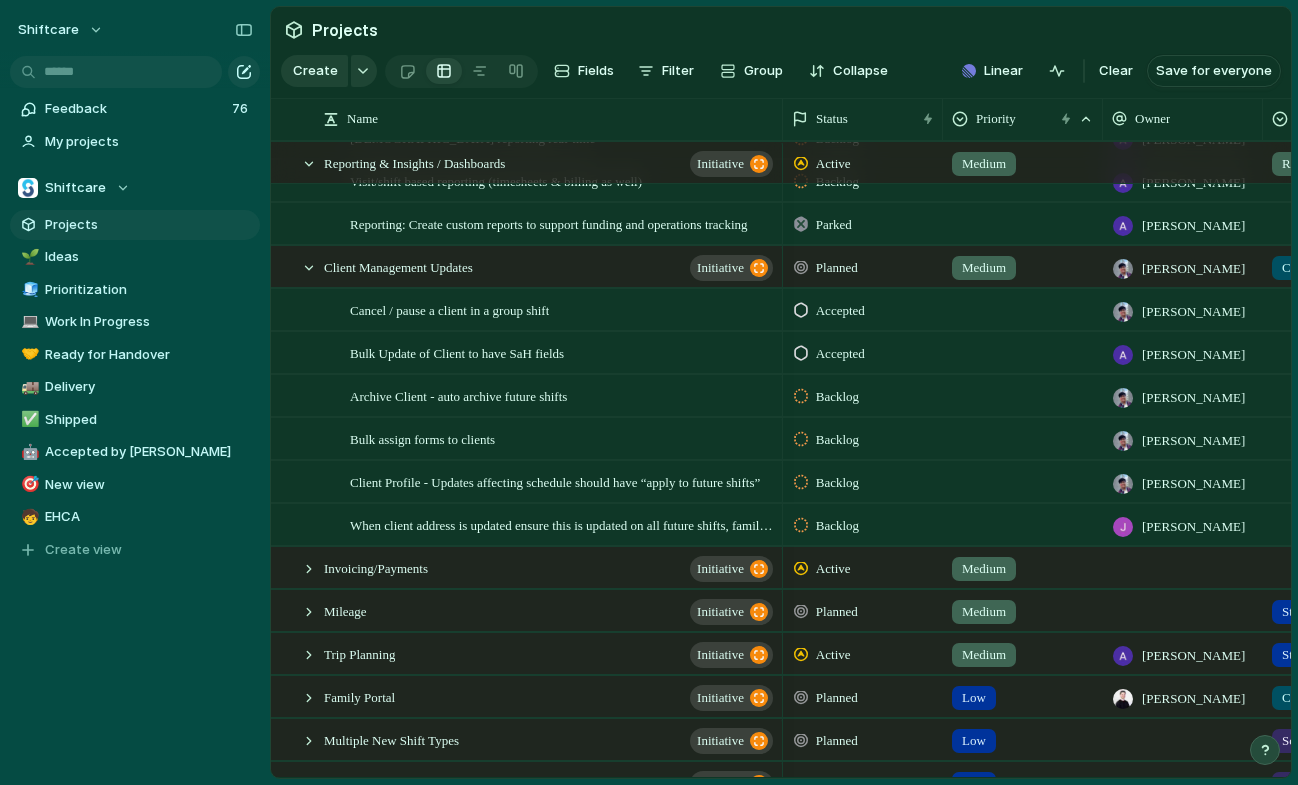 click on "[PERSON_NAME]" at bounding box center [1178, 521] 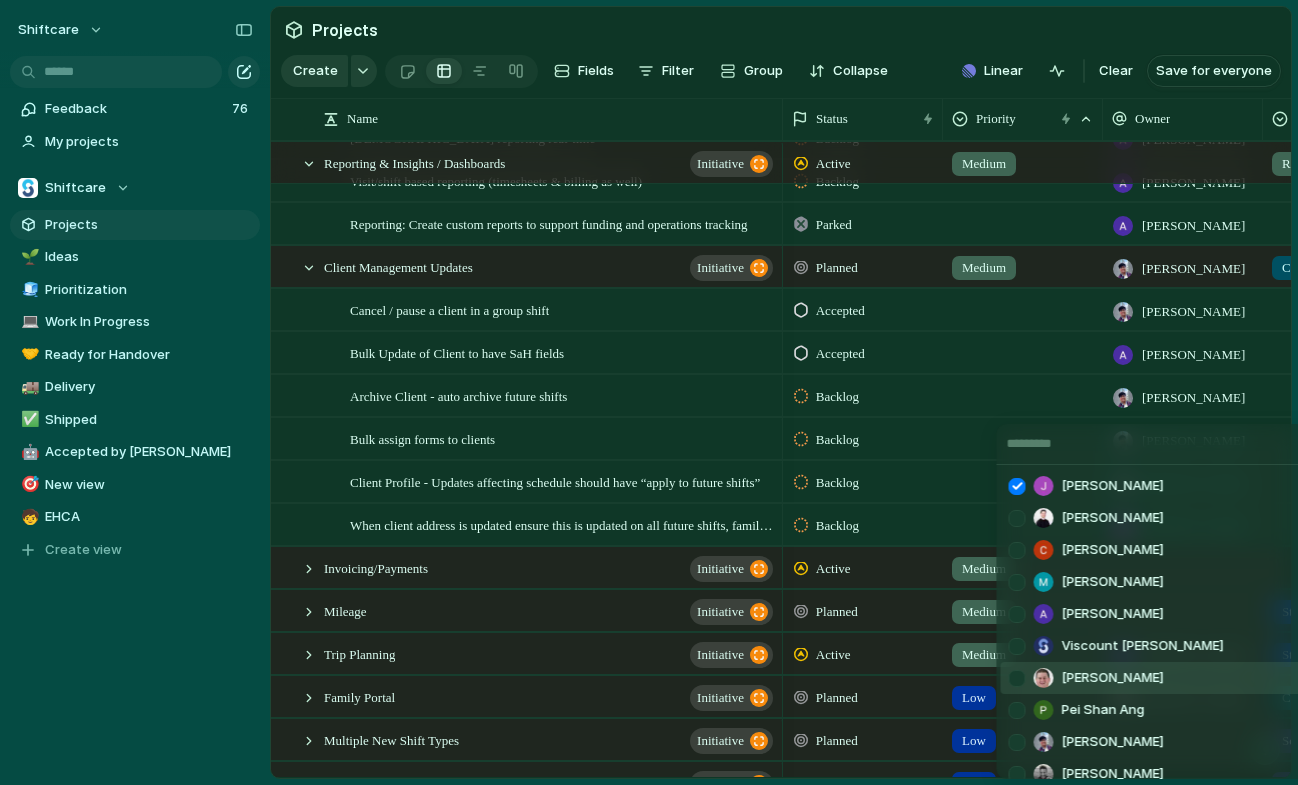 click at bounding box center [1017, 678] 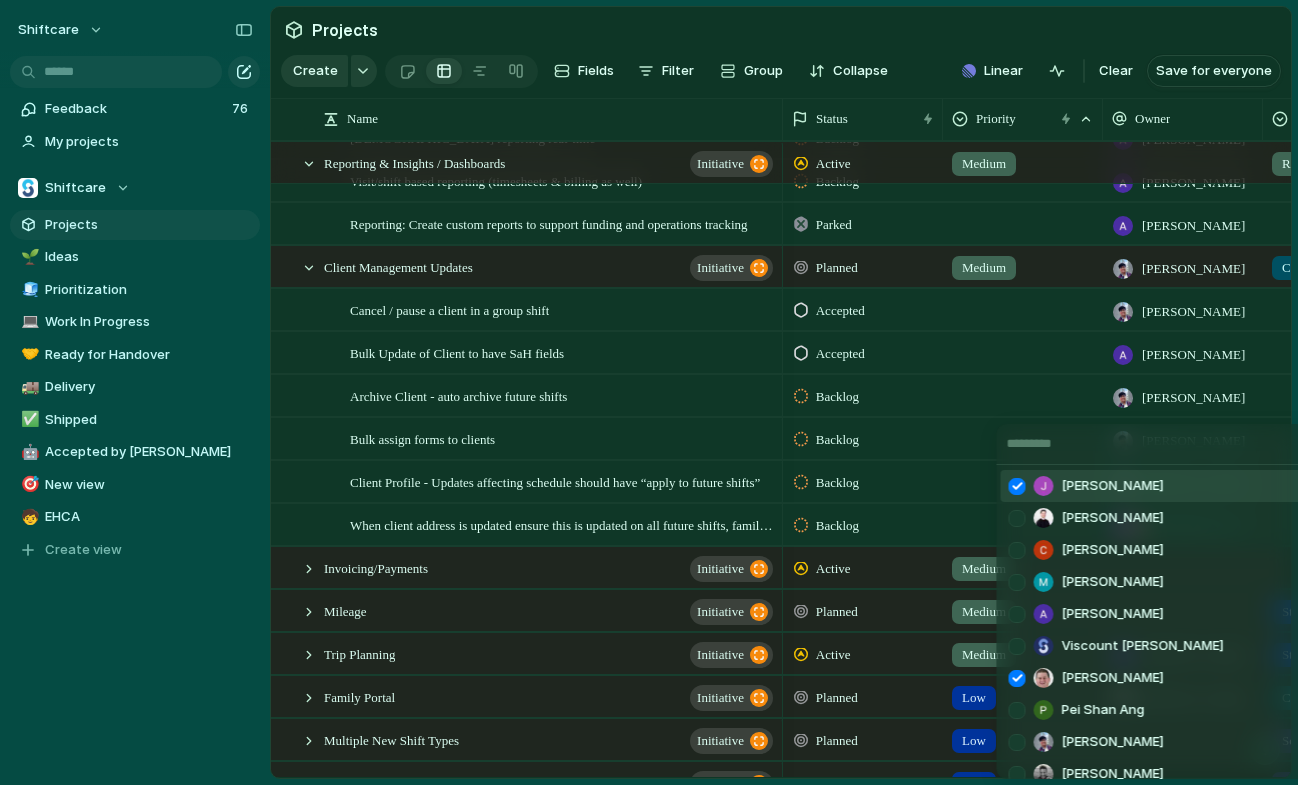 click on "[PERSON_NAME]   [PERSON_NAME]   [PERSON_NAME]   [PERSON_NAME]   [PERSON_NAME]   Viscount [PERSON_NAME]   [PERSON_NAME]   [PERSON_NAME]   [PERSON_NAME]   [PERSON_NAME]   [PERSON_NAME]   [PERSON_NAME][EMAIL_ADDRESS][DOMAIN_NAME]" at bounding box center [649, 392] 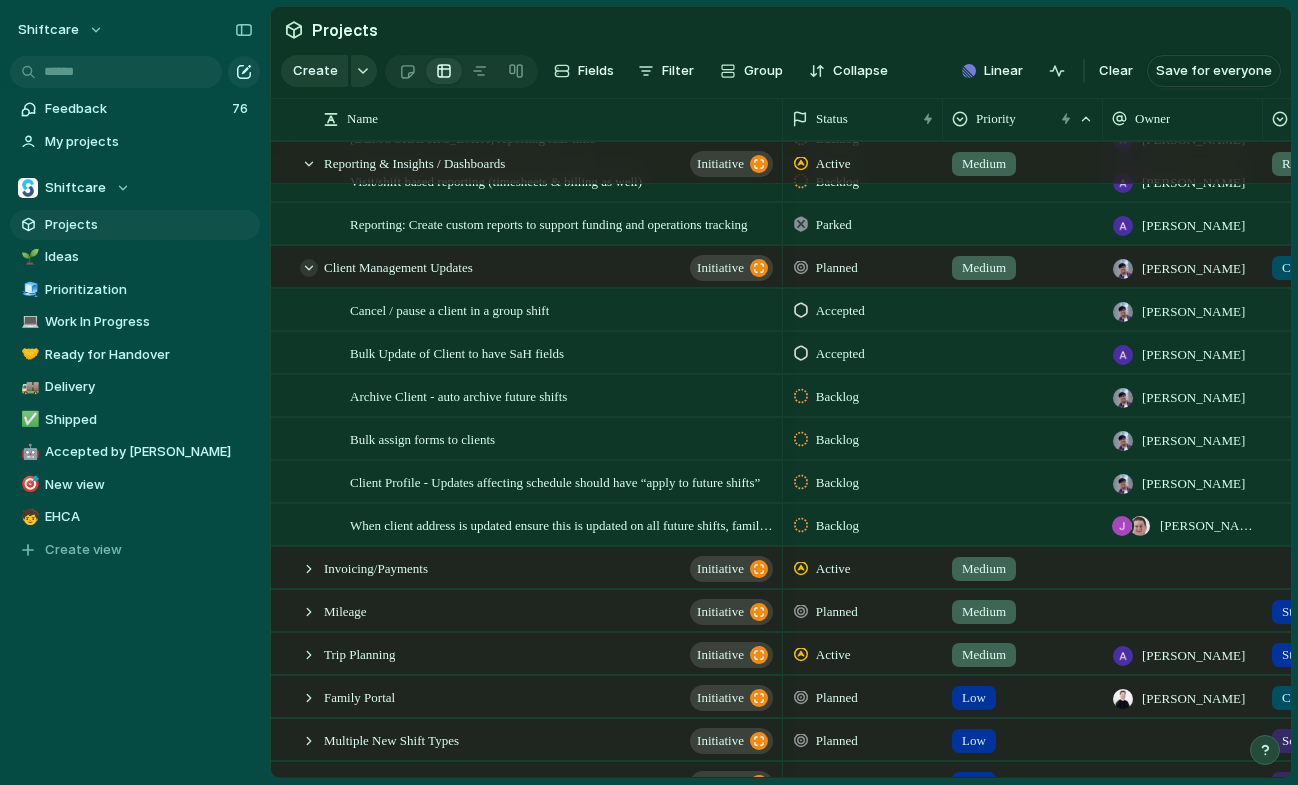 click at bounding box center (309, 268) 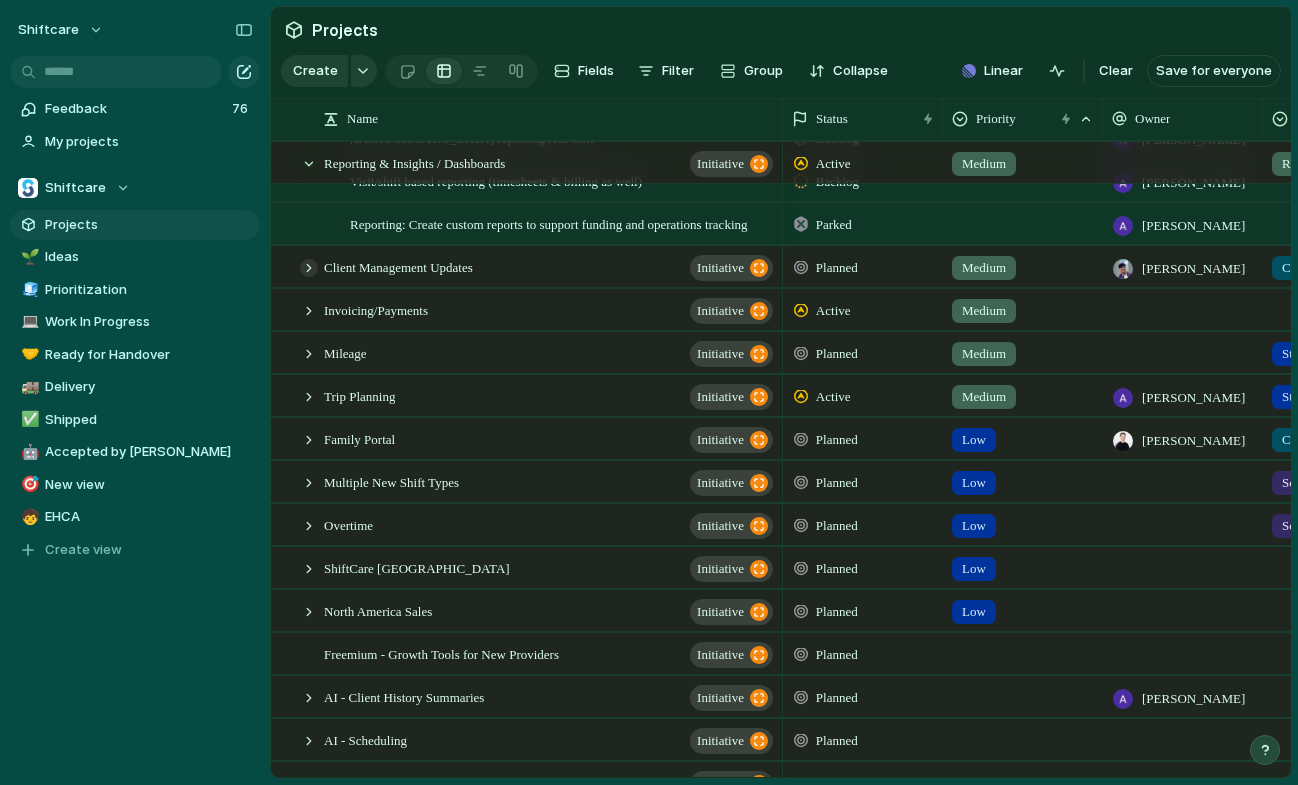 scroll, scrollTop: 1921, scrollLeft: 0, axis: vertical 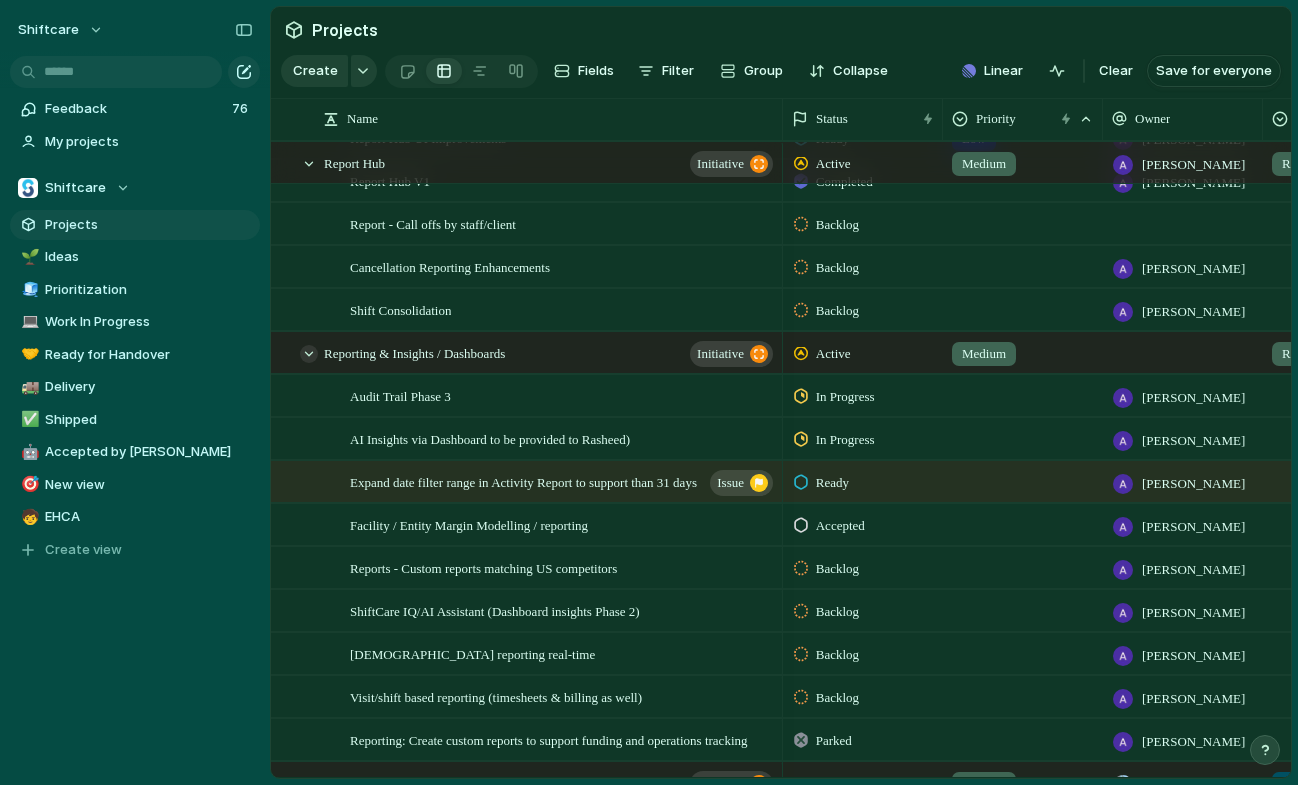 click at bounding box center (309, 354) 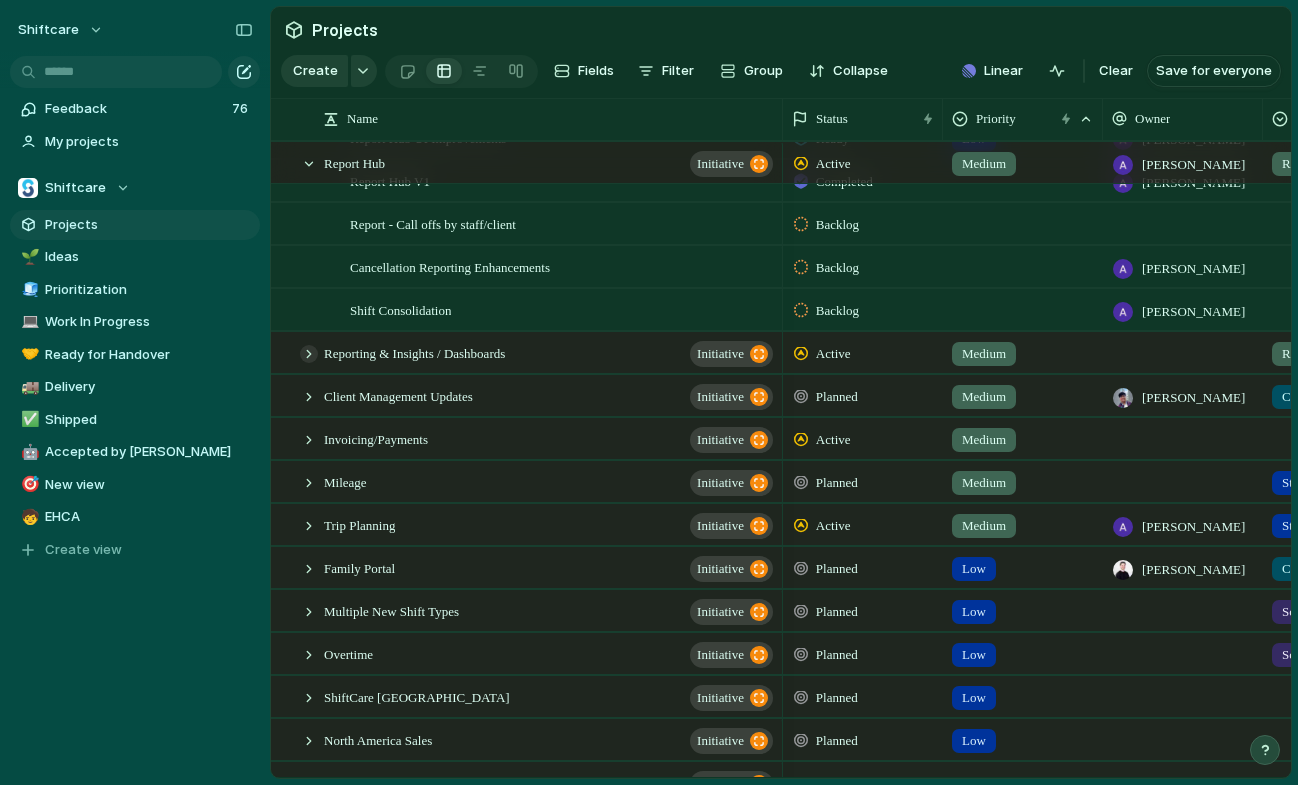 scroll, scrollTop: 1262, scrollLeft: 0, axis: vertical 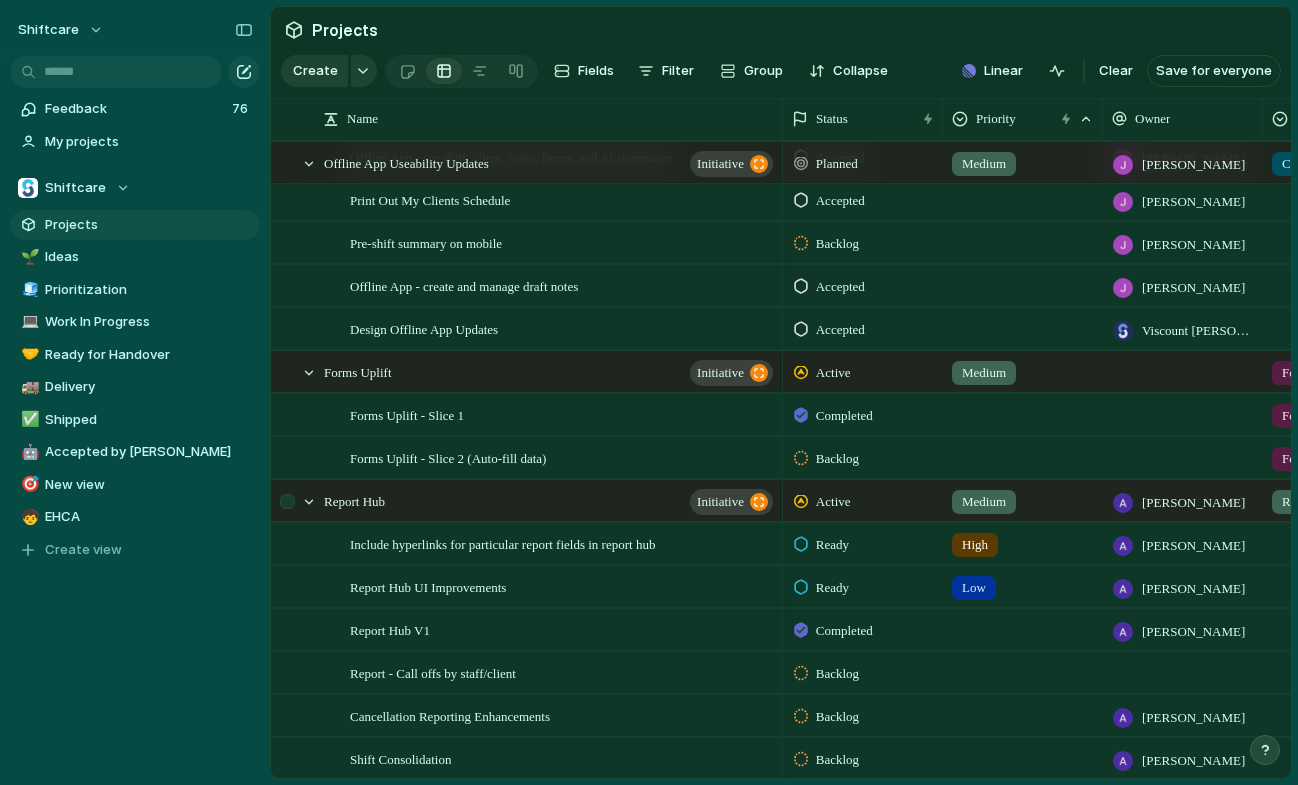 click at bounding box center (290, 508) 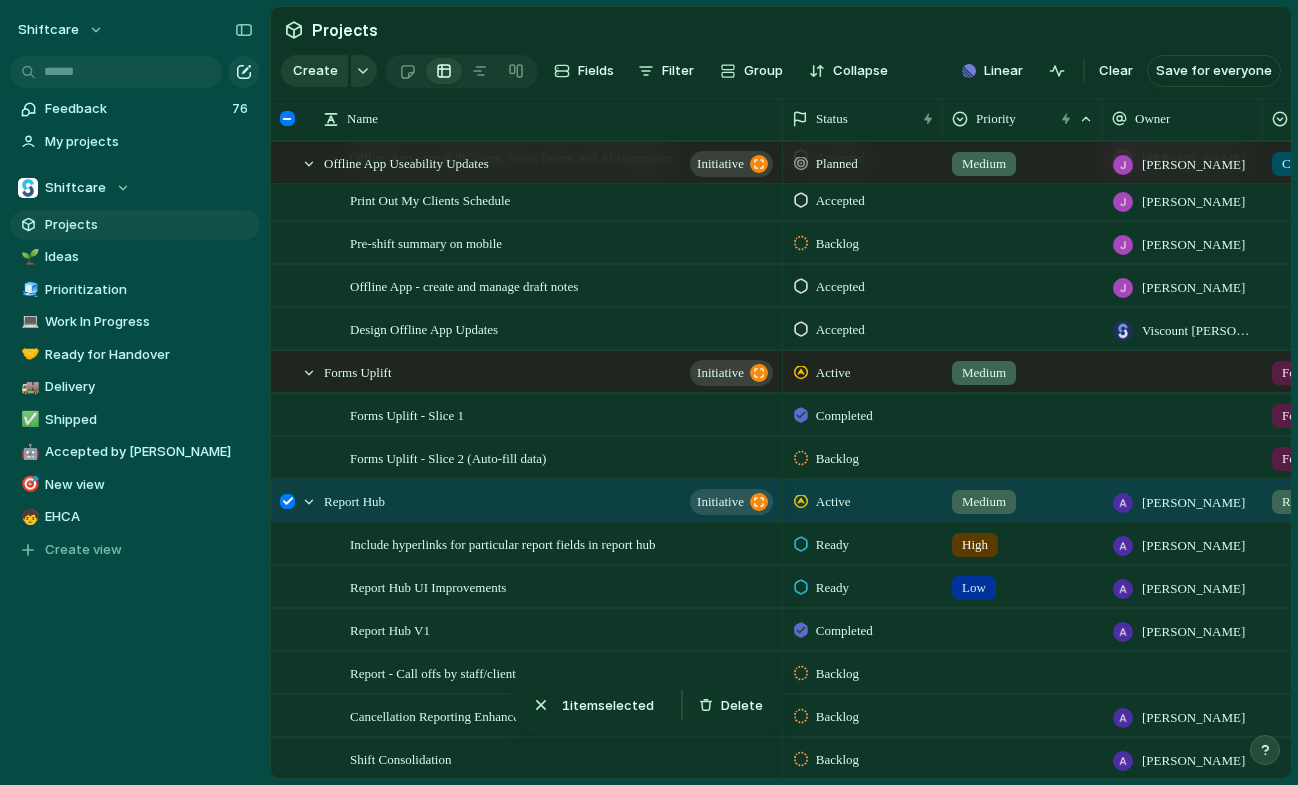 click at bounding box center [287, 501] 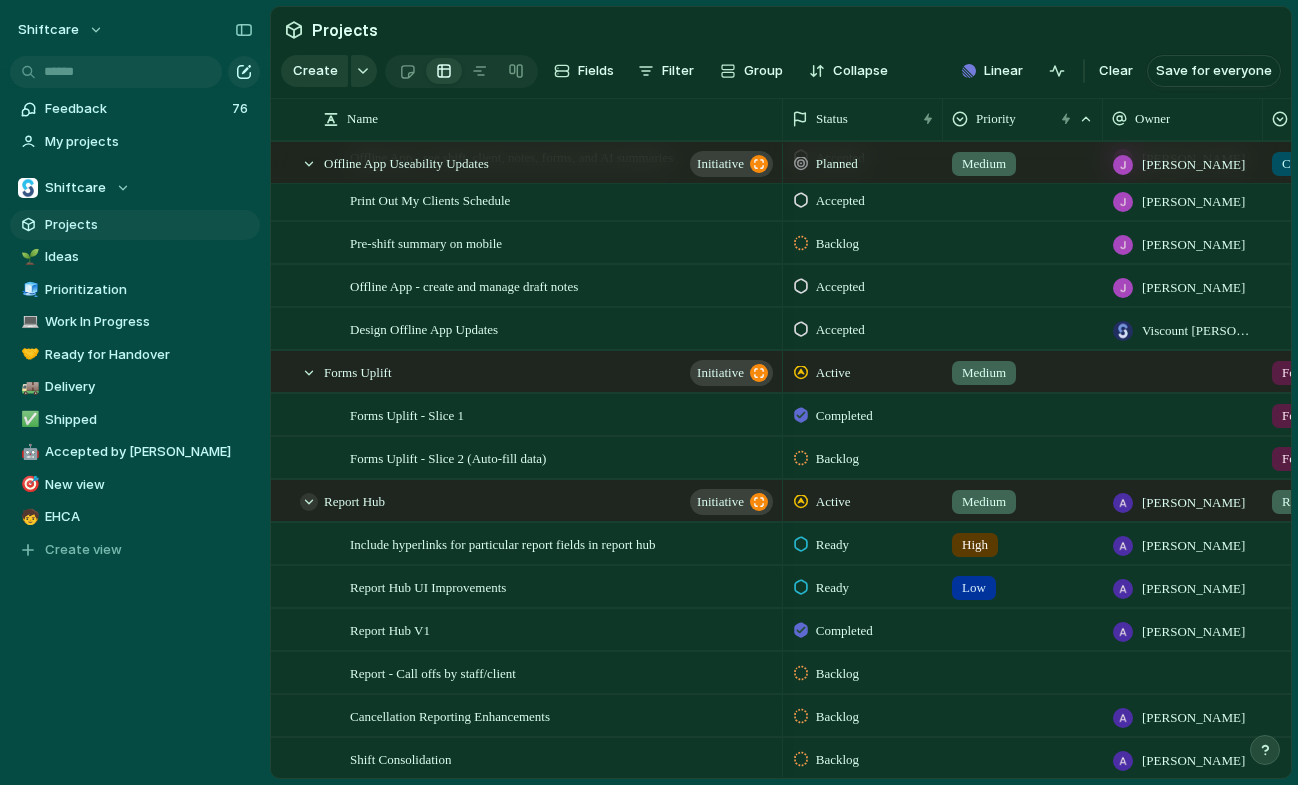 click at bounding box center (309, 502) 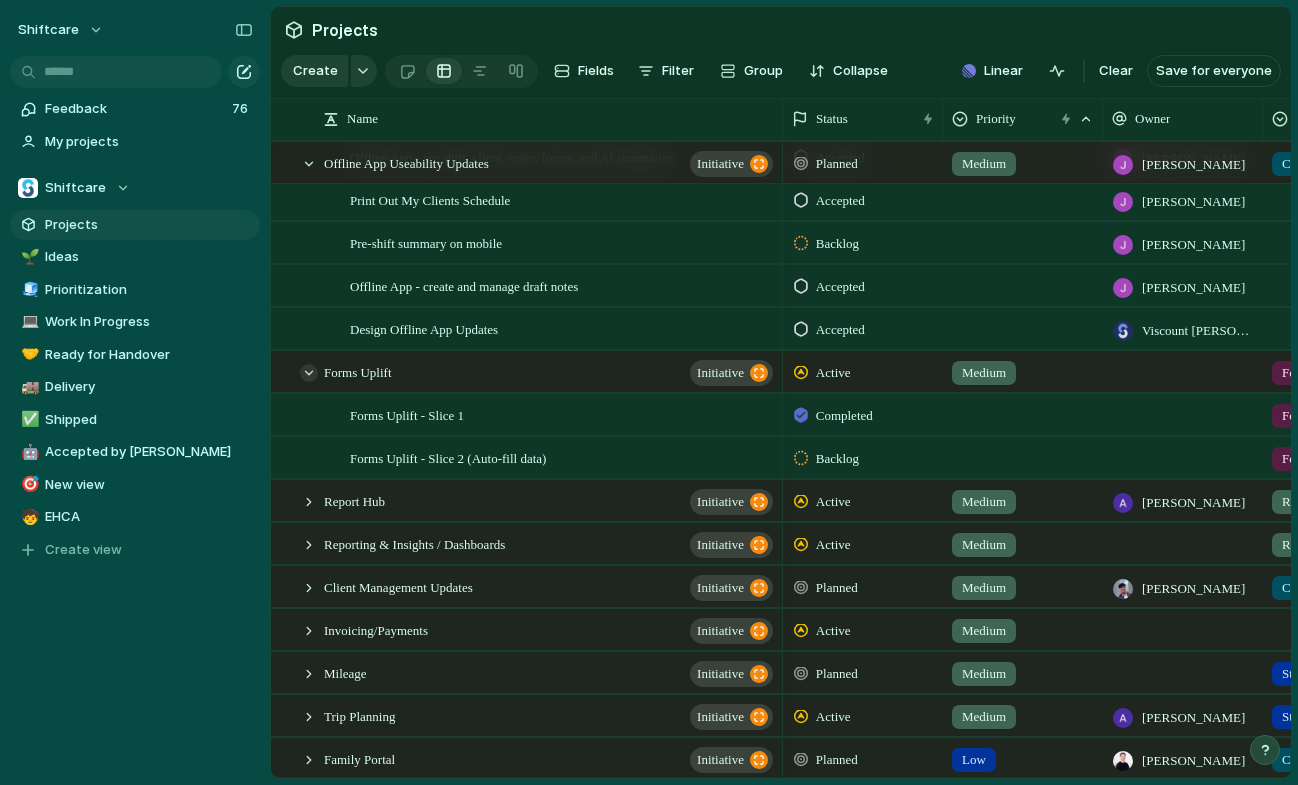 click at bounding box center (309, 373) 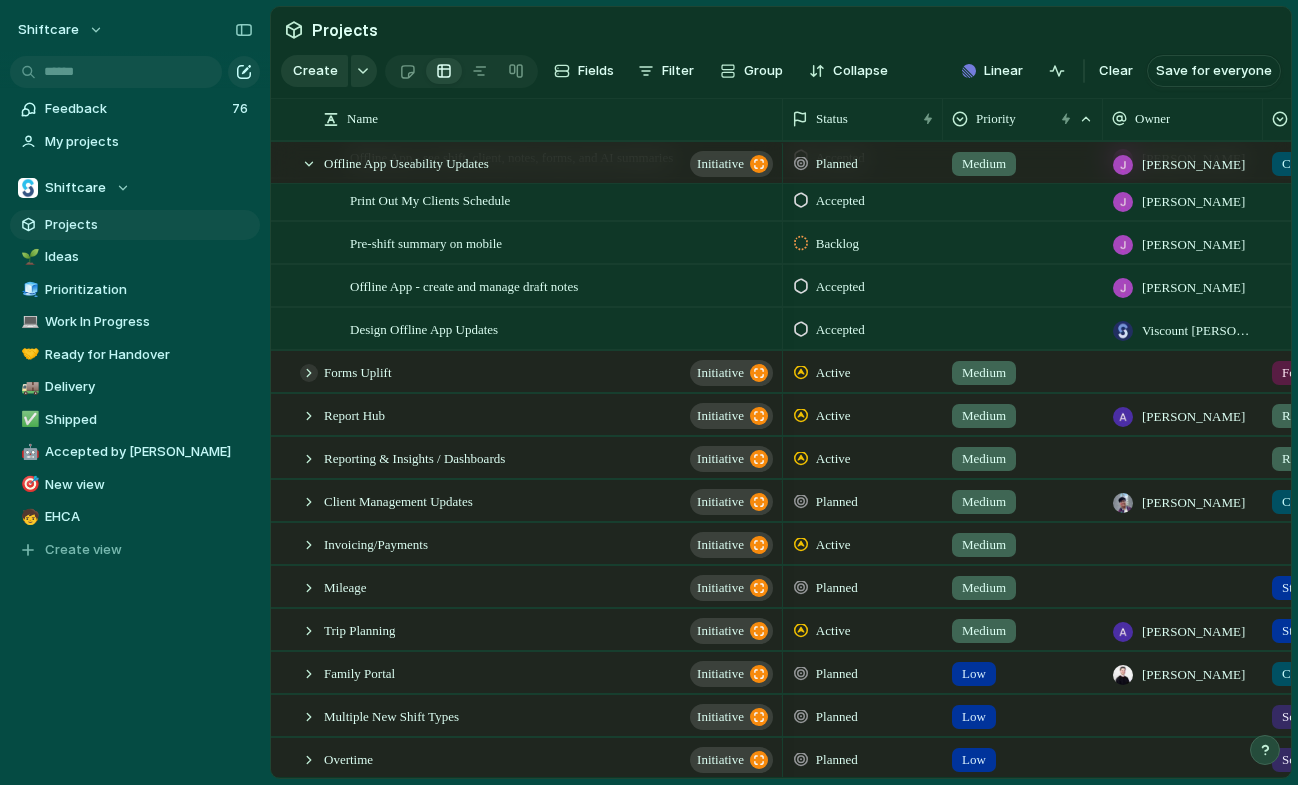 scroll, scrollTop: 912, scrollLeft: 0, axis: vertical 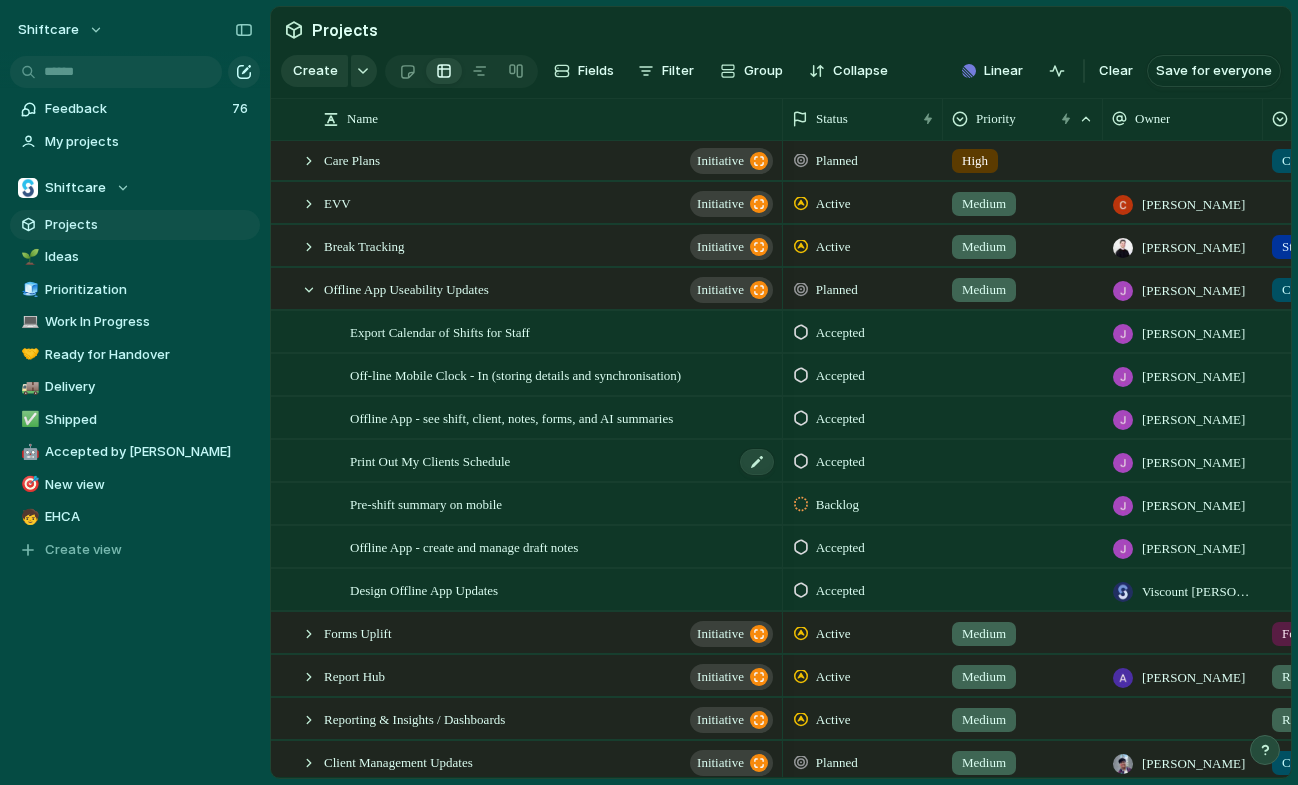 click on "Print Out My Clients Schedule" at bounding box center (430, 460) 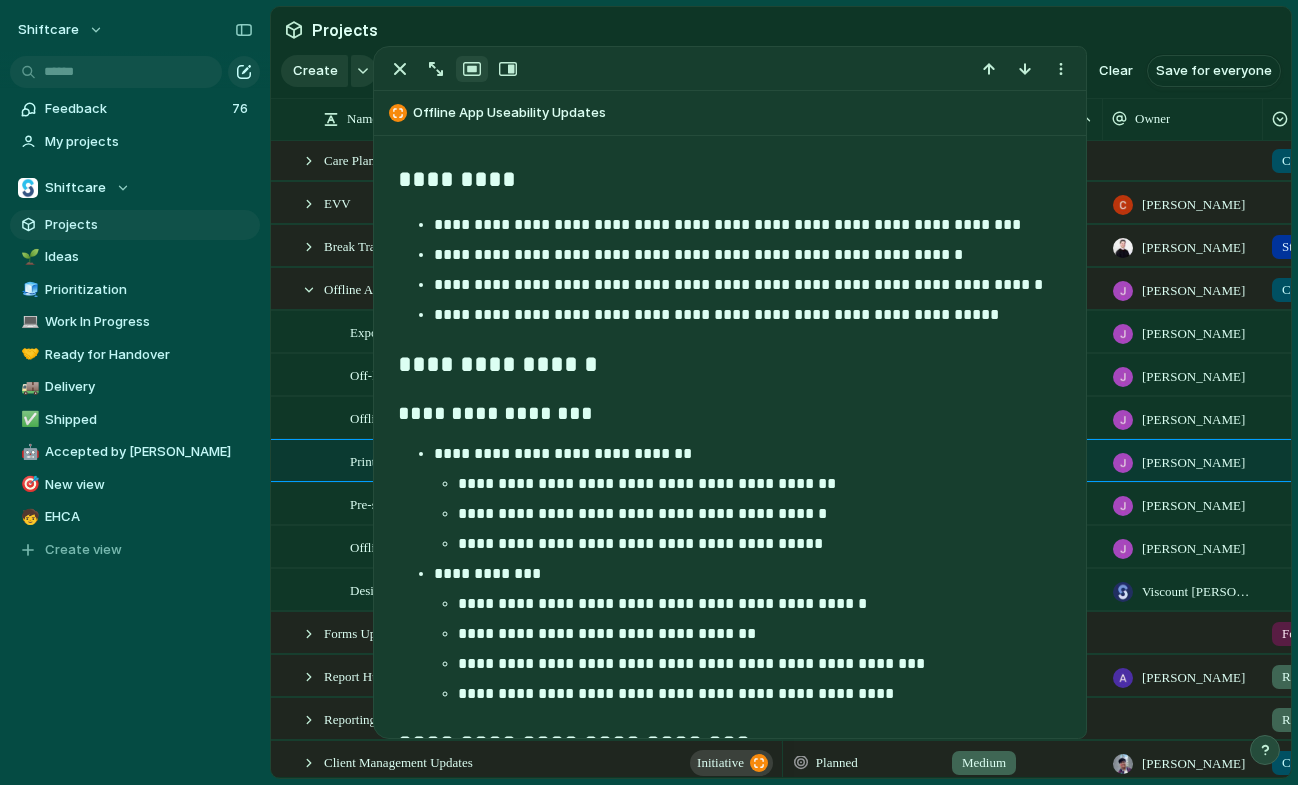 scroll, scrollTop: 1361, scrollLeft: 0, axis: vertical 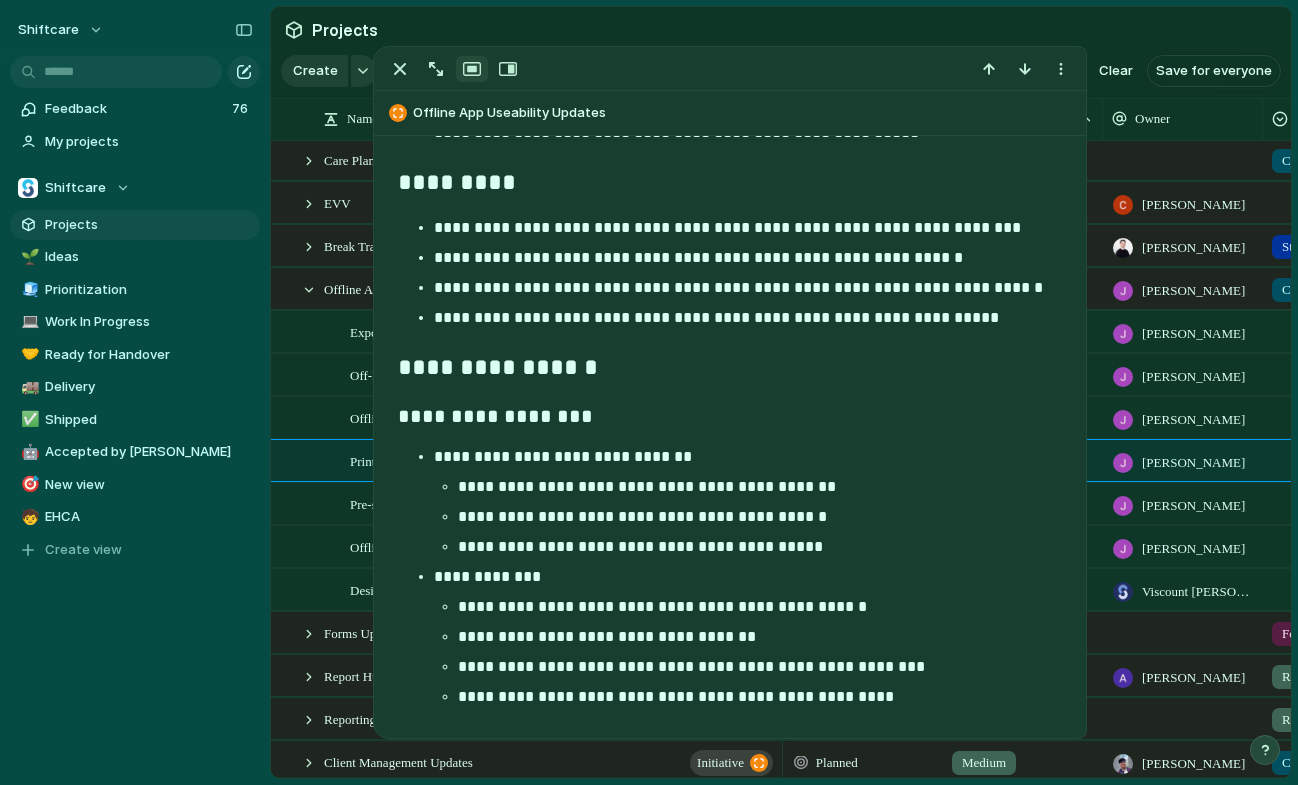 click on "**********" at bounding box center [747, 288] 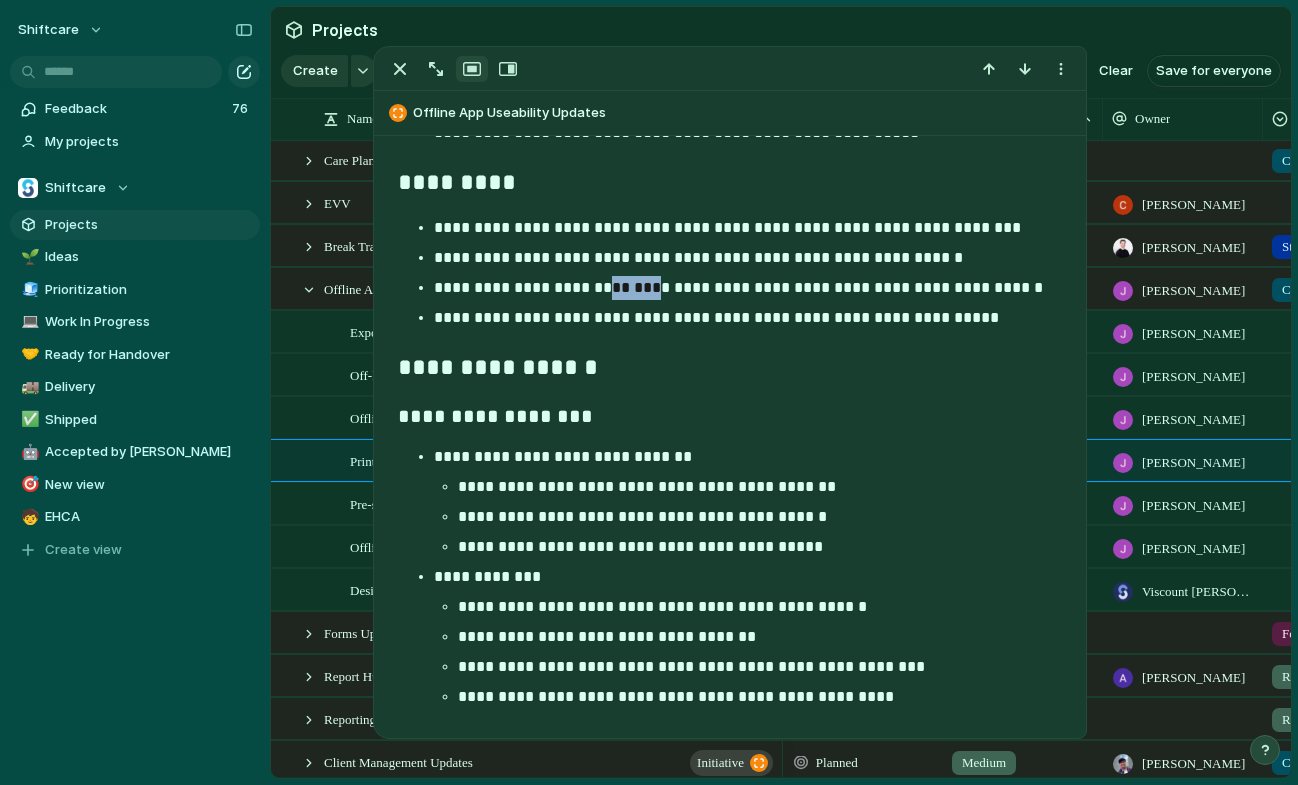 click on "**********" at bounding box center [747, 288] 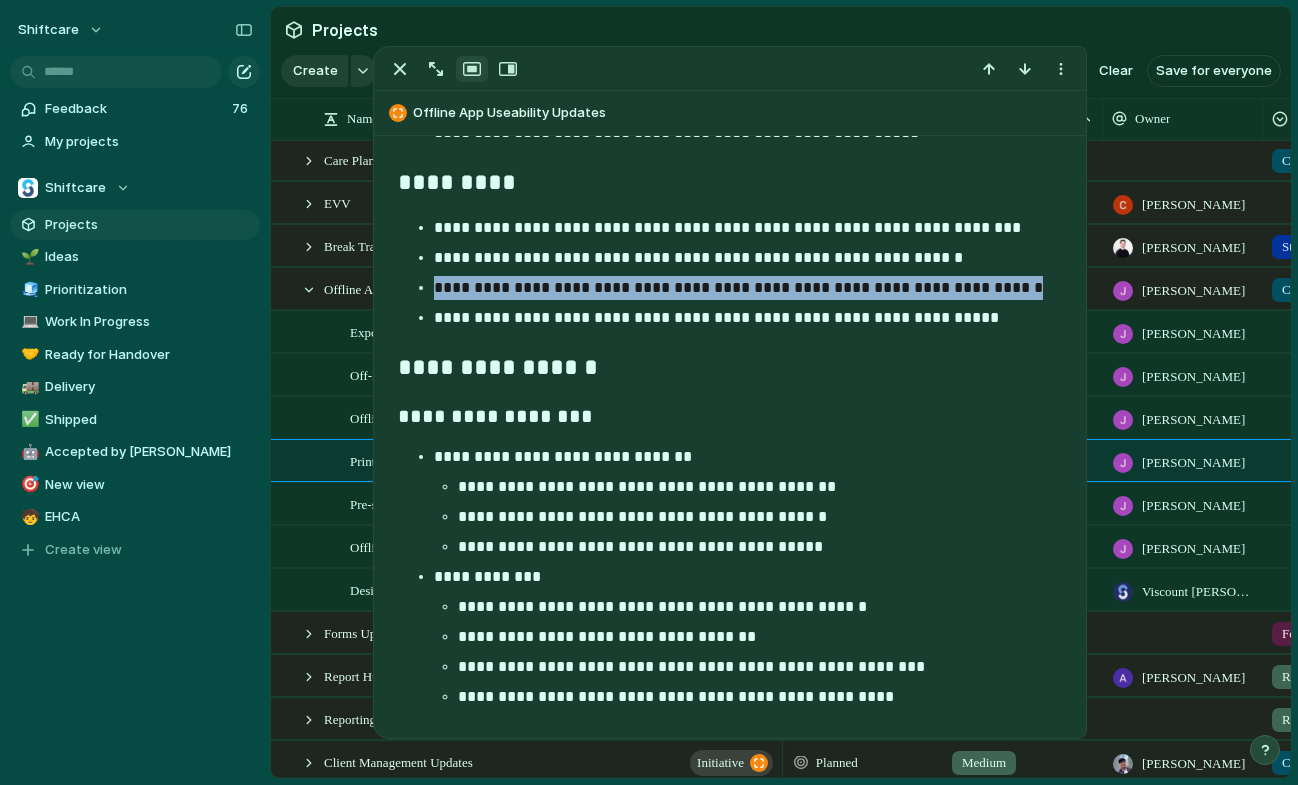 click on "**********" at bounding box center [747, 288] 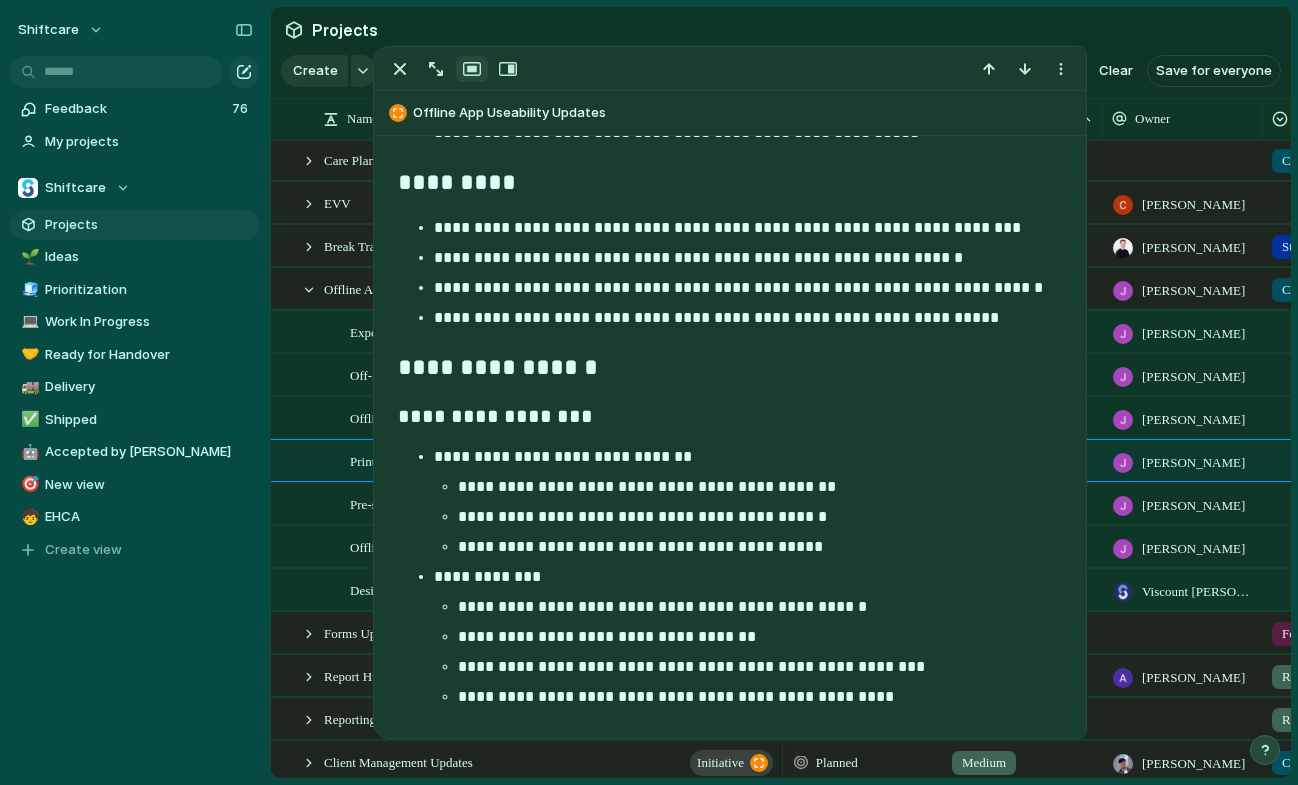 click on "**********" at bounding box center [730, 369] 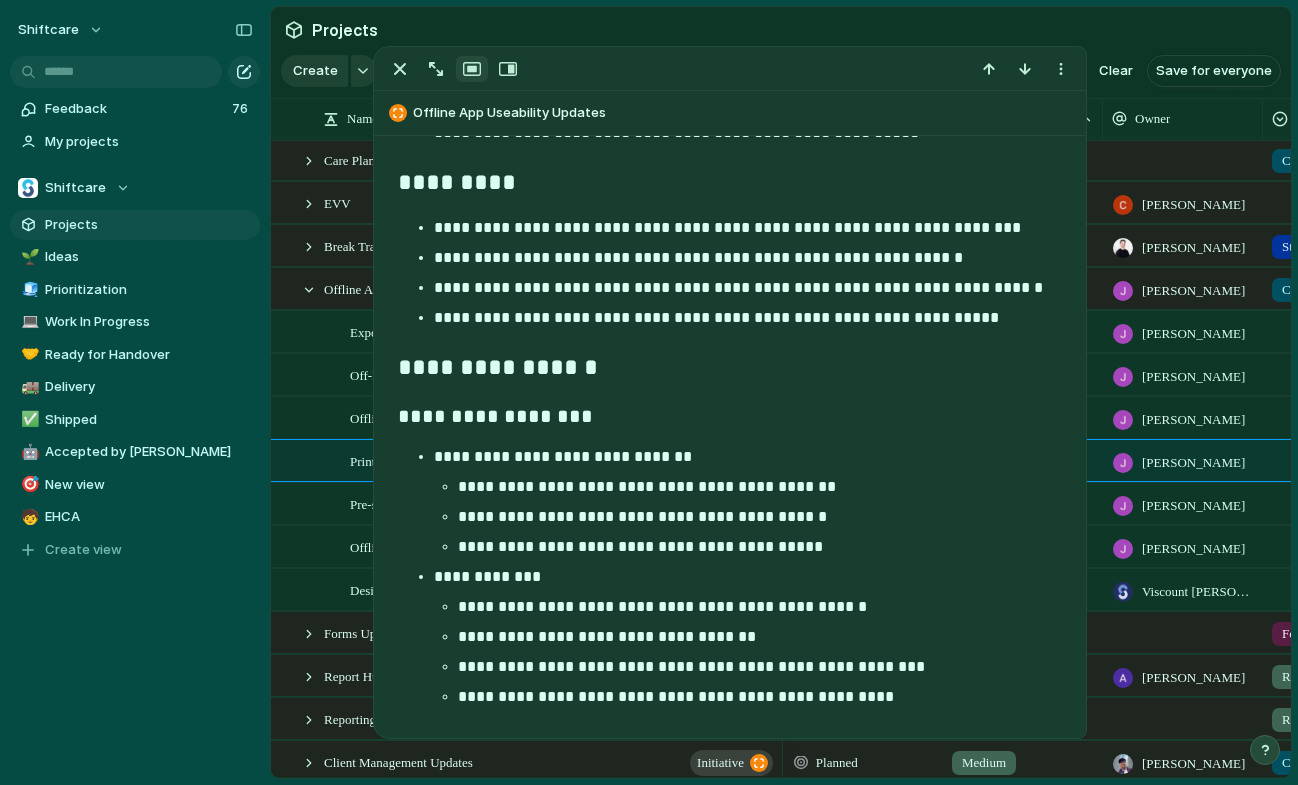 click on "**********" at bounding box center [747, 318] 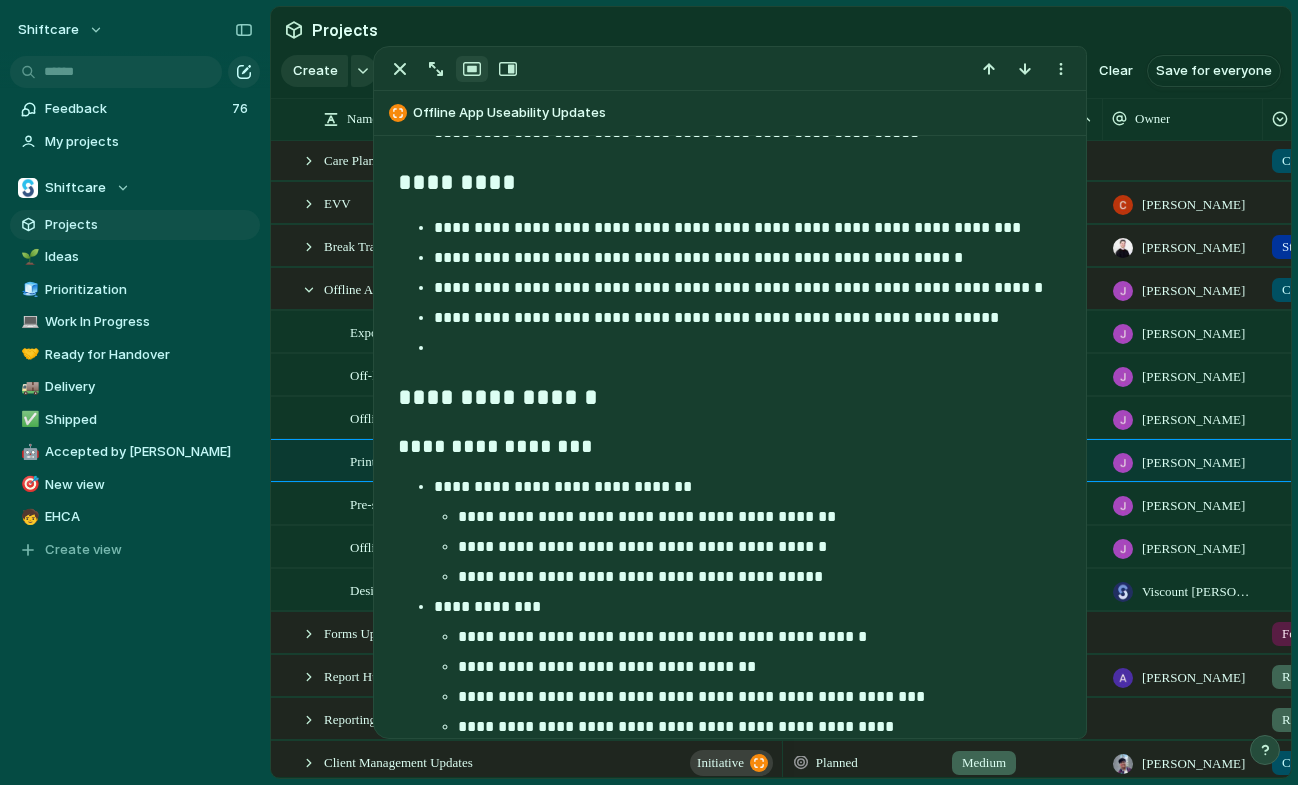 type 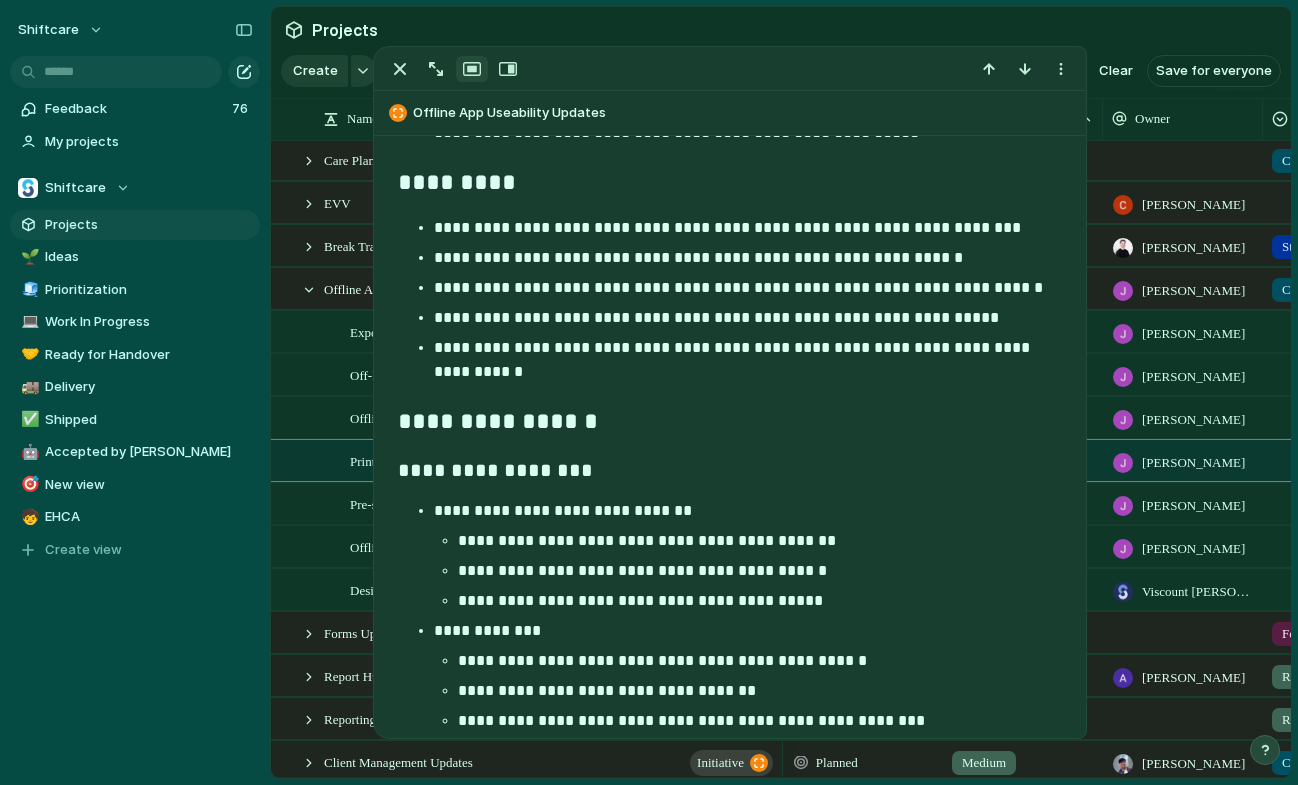 click on "**********" at bounding box center [747, 360] 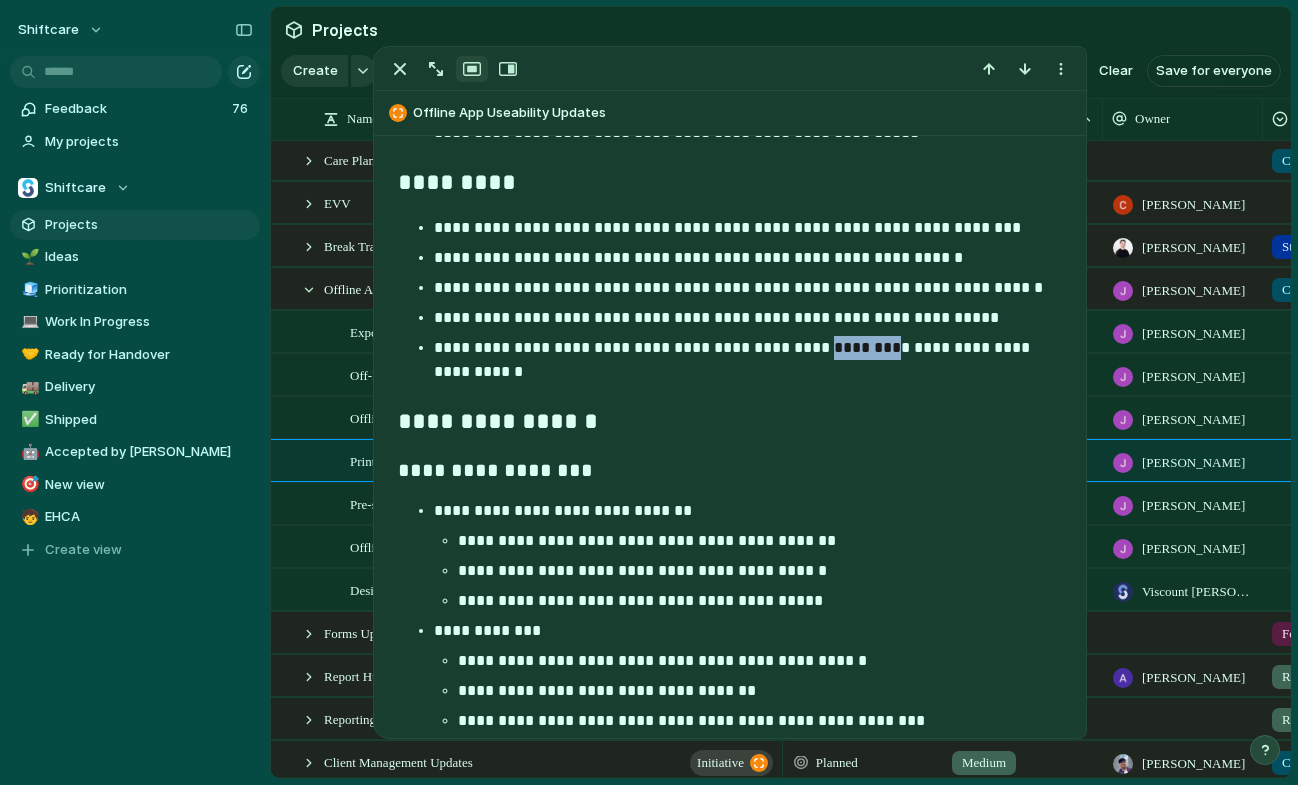 click on "**********" at bounding box center (747, 360) 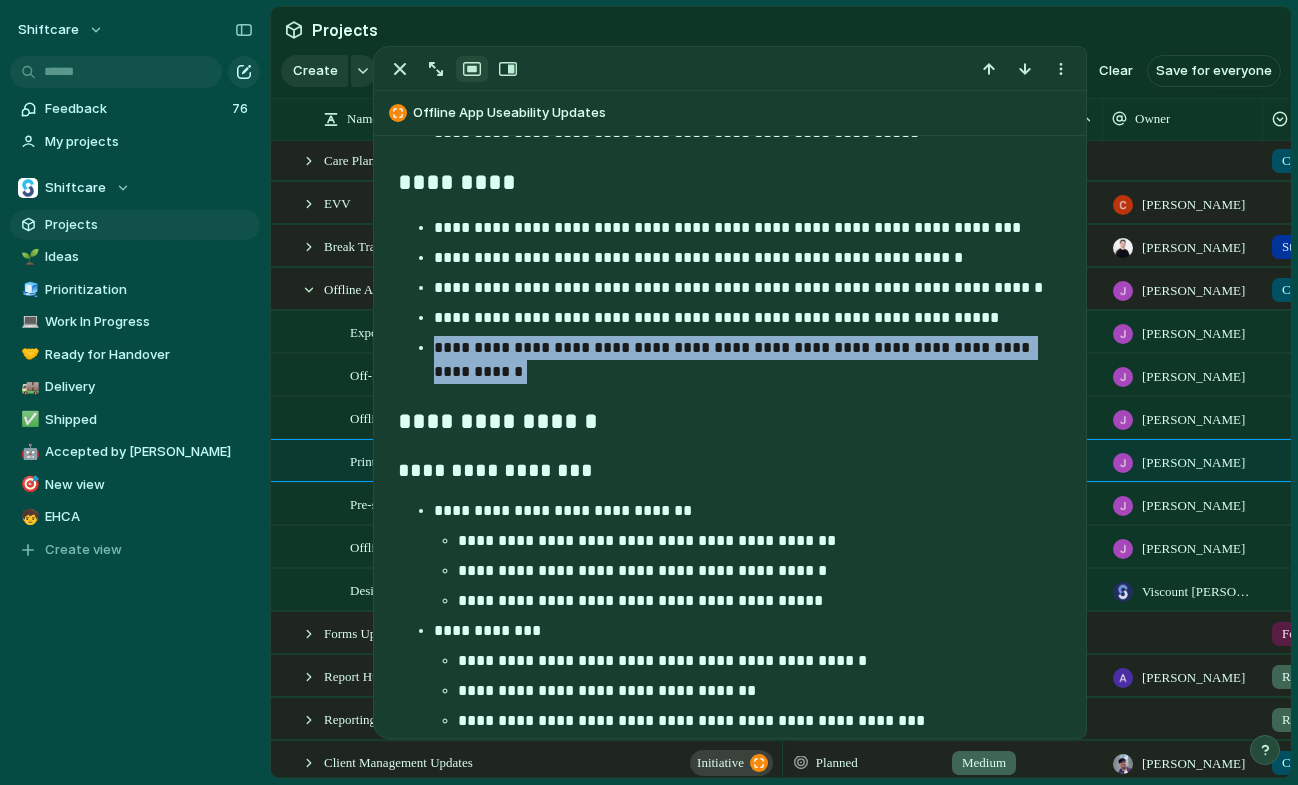 click on "**********" at bounding box center [747, 360] 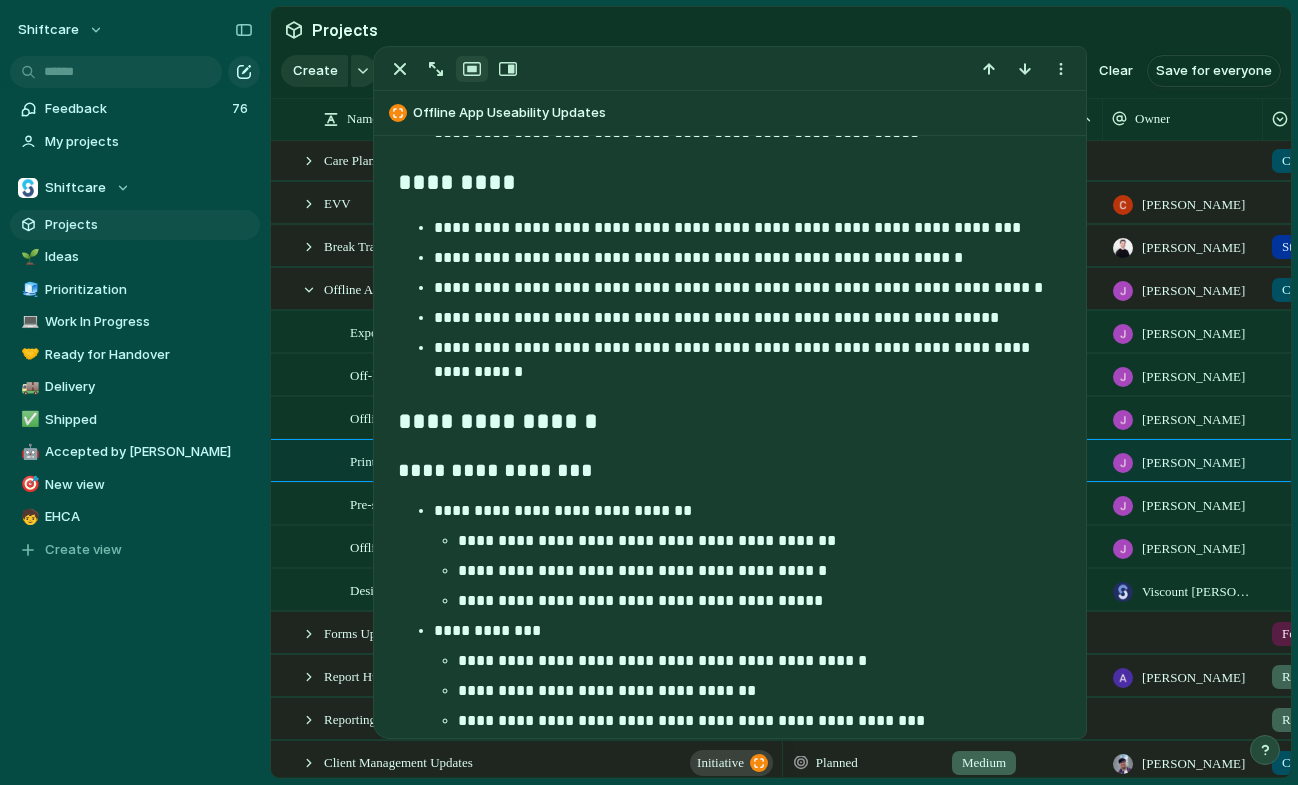 click on "**********" at bounding box center [730, 1007] 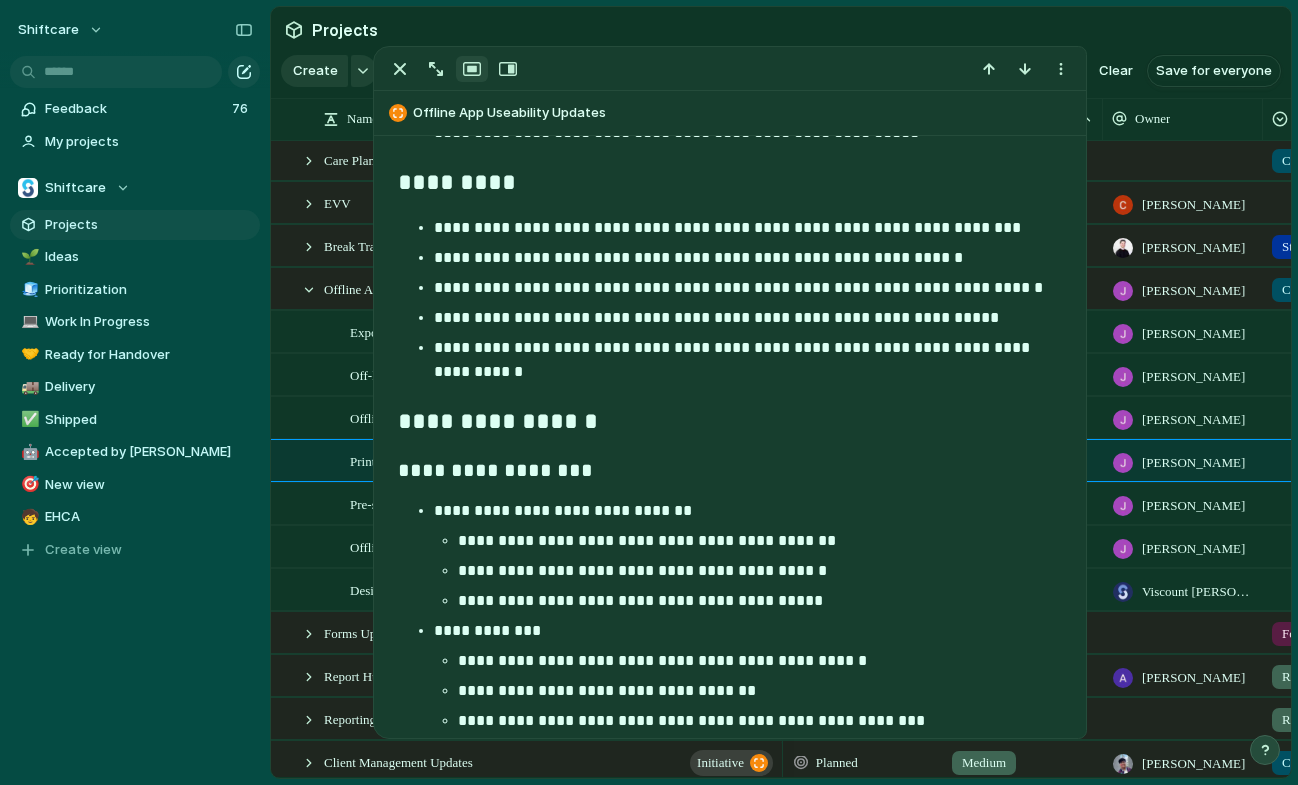 click on "**********" at bounding box center (747, 360) 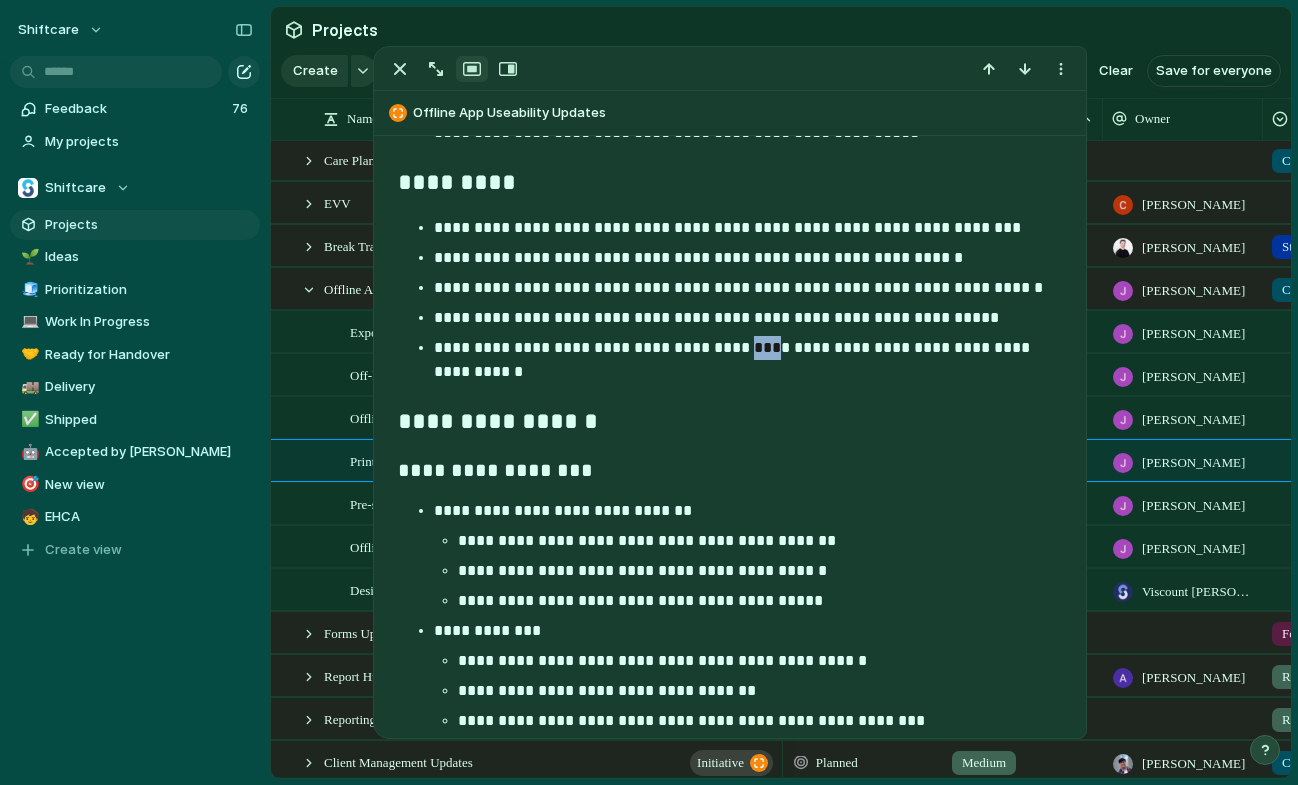 click on "**********" at bounding box center [747, 360] 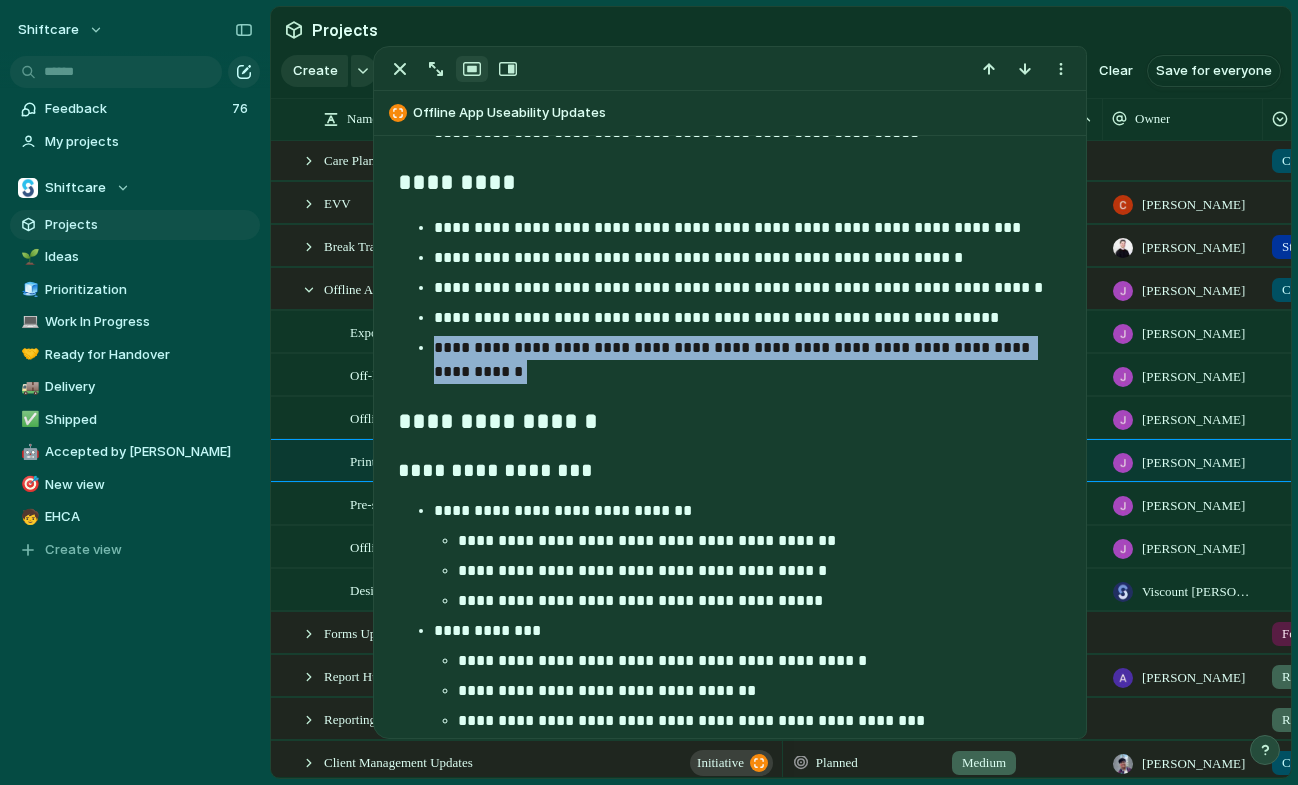 click on "**********" at bounding box center (747, 360) 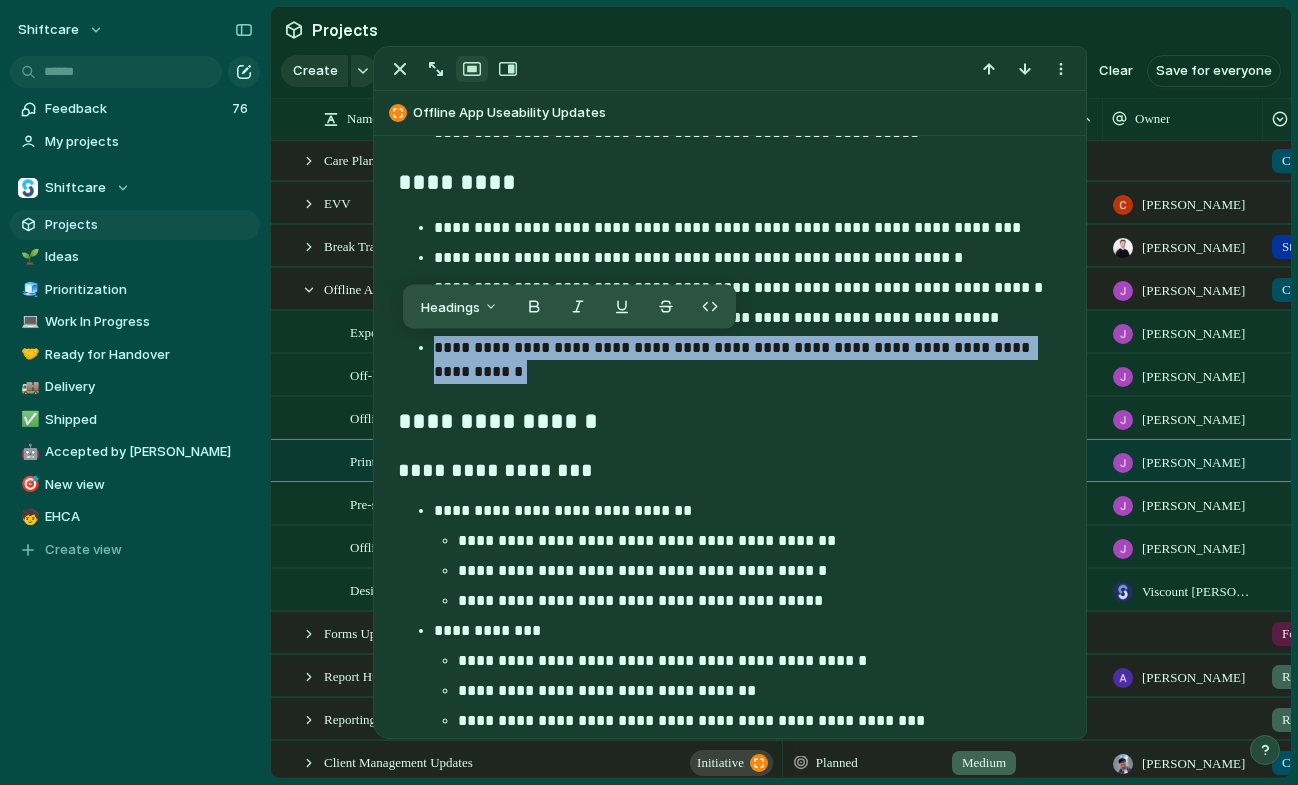 copy on "***" 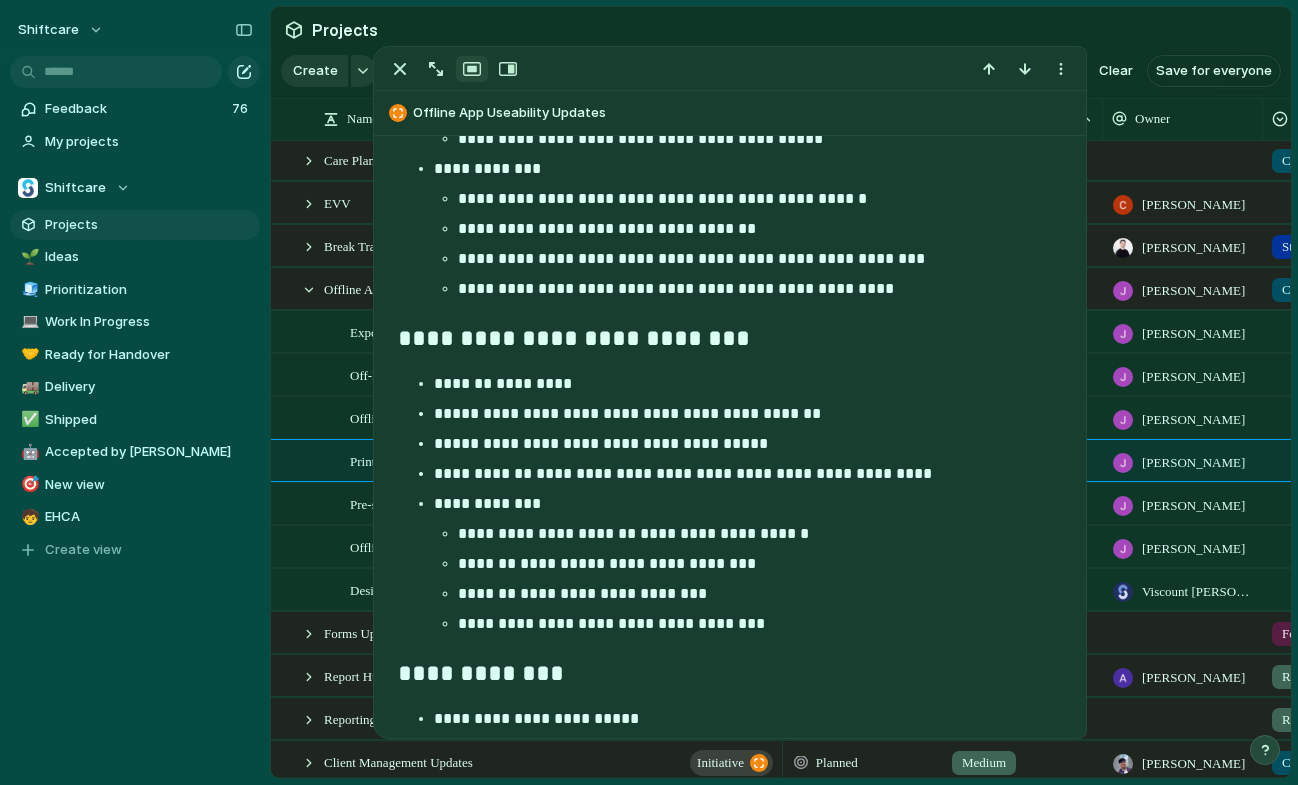 scroll, scrollTop: 1824, scrollLeft: 0, axis: vertical 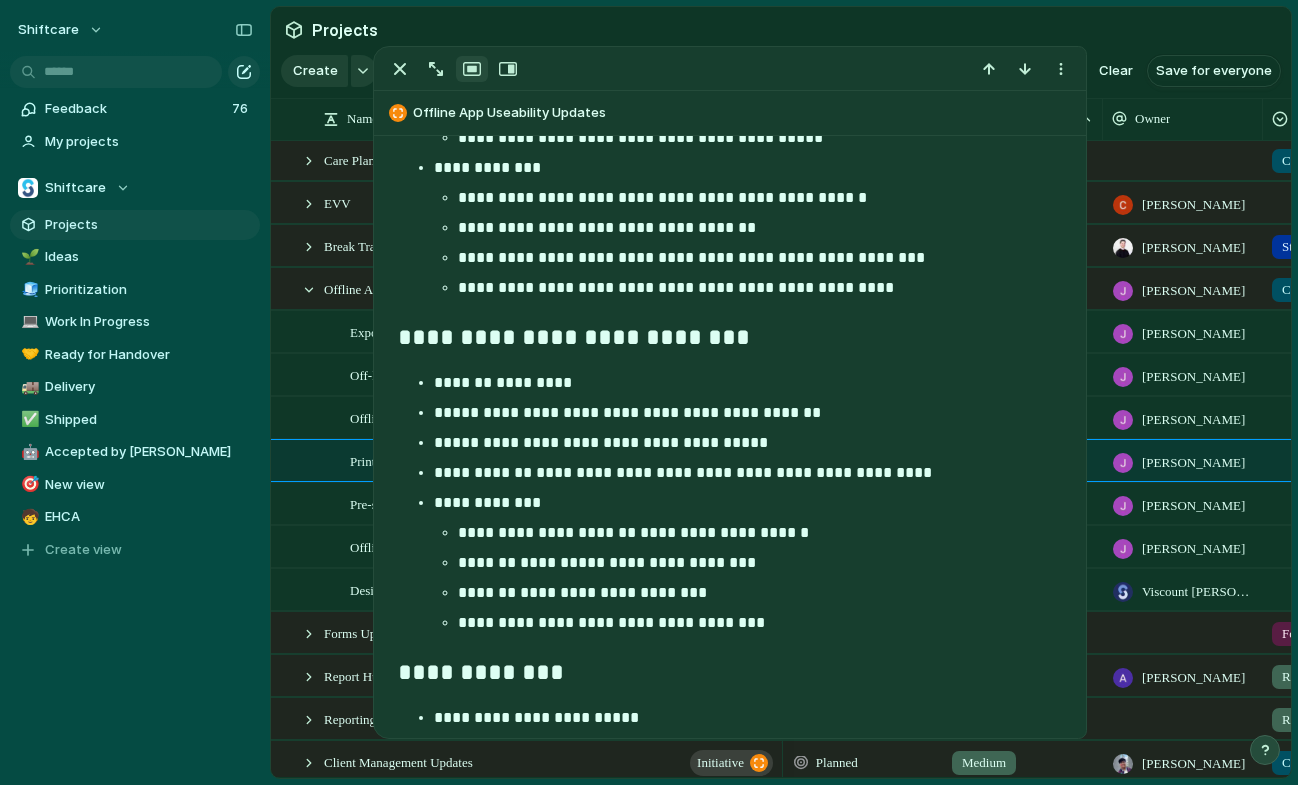 click on "******* *********" at bounding box center [747, 383] 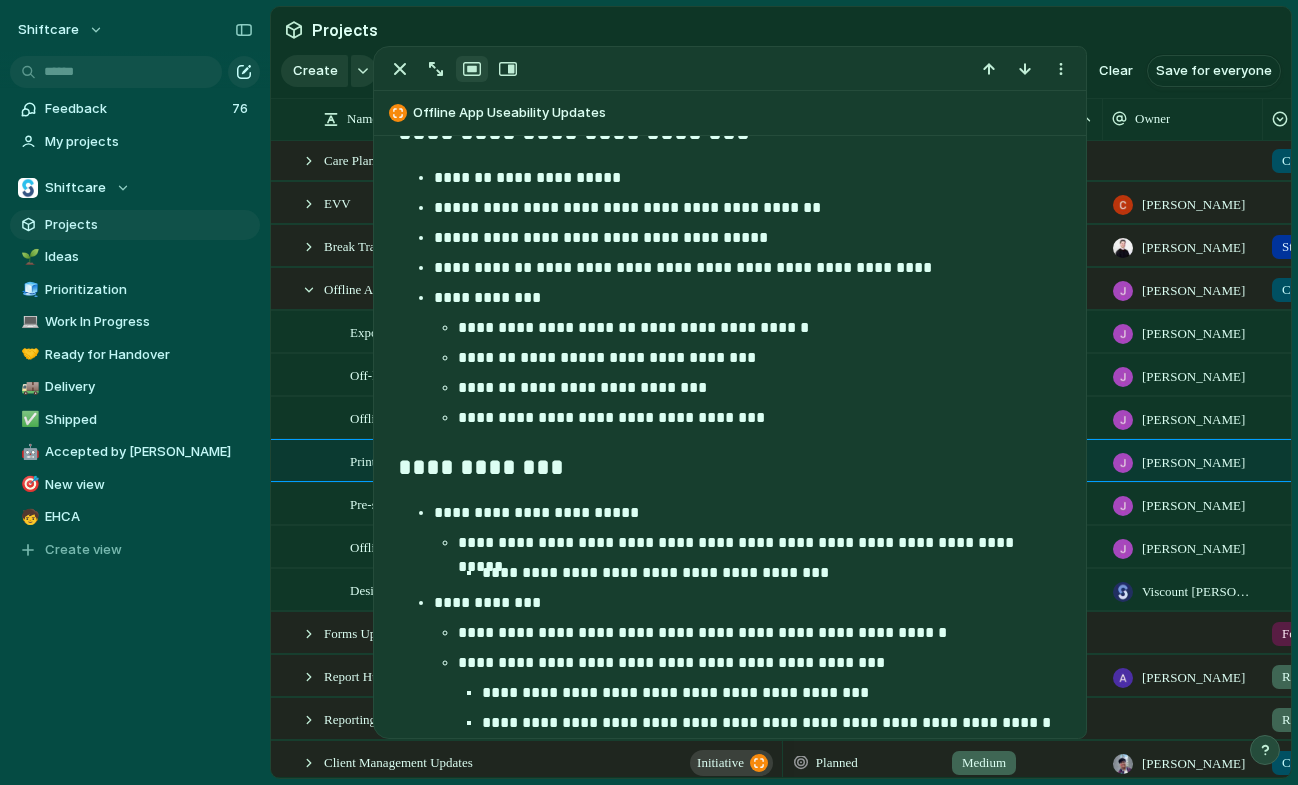 scroll, scrollTop: 2078, scrollLeft: 0, axis: vertical 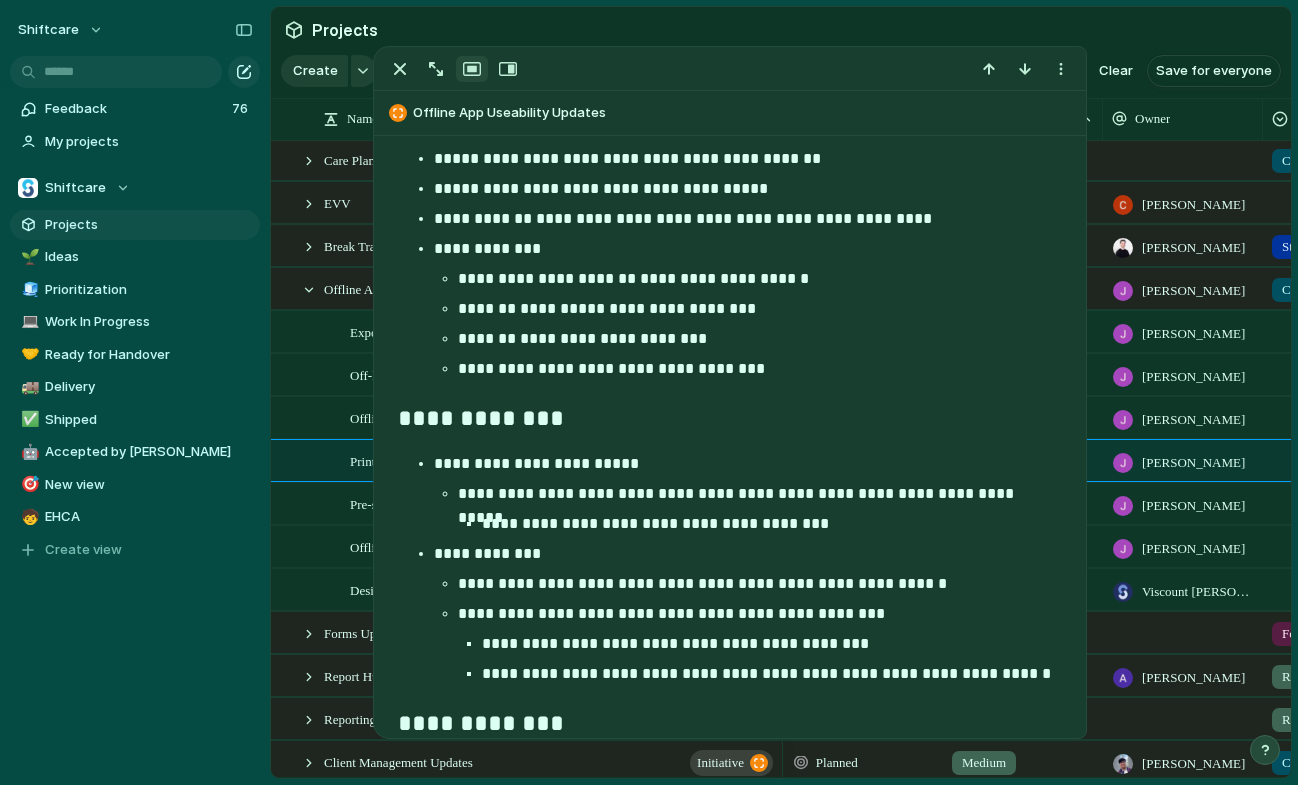 click on "**********" at bounding box center (730, 290) 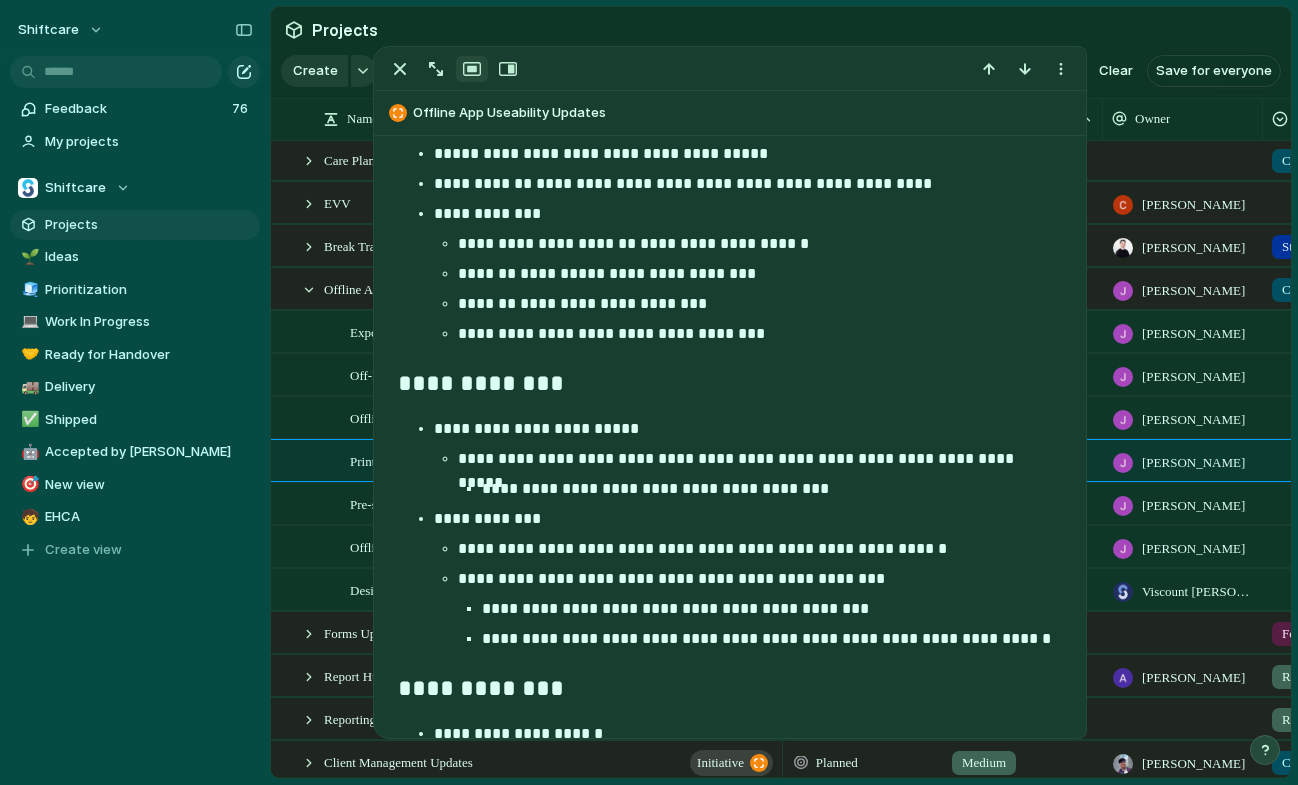 scroll, scrollTop: 2118, scrollLeft: 0, axis: vertical 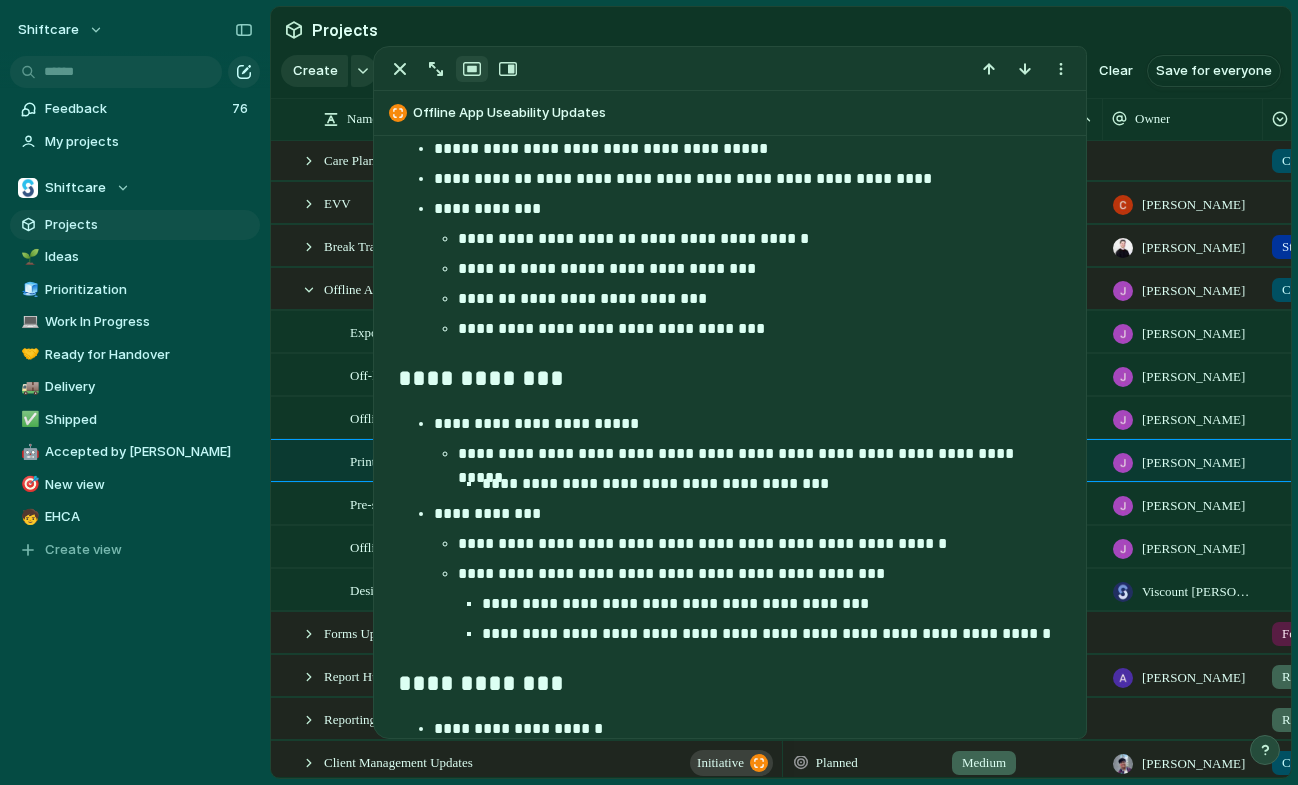 click on "**********" at bounding box center (748, 284) 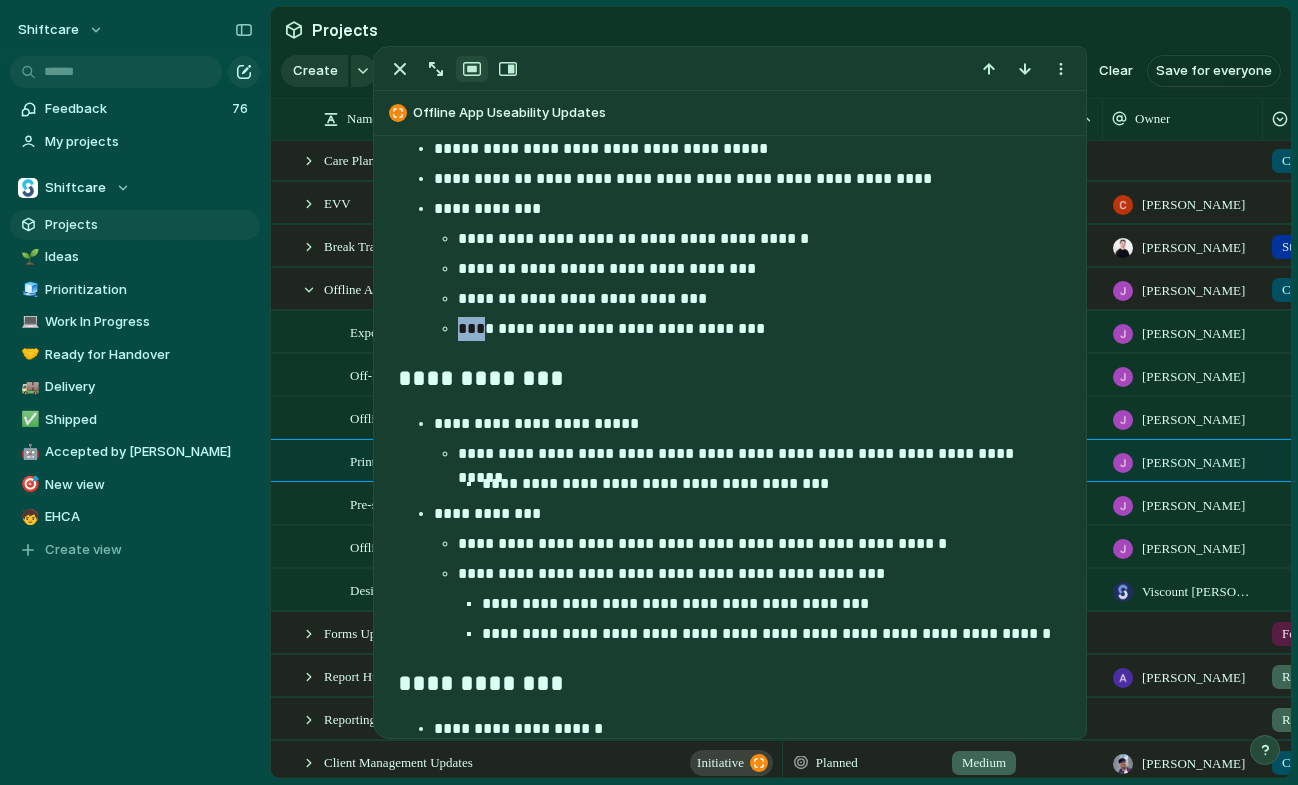click on "**********" at bounding box center [748, 284] 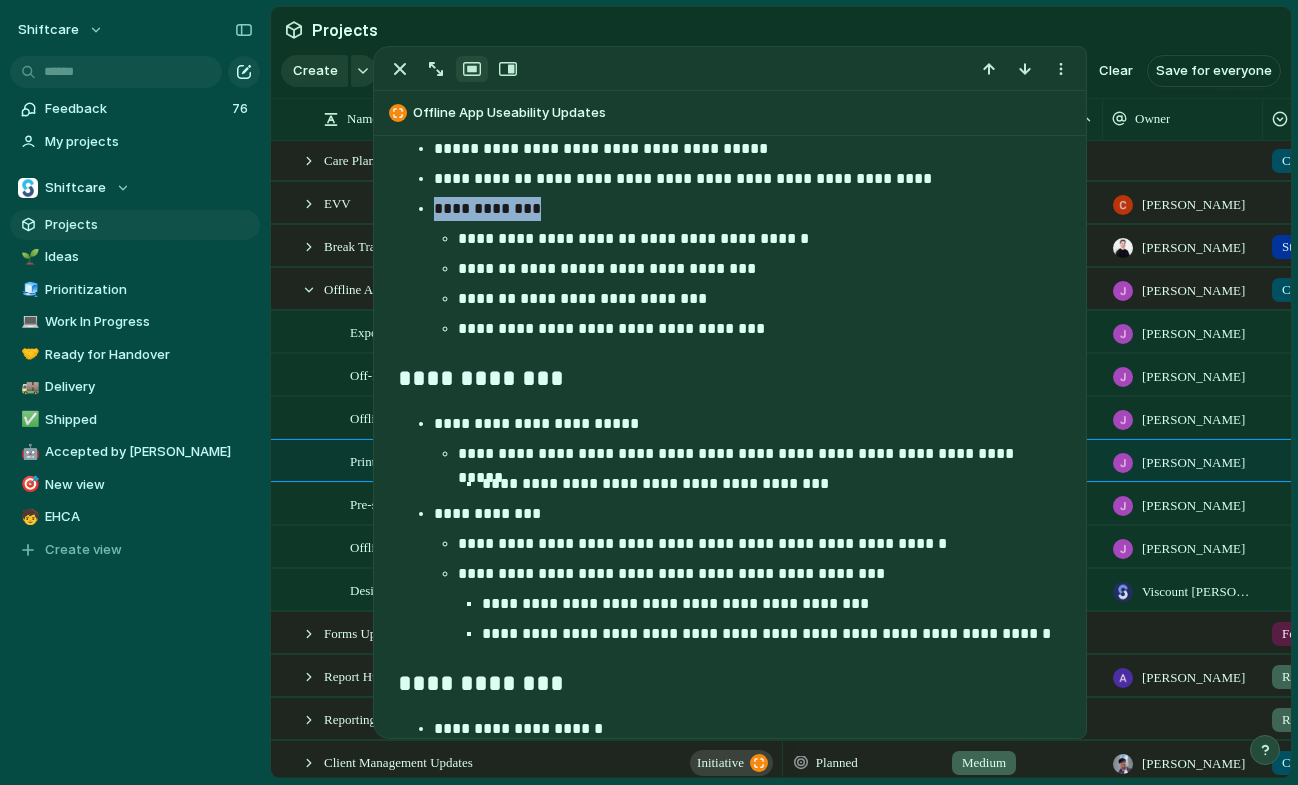 click on "**********" at bounding box center [748, 284] 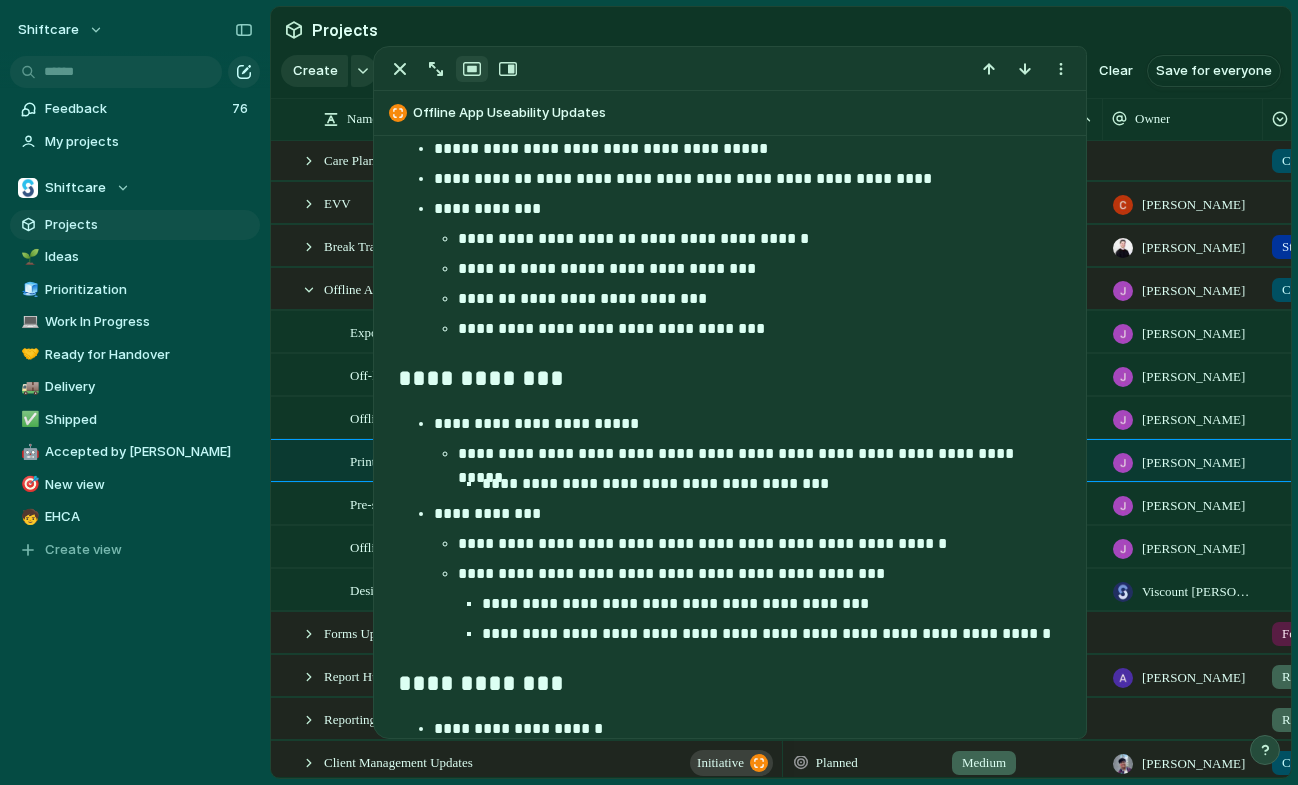 click on "**********" at bounding box center [730, 380] 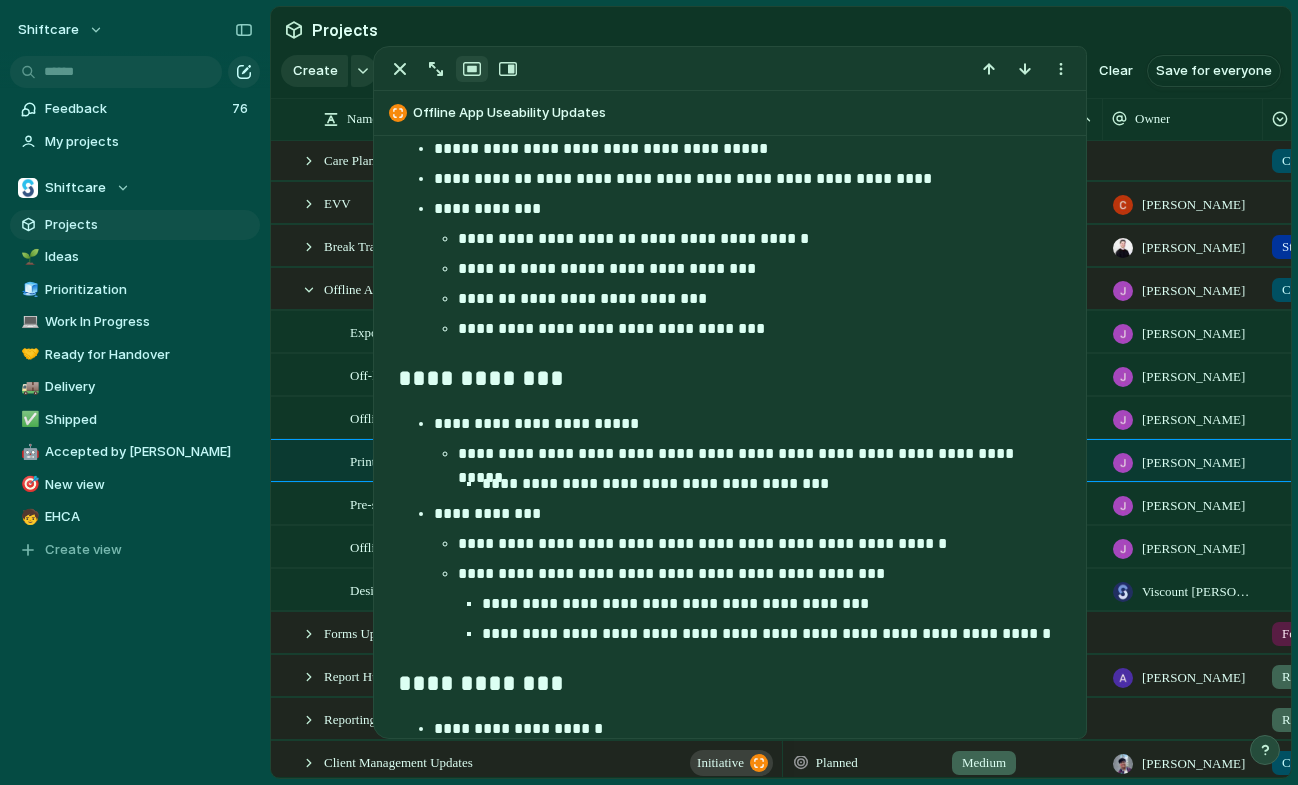 click on "**********" at bounding box center (759, 299) 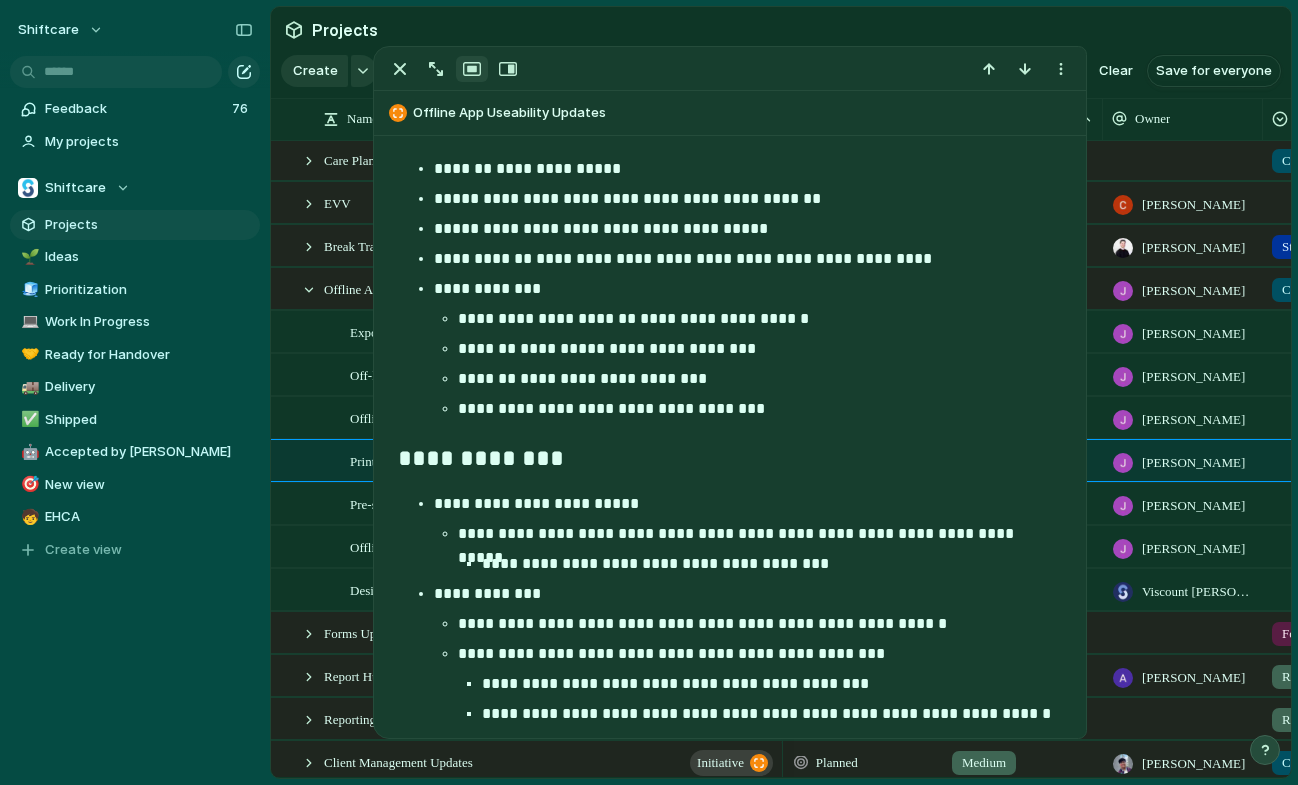 scroll, scrollTop: 1923, scrollLeft: 0, axis: vertical 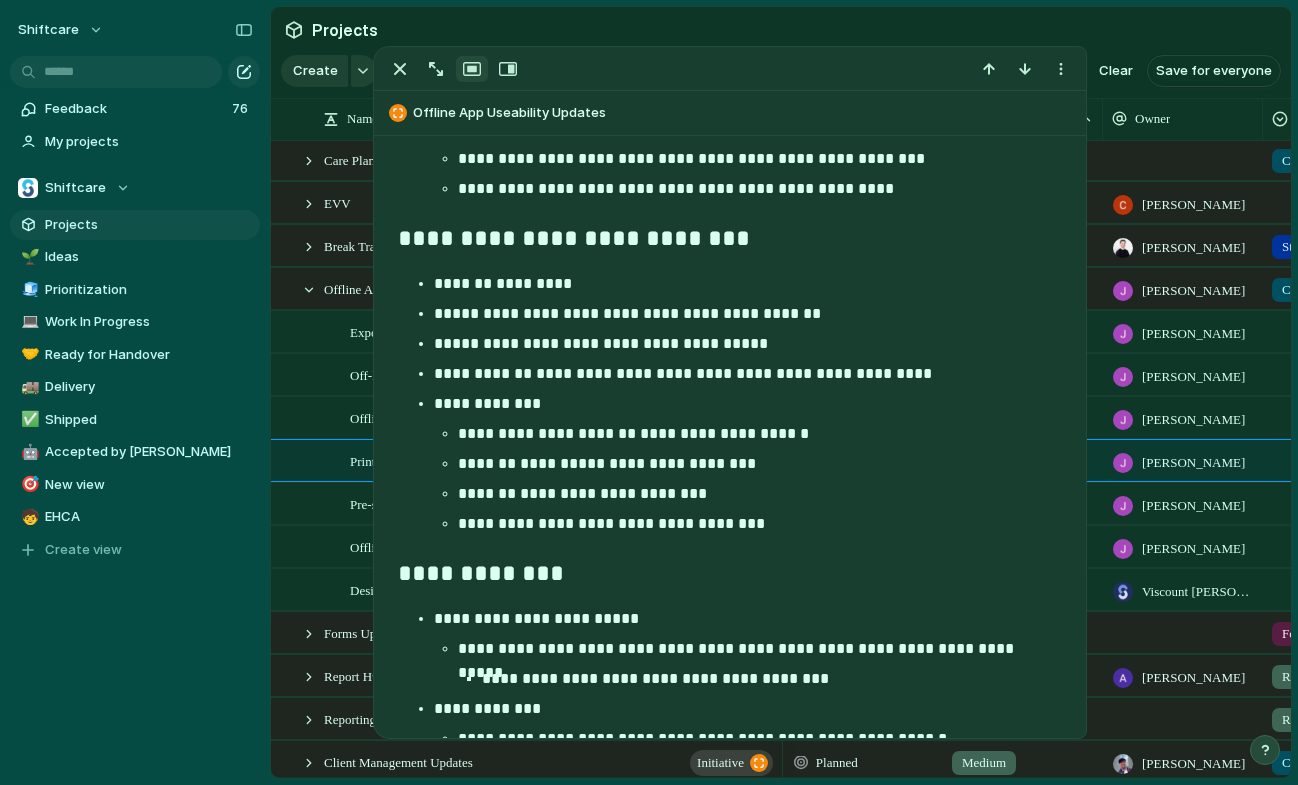 click on "**********" at bounding box center (724, 433) 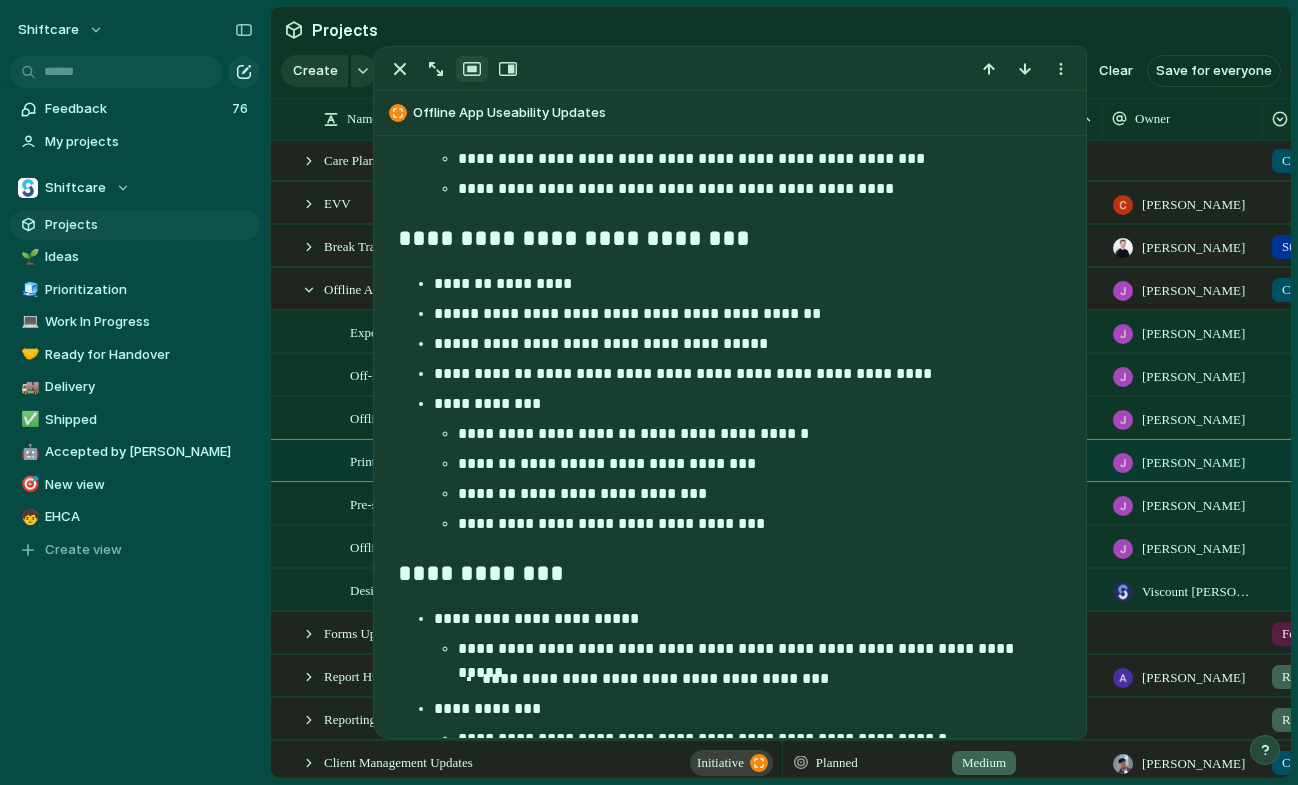 click on "**********" at bounding box center [574, 238] 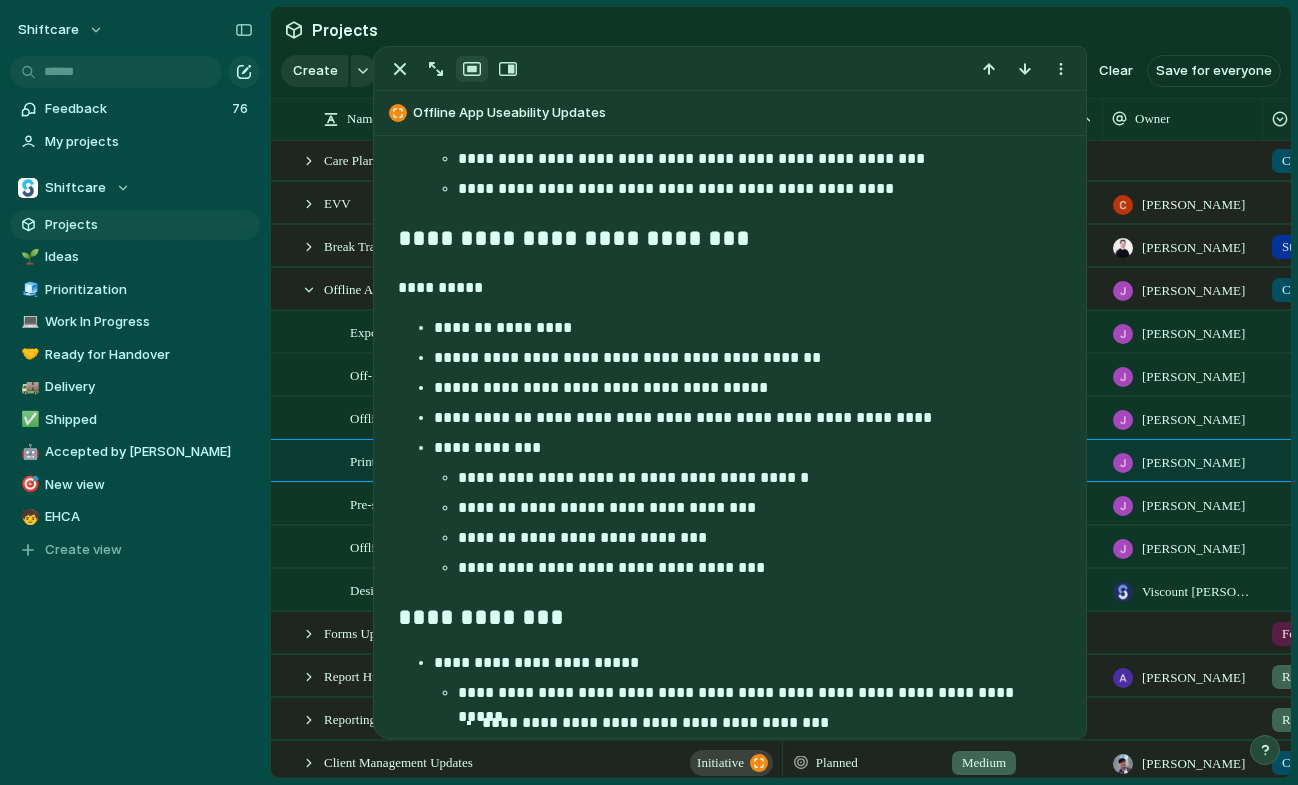 click on "**********" at bounding box center (747, 388) 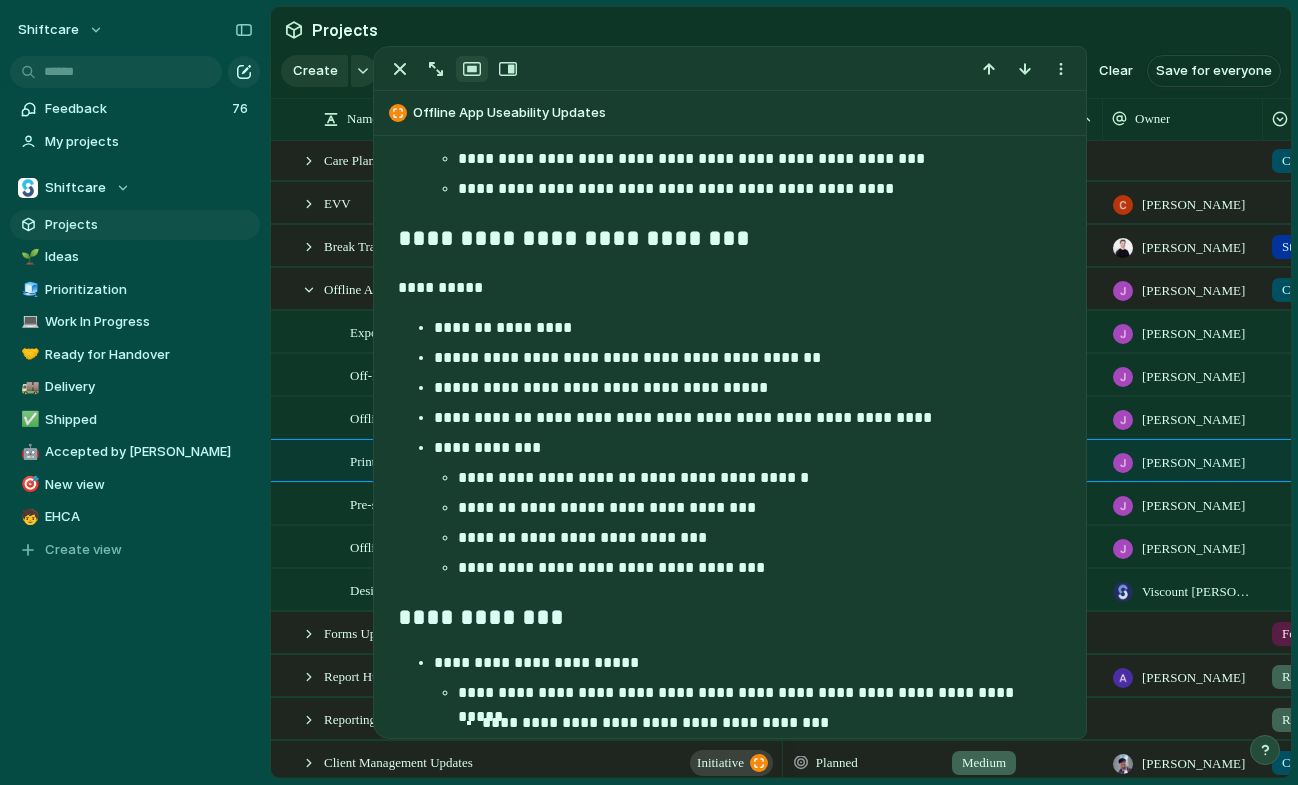 click on "**********" at bounding box center (759, 568) 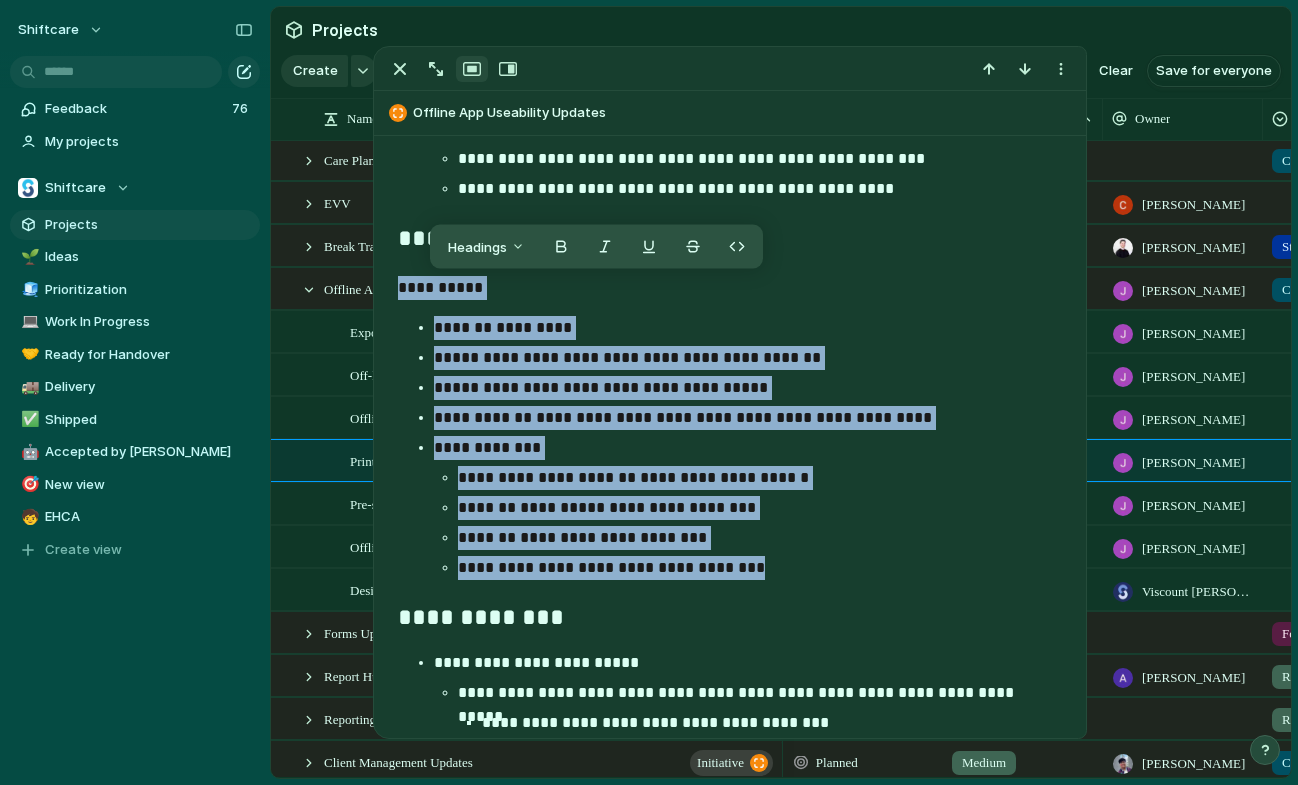 copy on "**********" 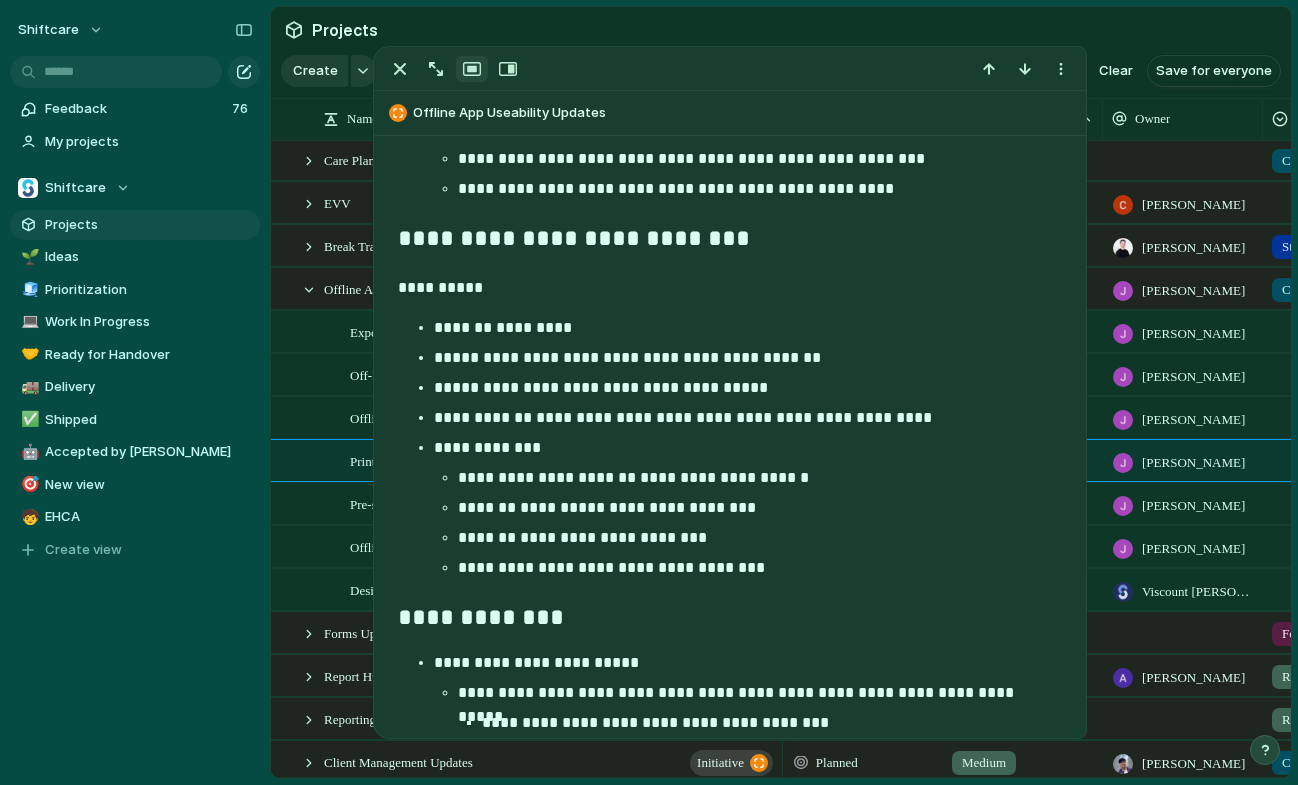 click on "**********" at bounding box center [759, 568] 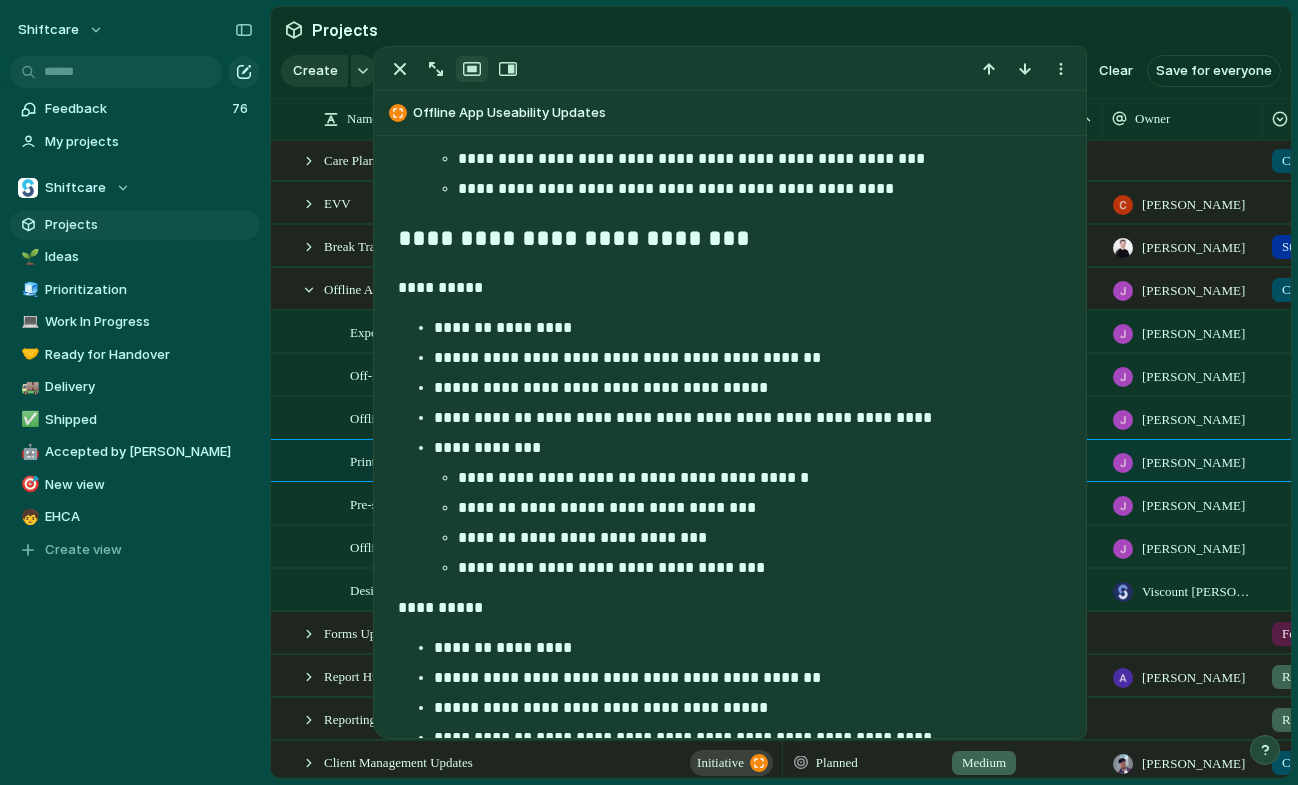 scroll, scrollTop: 2088, scrollLeft: 0, axis: vertical 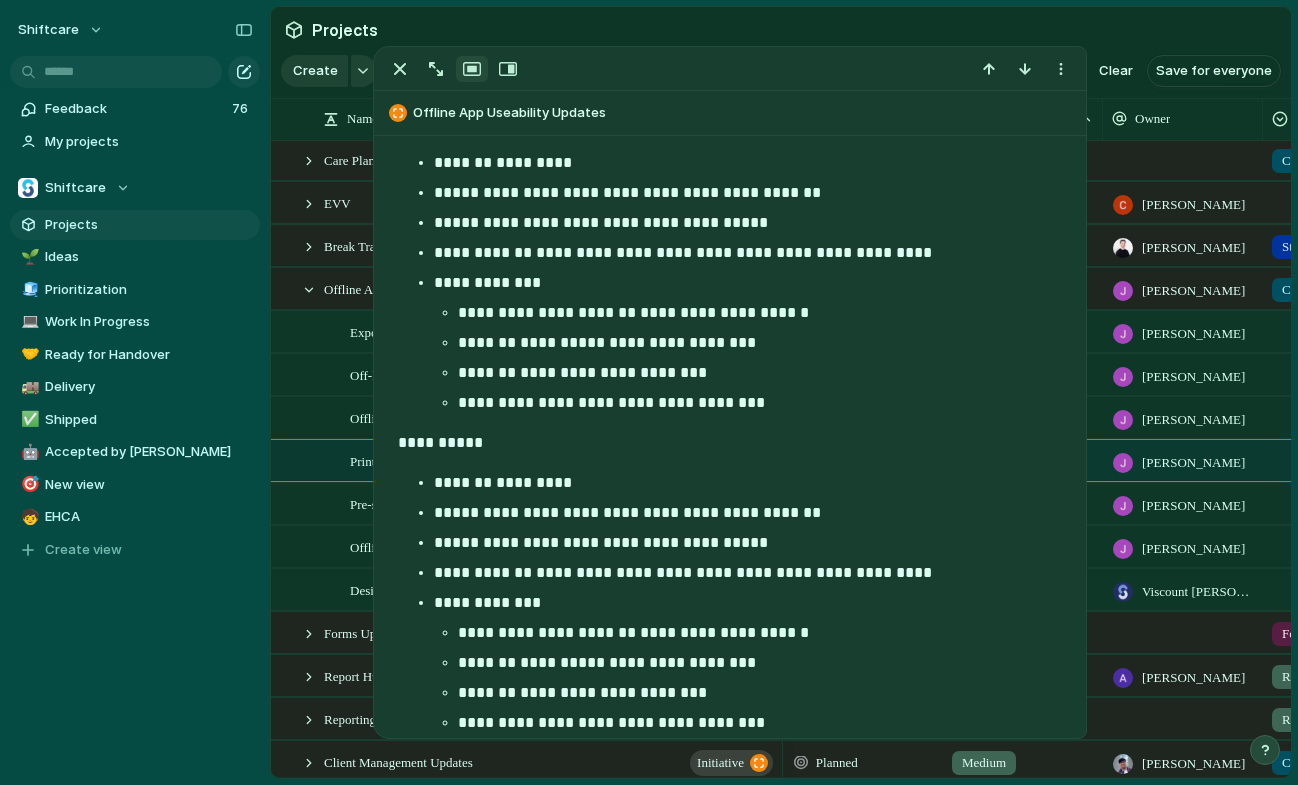 click on "**********" at bounding box center (729, 443) 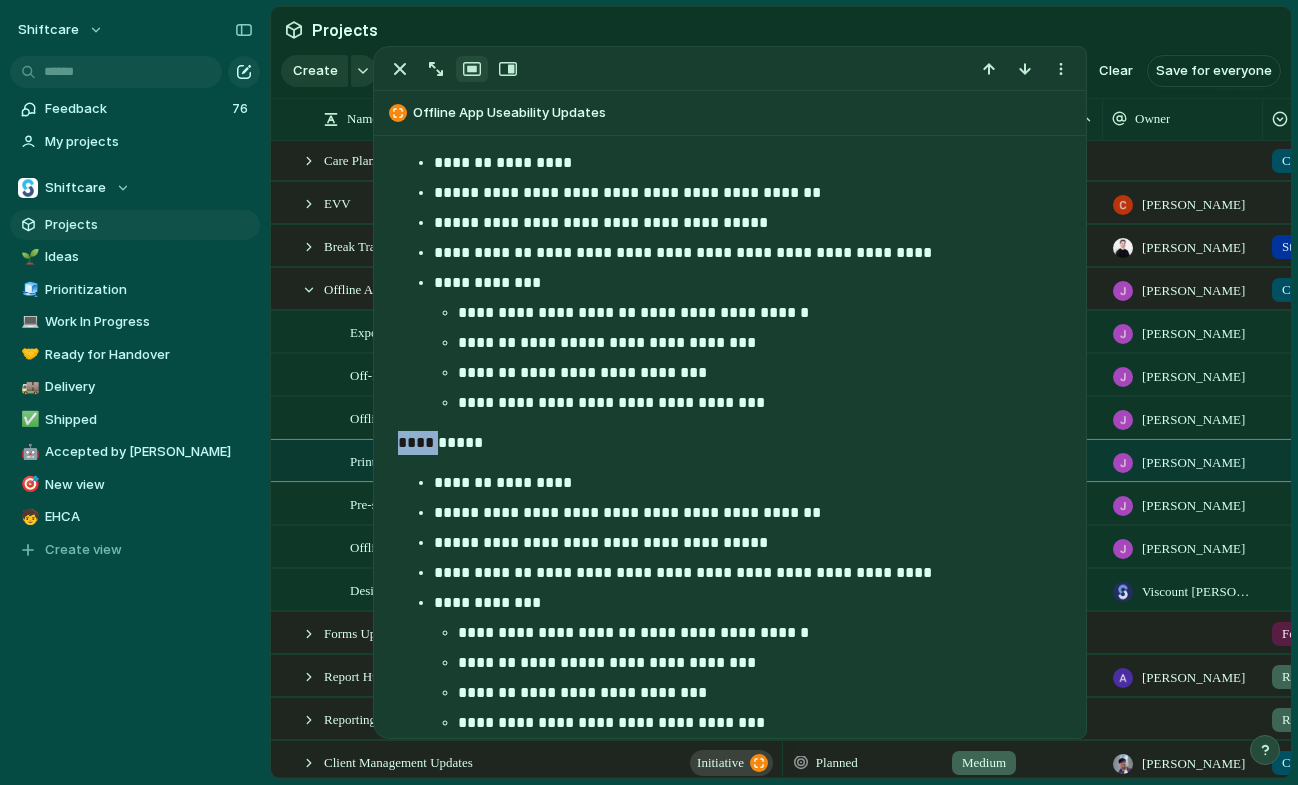 click on "**********" at bounding box center [729, 443] 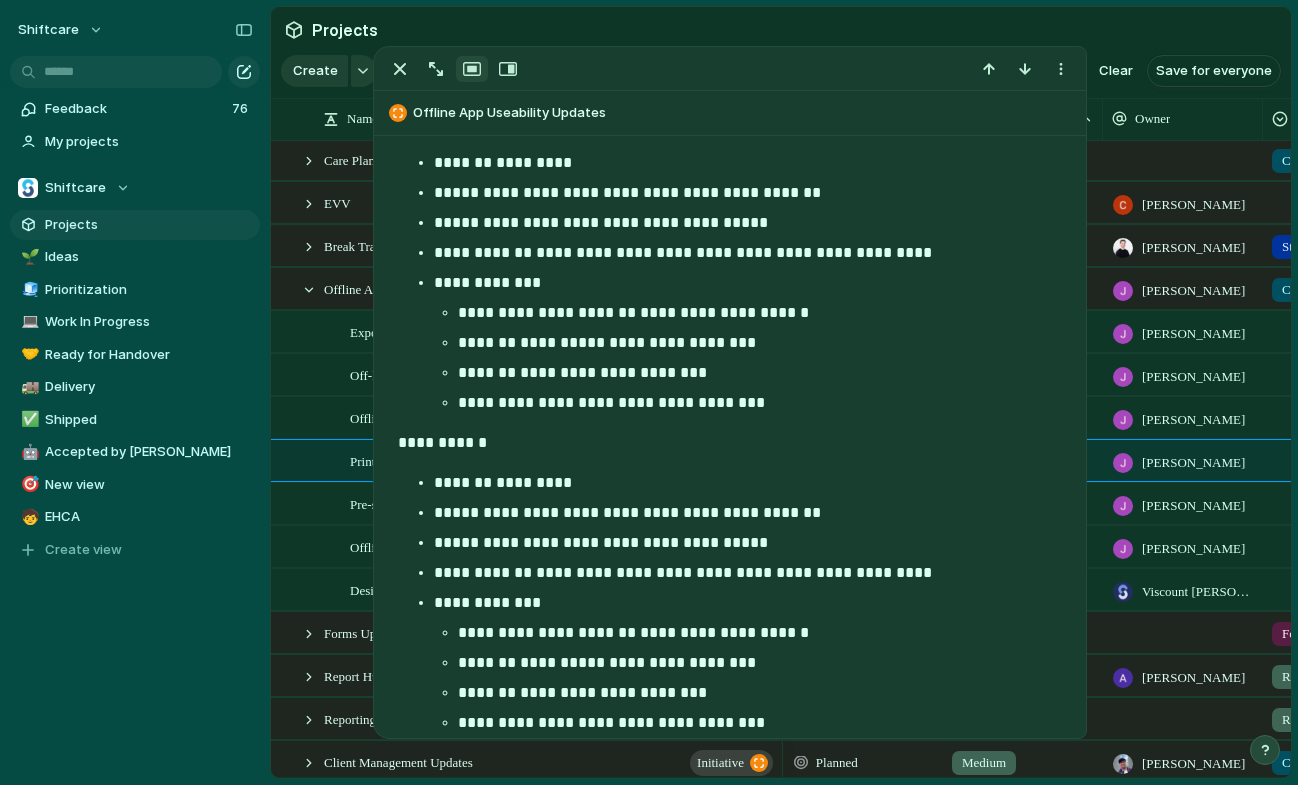 click on "**********" at bounding box center [730, 603] 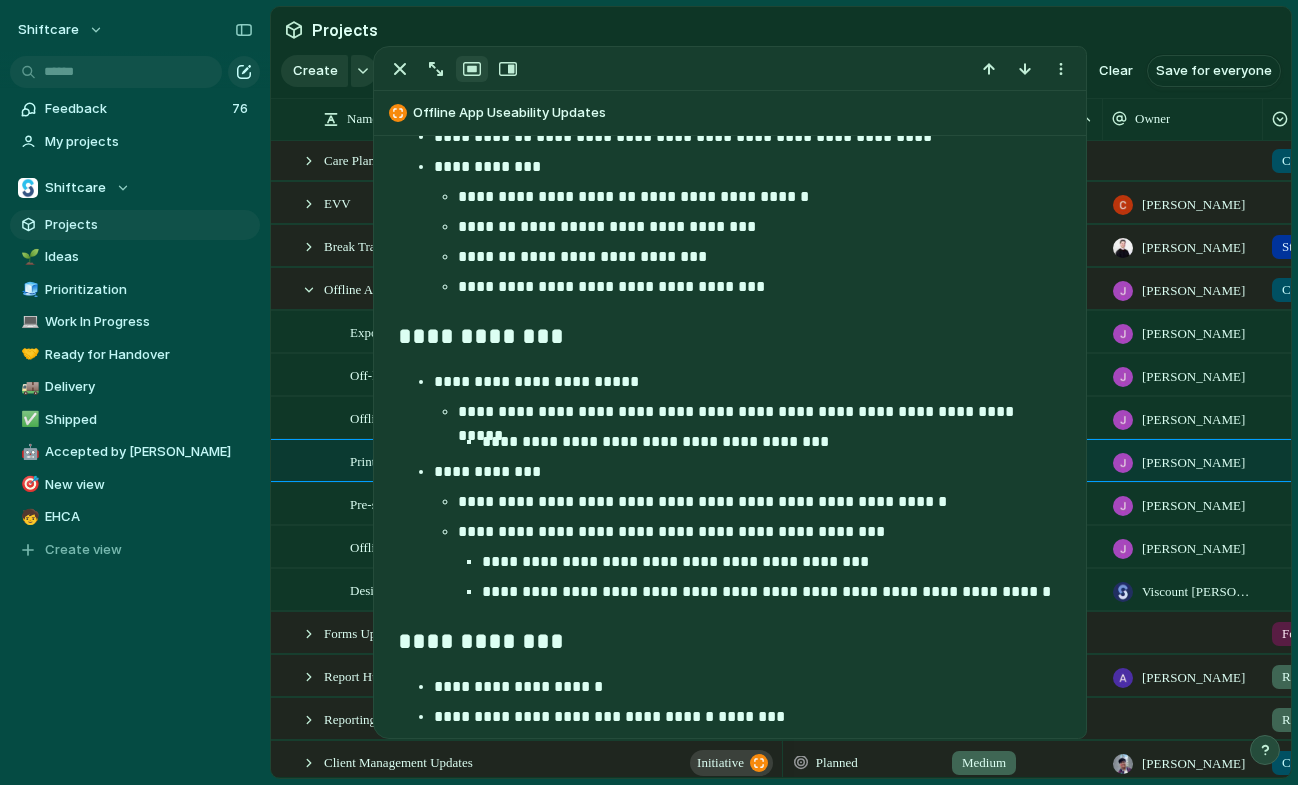 scroll, scrollTop: 2188, scrollLeft: 0, axis: vertical 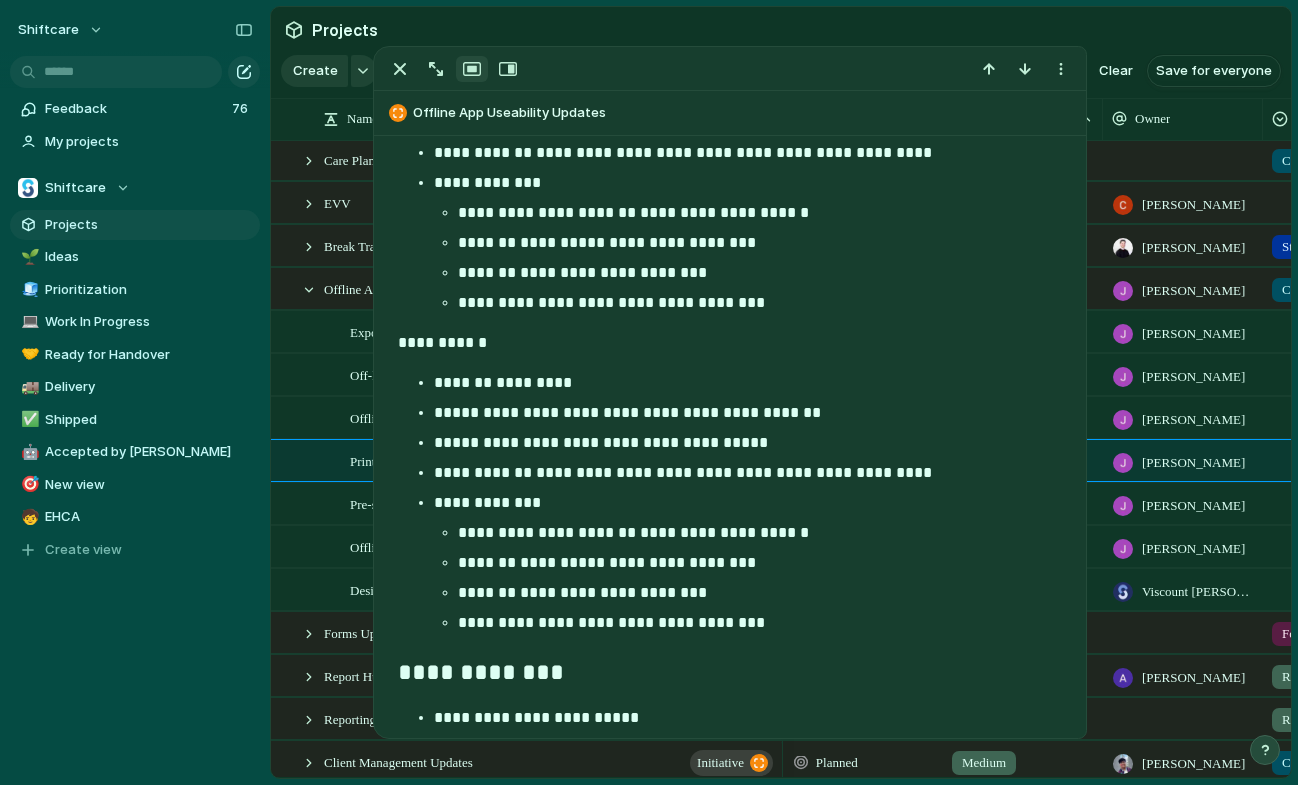 click on "**********" at bounding box center (730, 362) 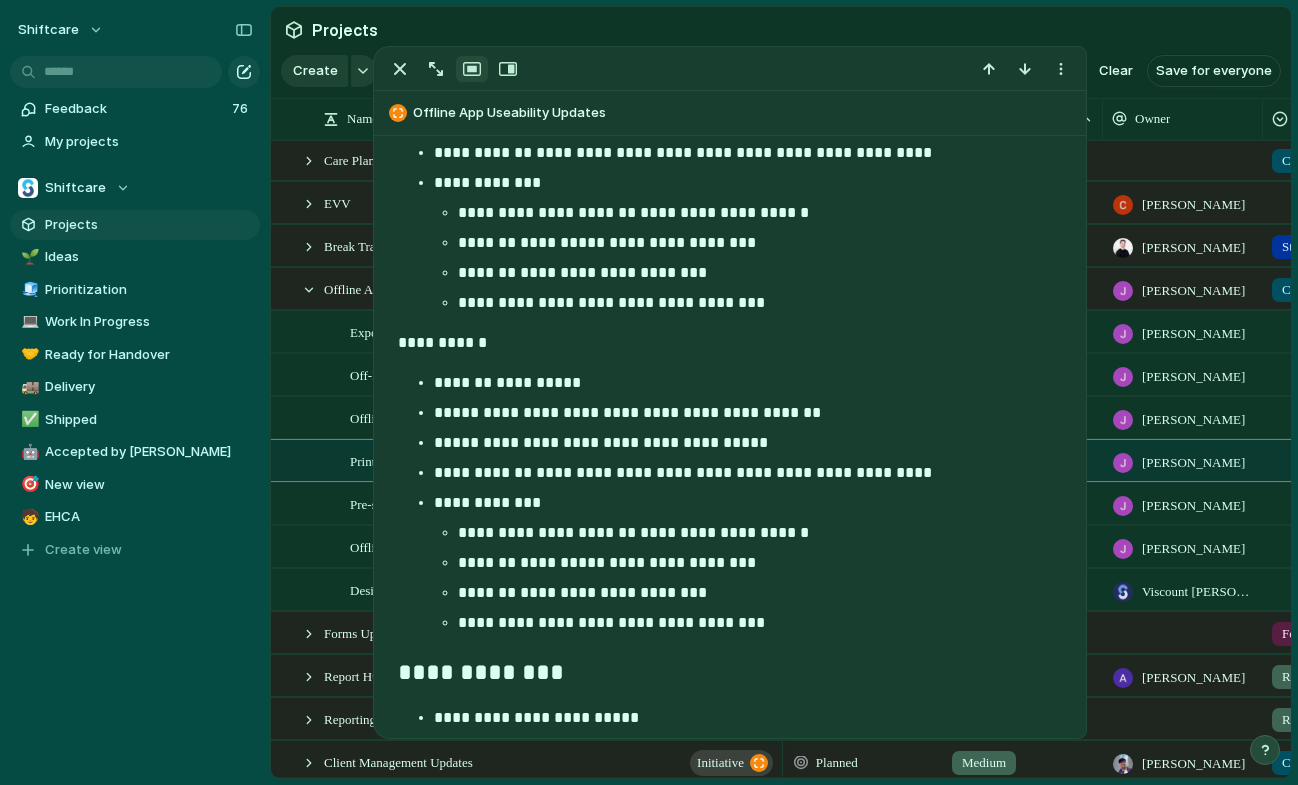 click on "**********" at bounding box center [729, 343] 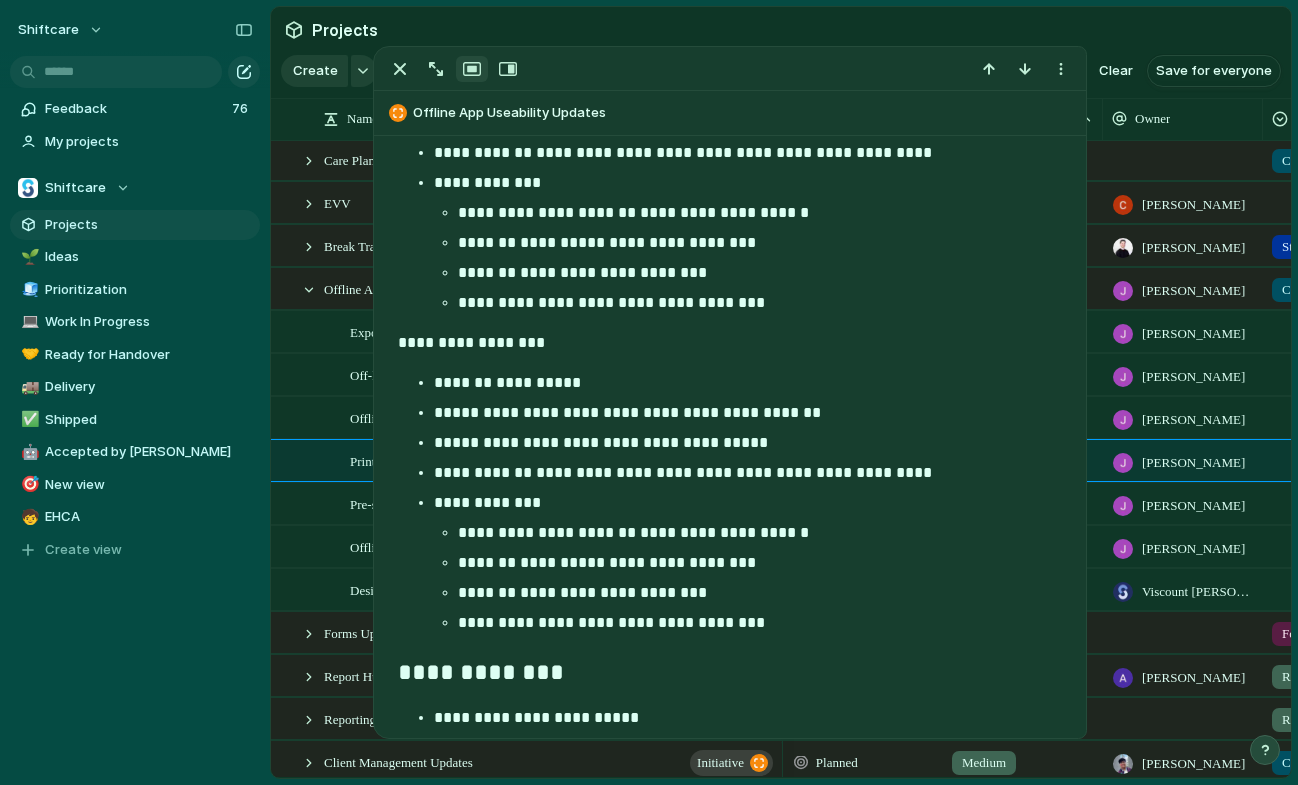 click on "**********" at bounding box center [747, 383] 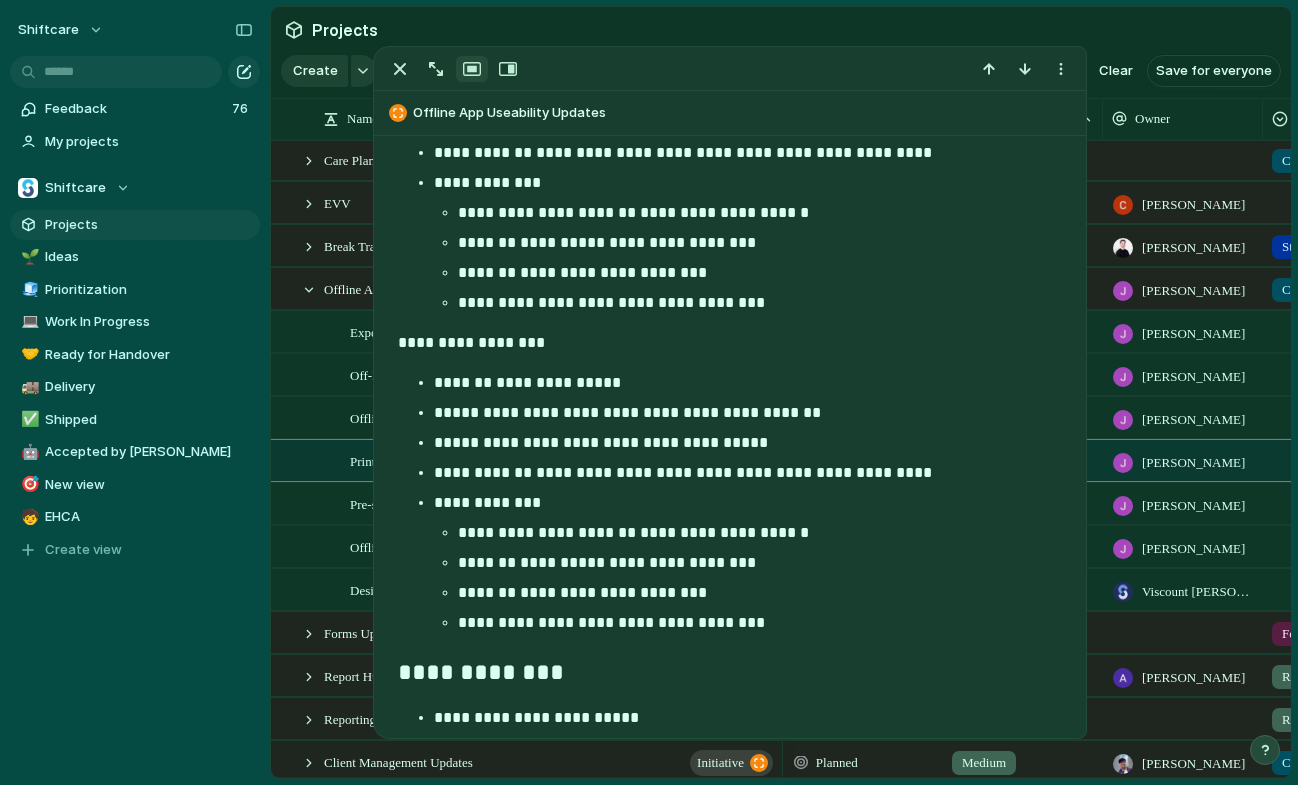 click on "**********" at bounding box center (747, 413) 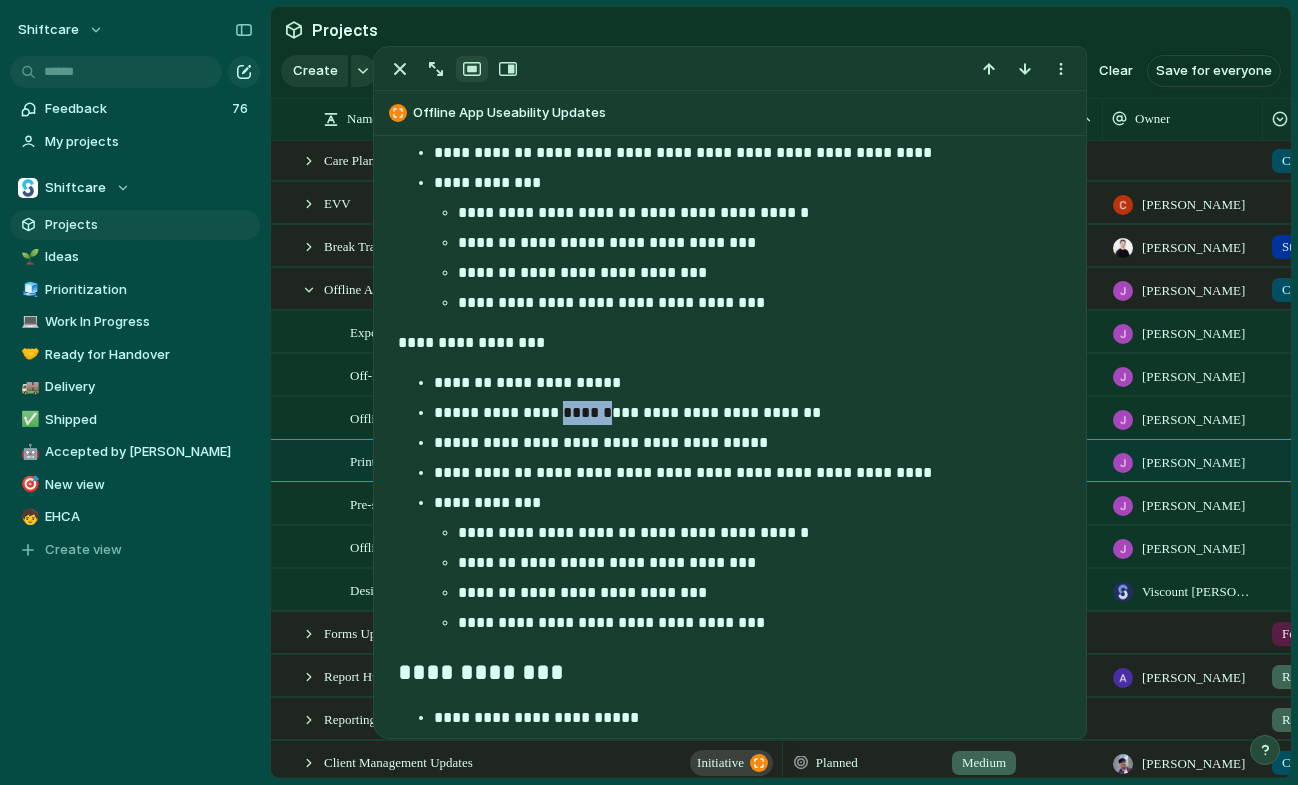 click on "**********" at bounding box center (747, 413) 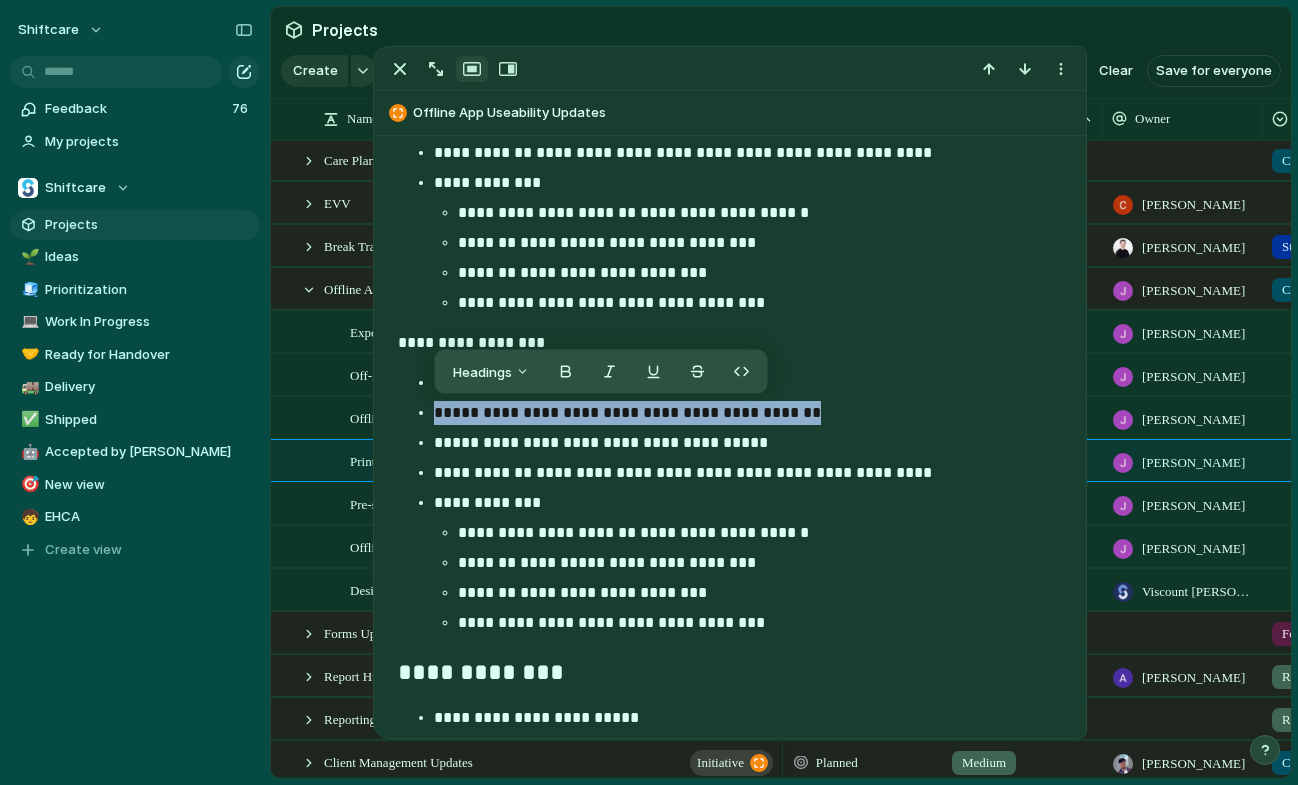 click on "**********" at bounding box center (747, 413) 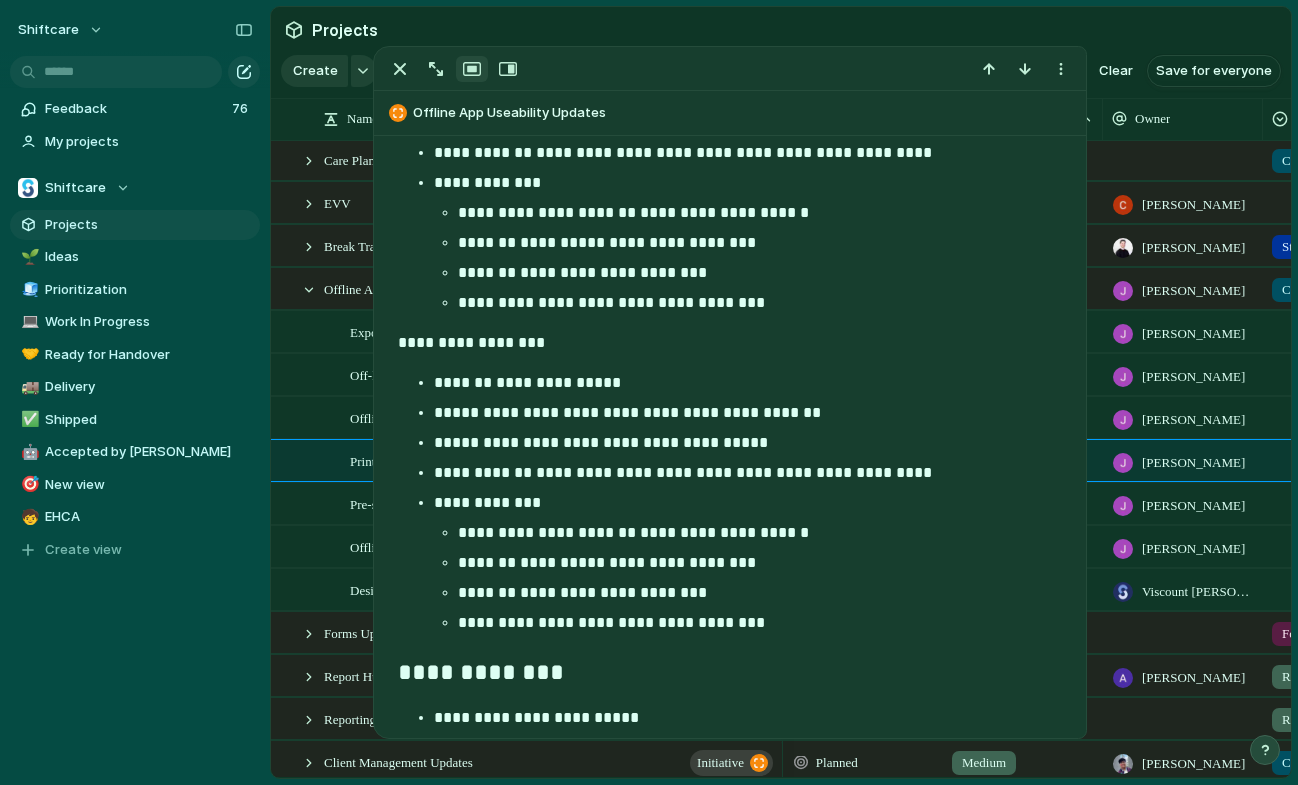 click on "**********" at bounding box center [747, 473] 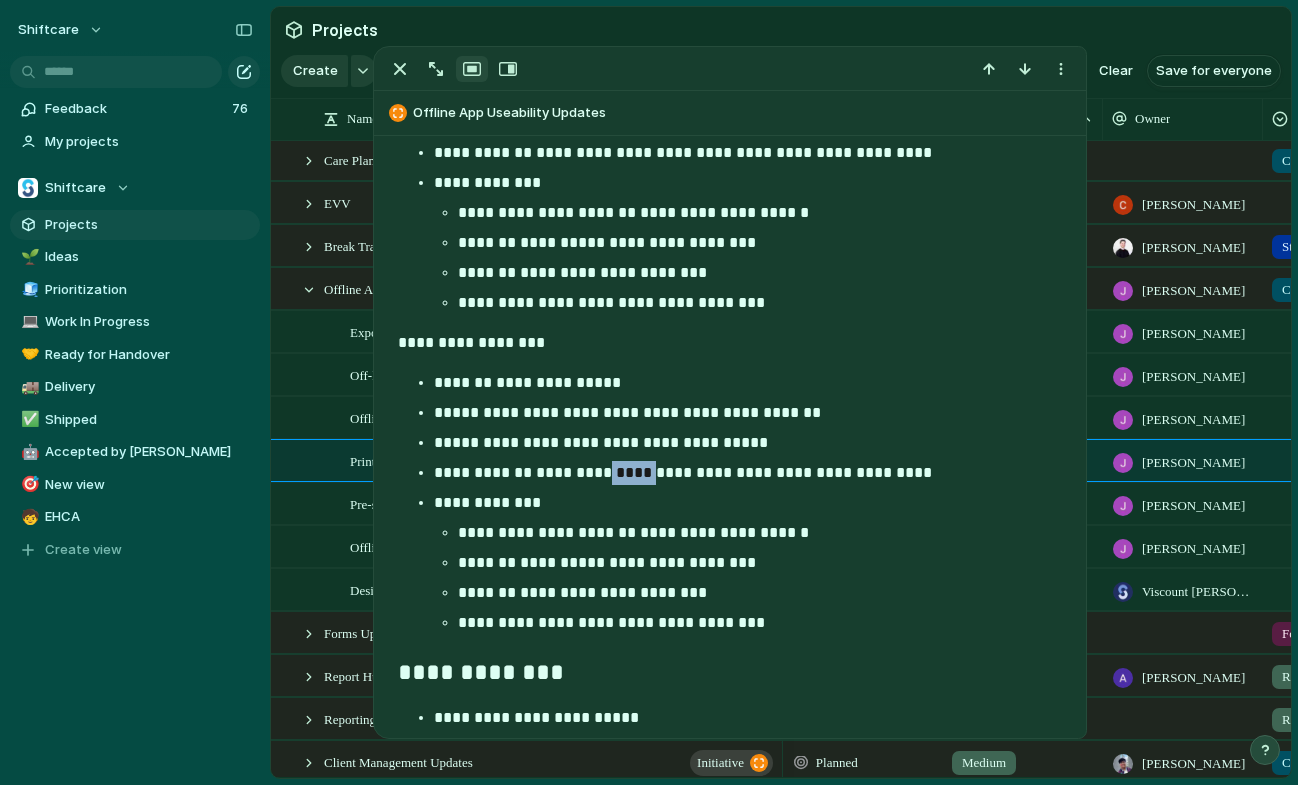 click on "**********" at bounding box center (747, 473) 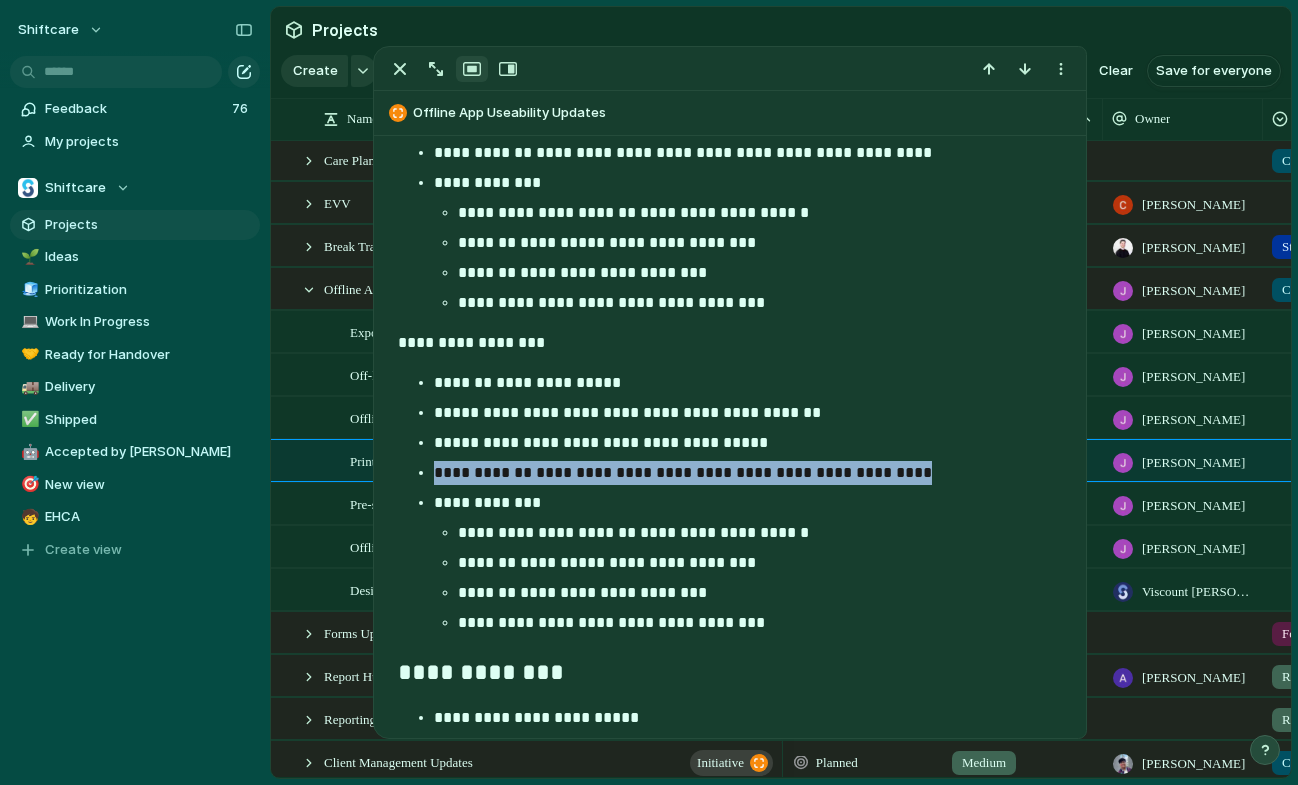 click on "**********" at bounding box center (747, 473) 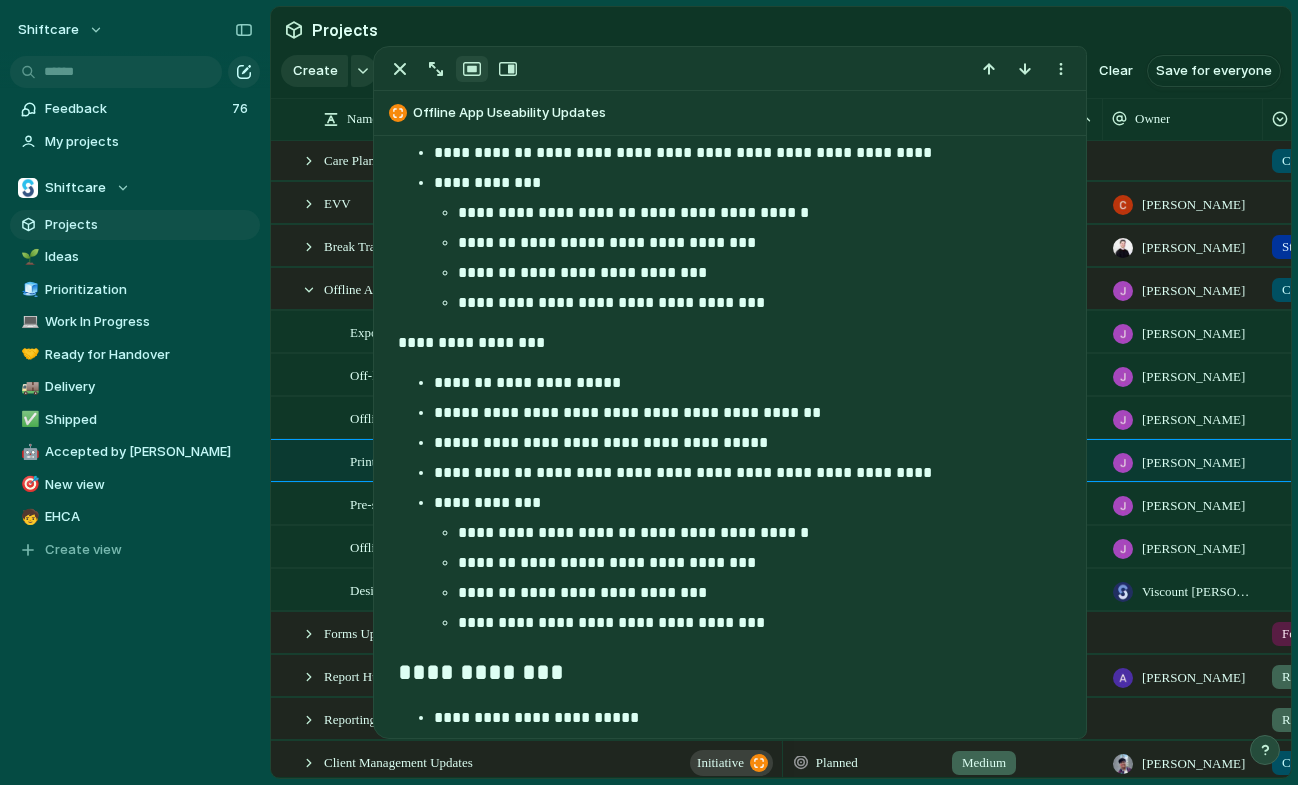 click on "**********" at bounding box center [724, 532] 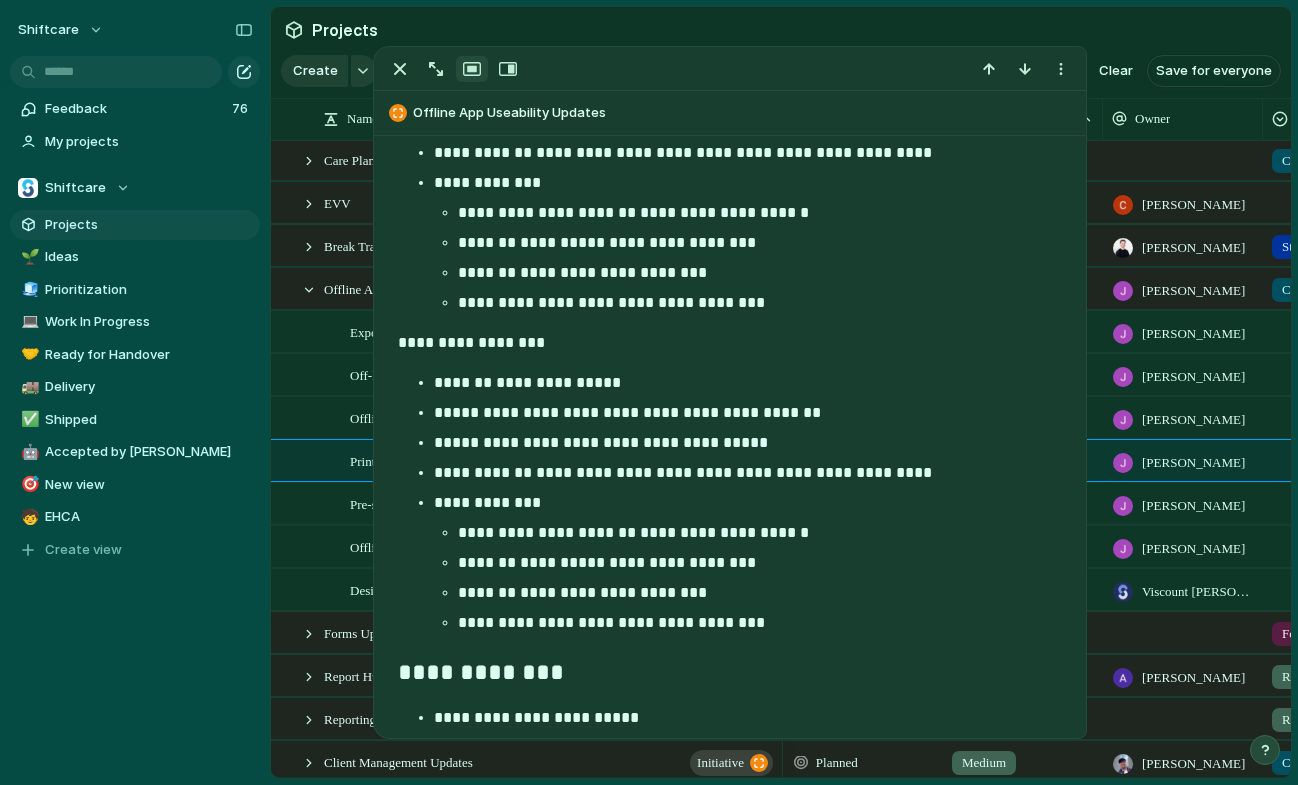click on "**********" at bounding box center (747, 443) 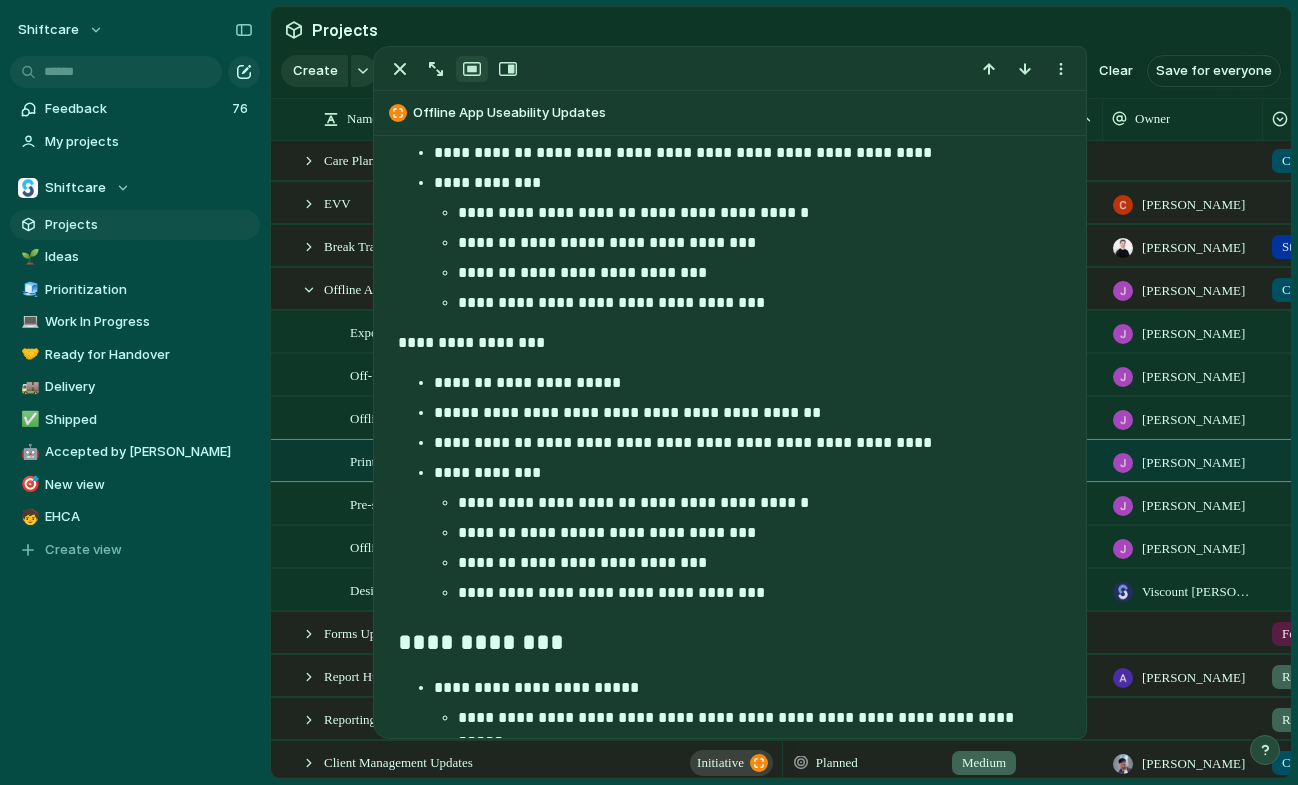 click on "**********" at bounding box center (724, 502) 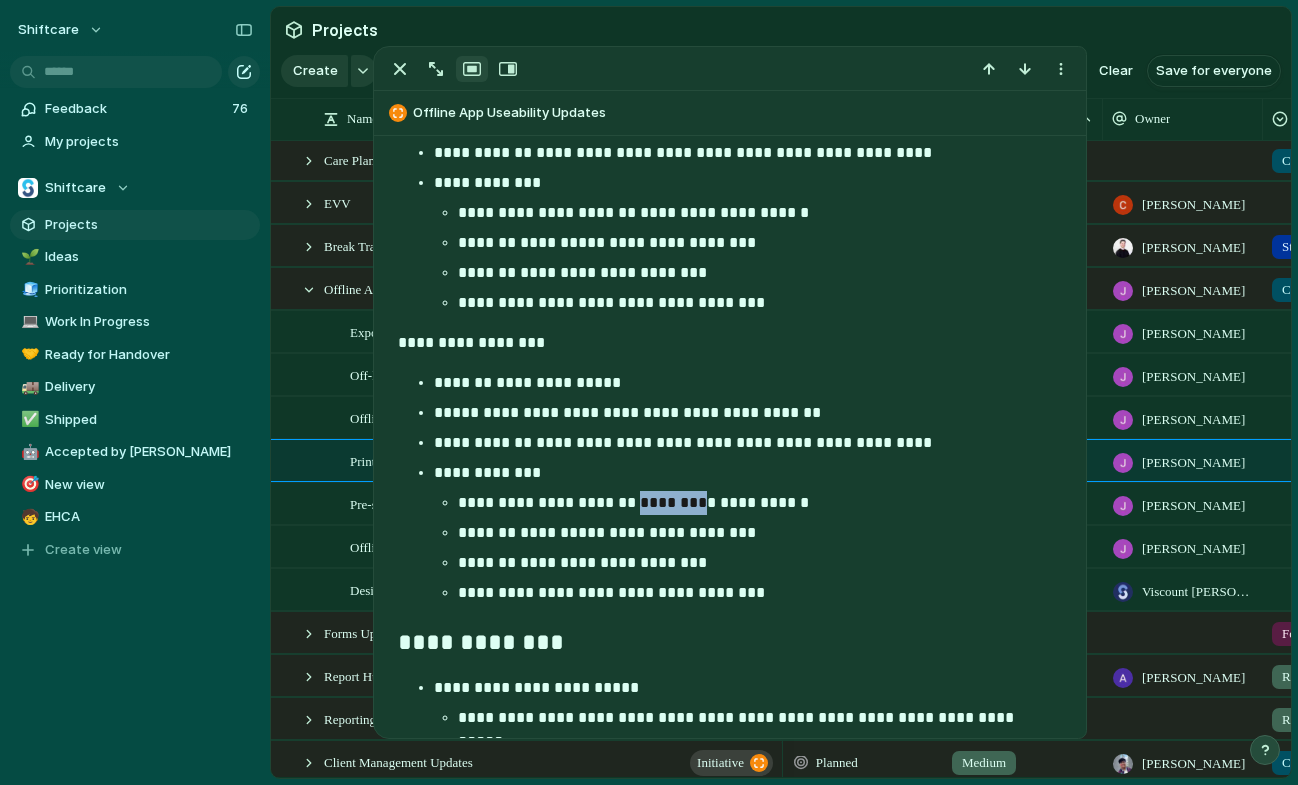 click on "**********" at bounding box center [724, 502] 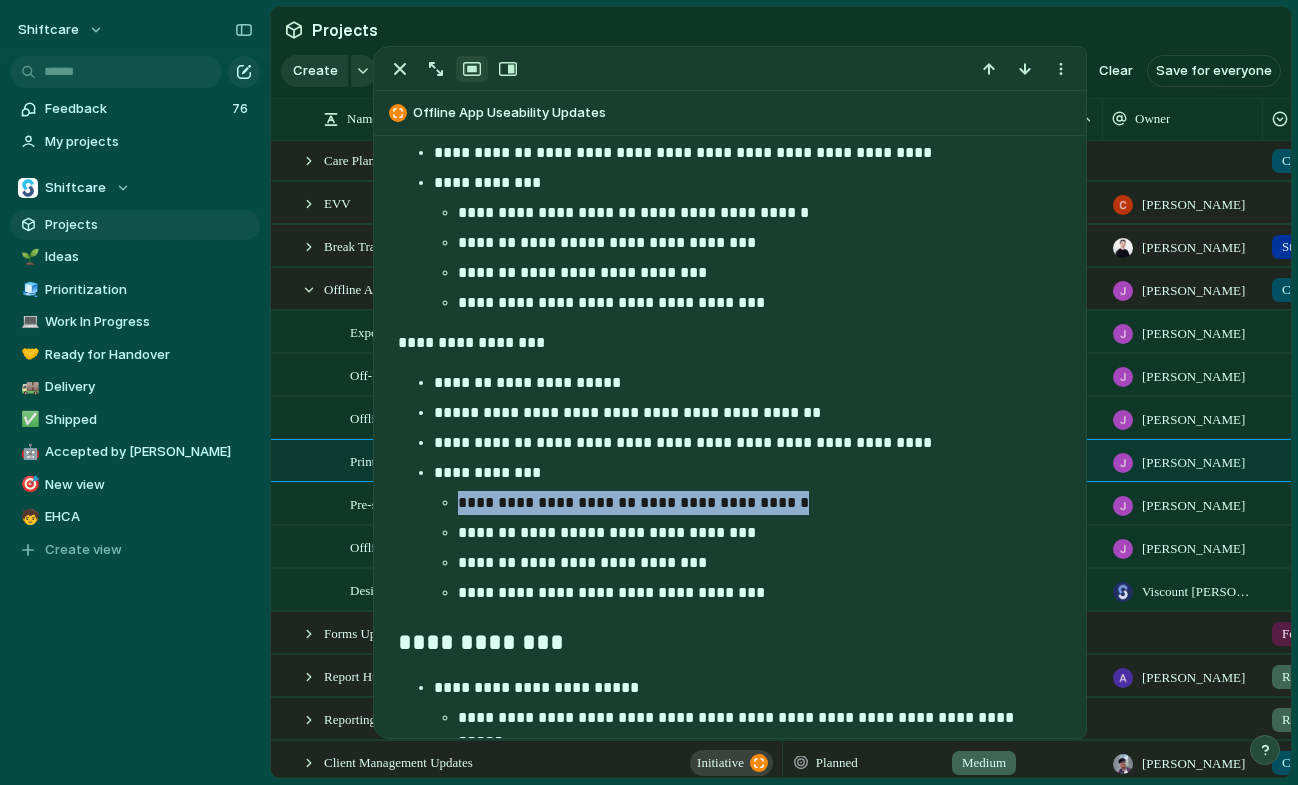 click on "**********" at bounding box center (724, 502) 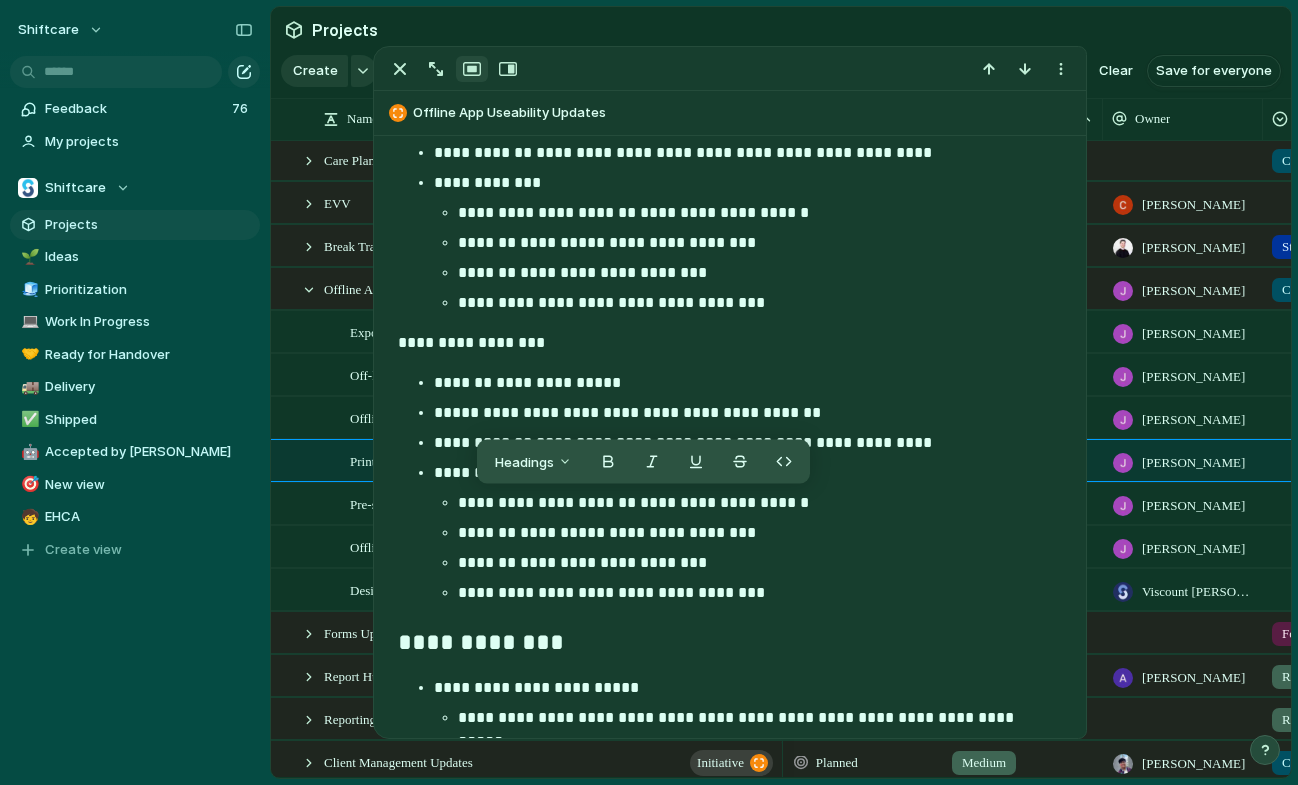 click on "**********" at bounding box center [759, 563] 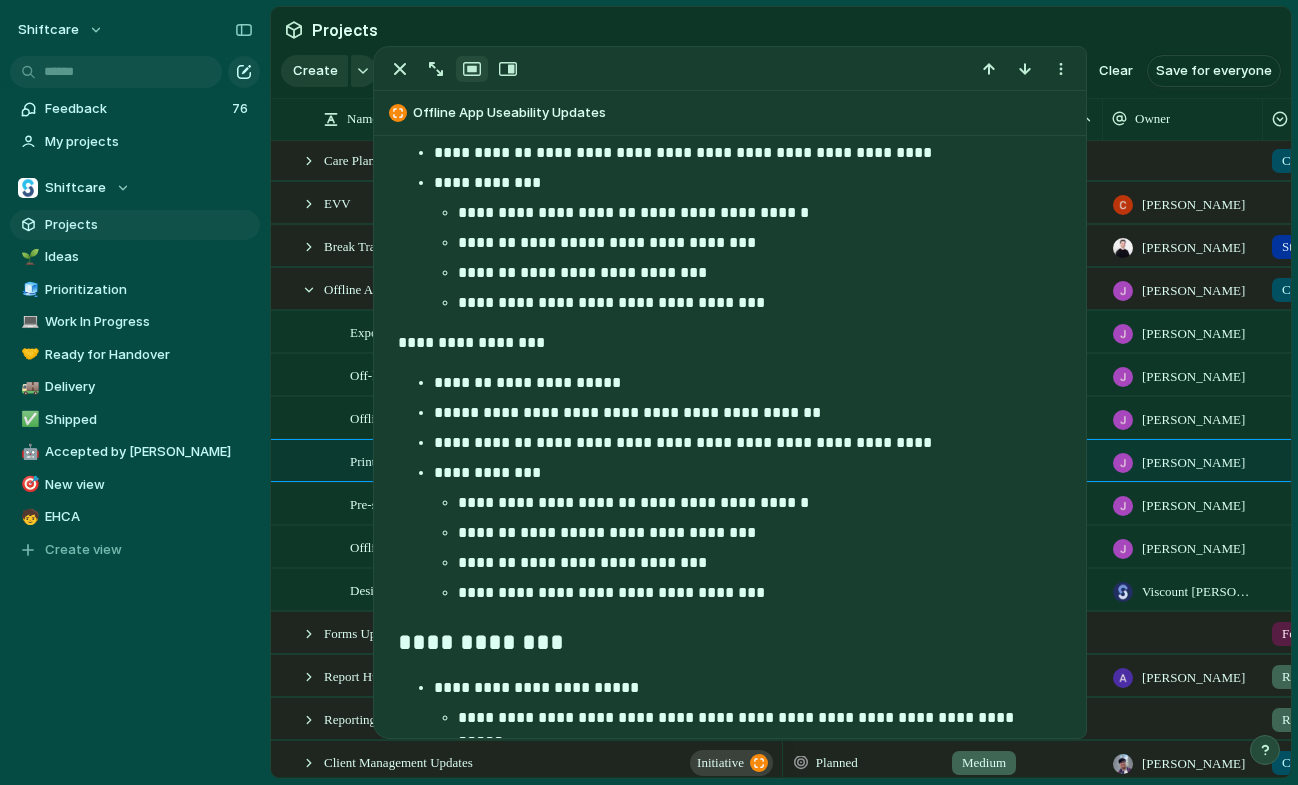 click on "**********" at bounding box center (759, 503) 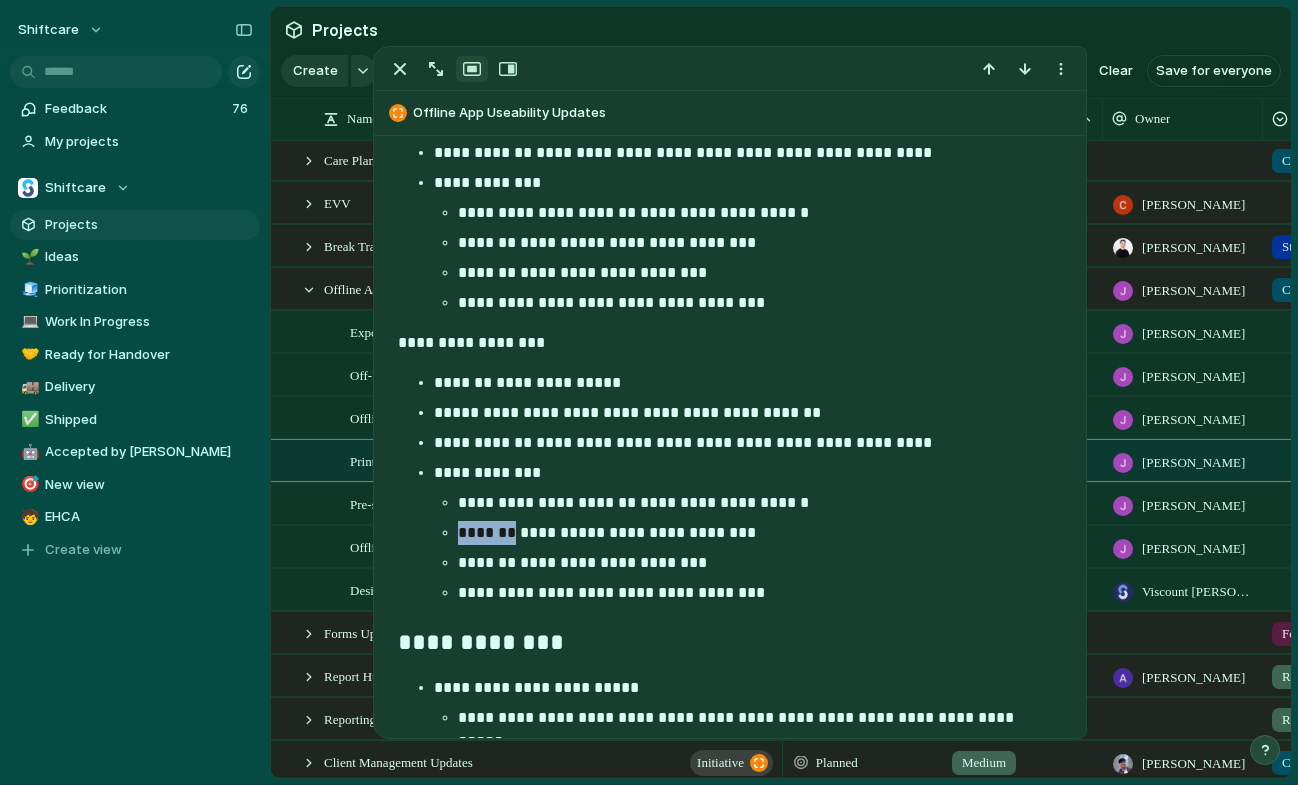 click on "**********" at bounding box center [748, 548] 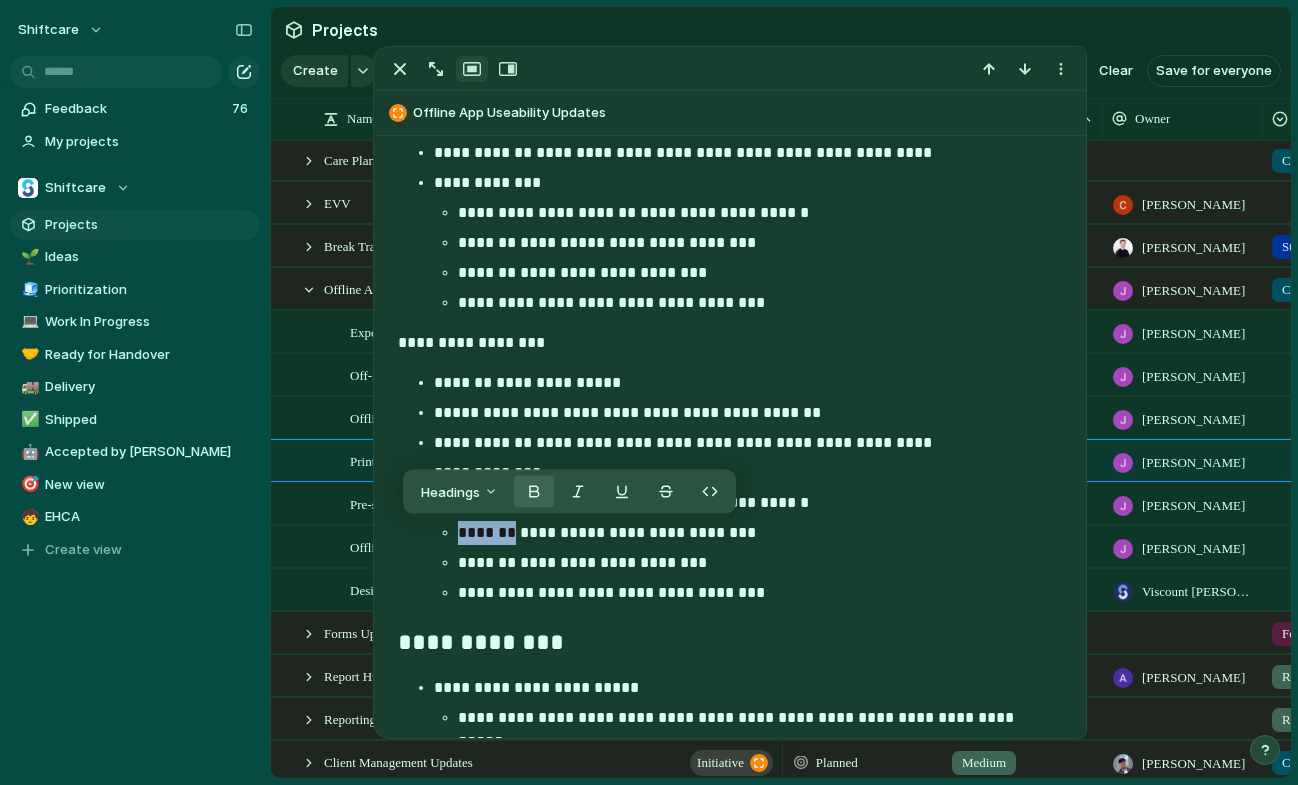 click at bounding box center [534, 492] 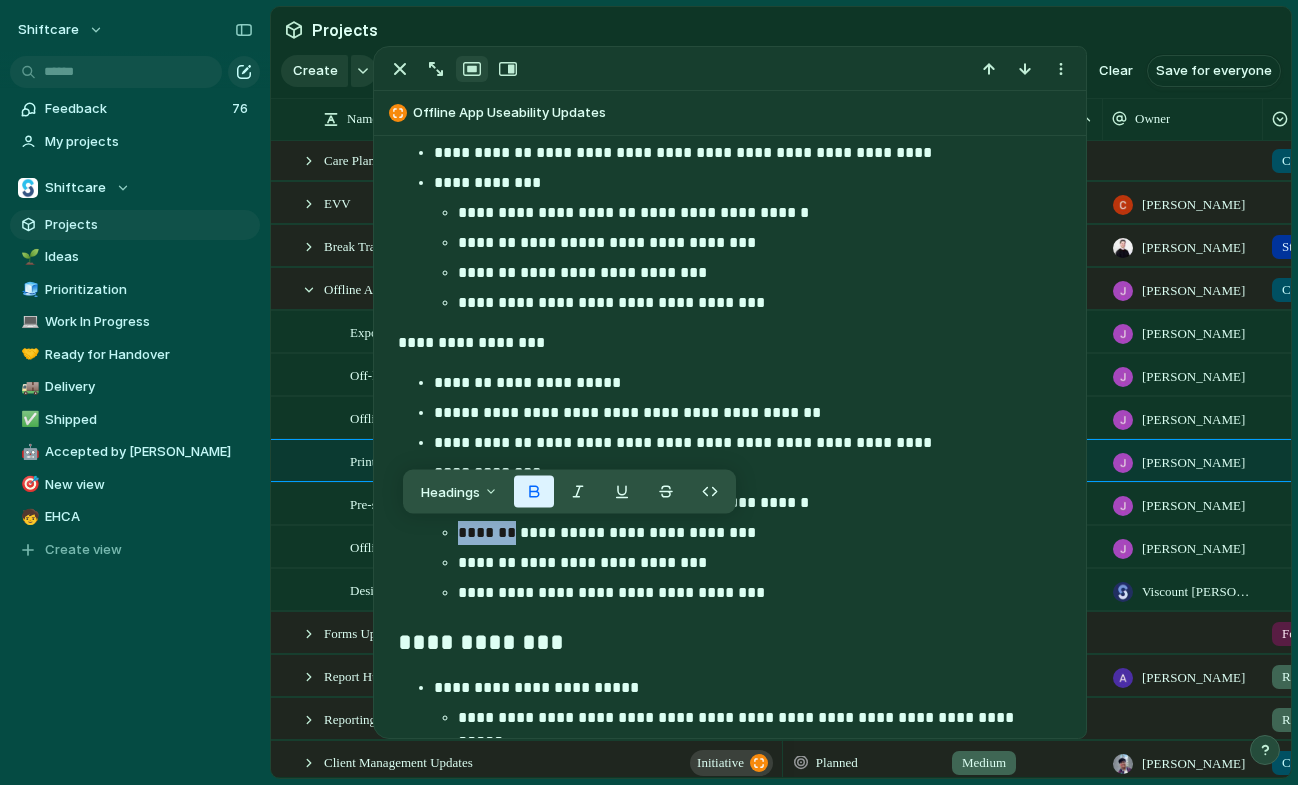 click at bounding box center (534, 492) 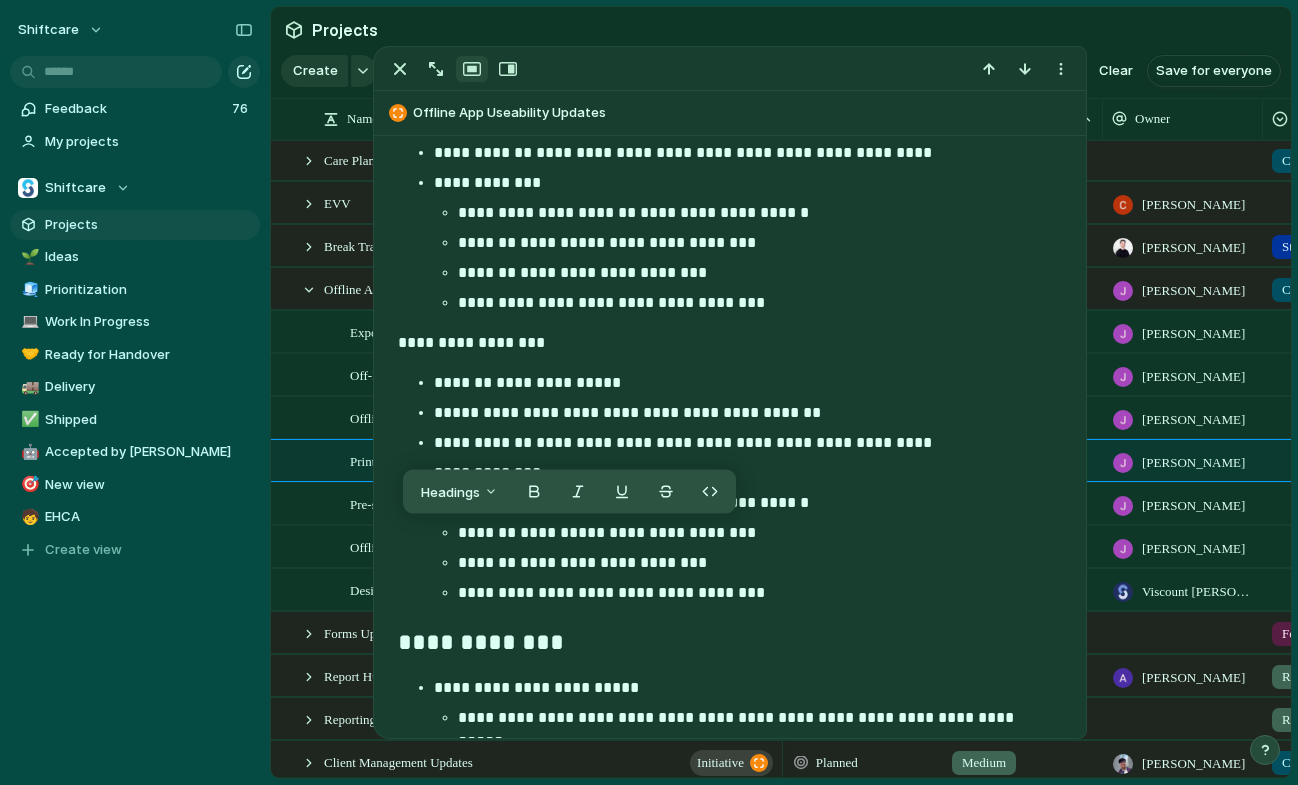 click on "**********" at bounding box center [613, 562] 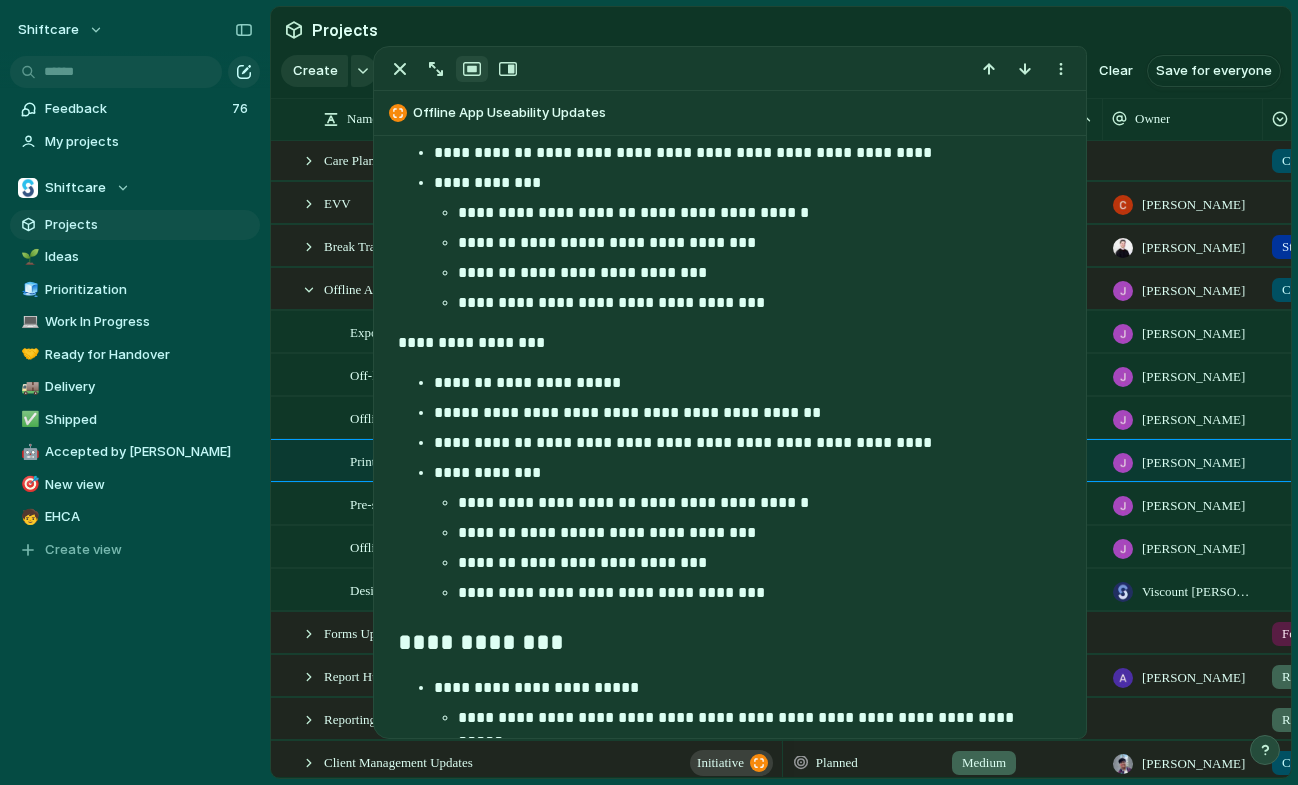 click on "**********" at bounding box center (759, 503) 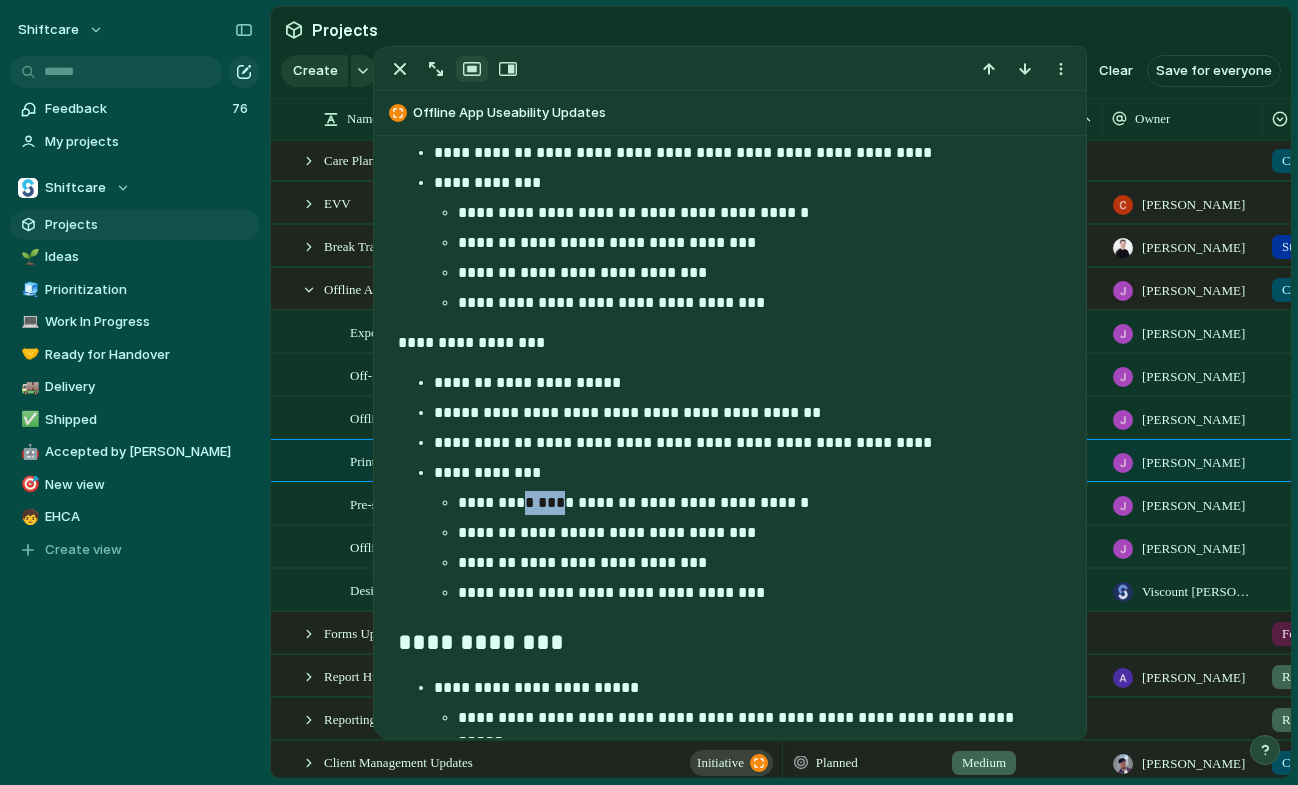 click on "**********" at bounding box center (759, 503) 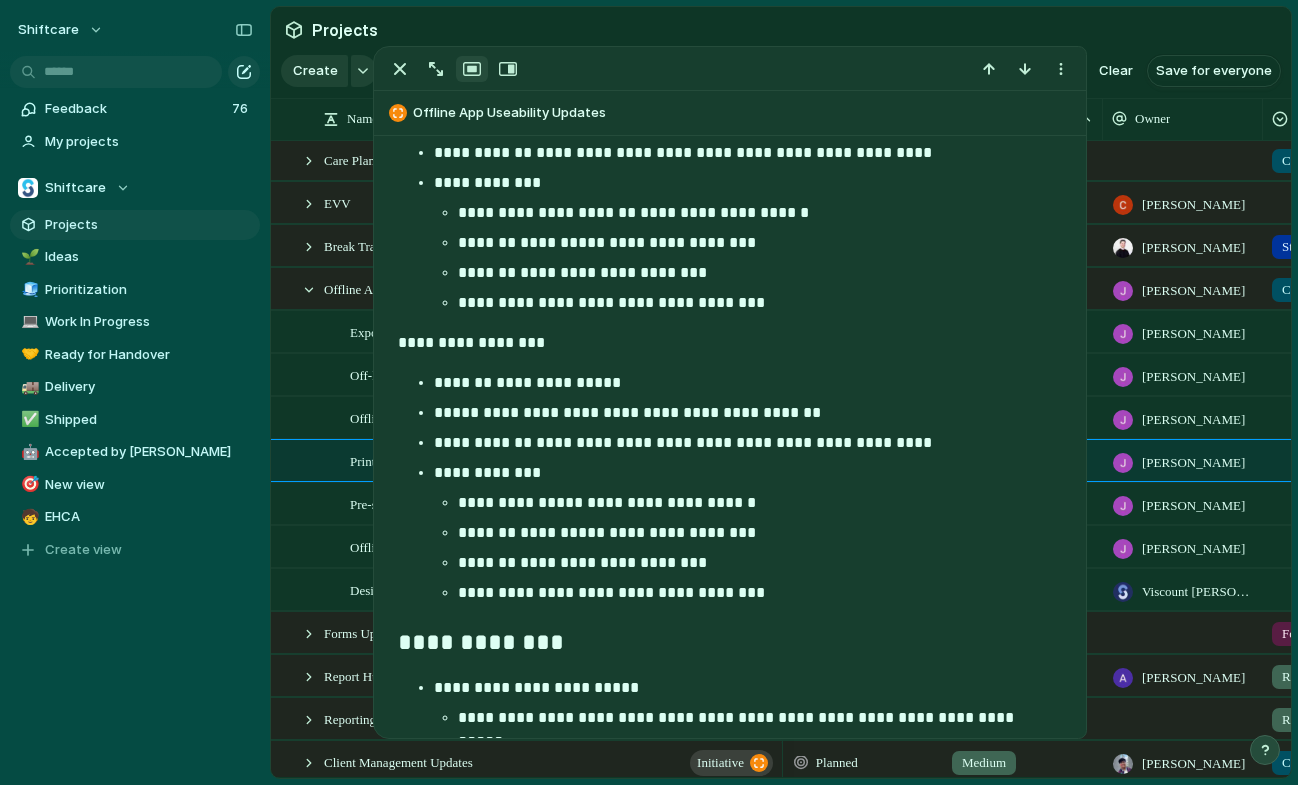click on "**********" at bounding box center (759, 503) 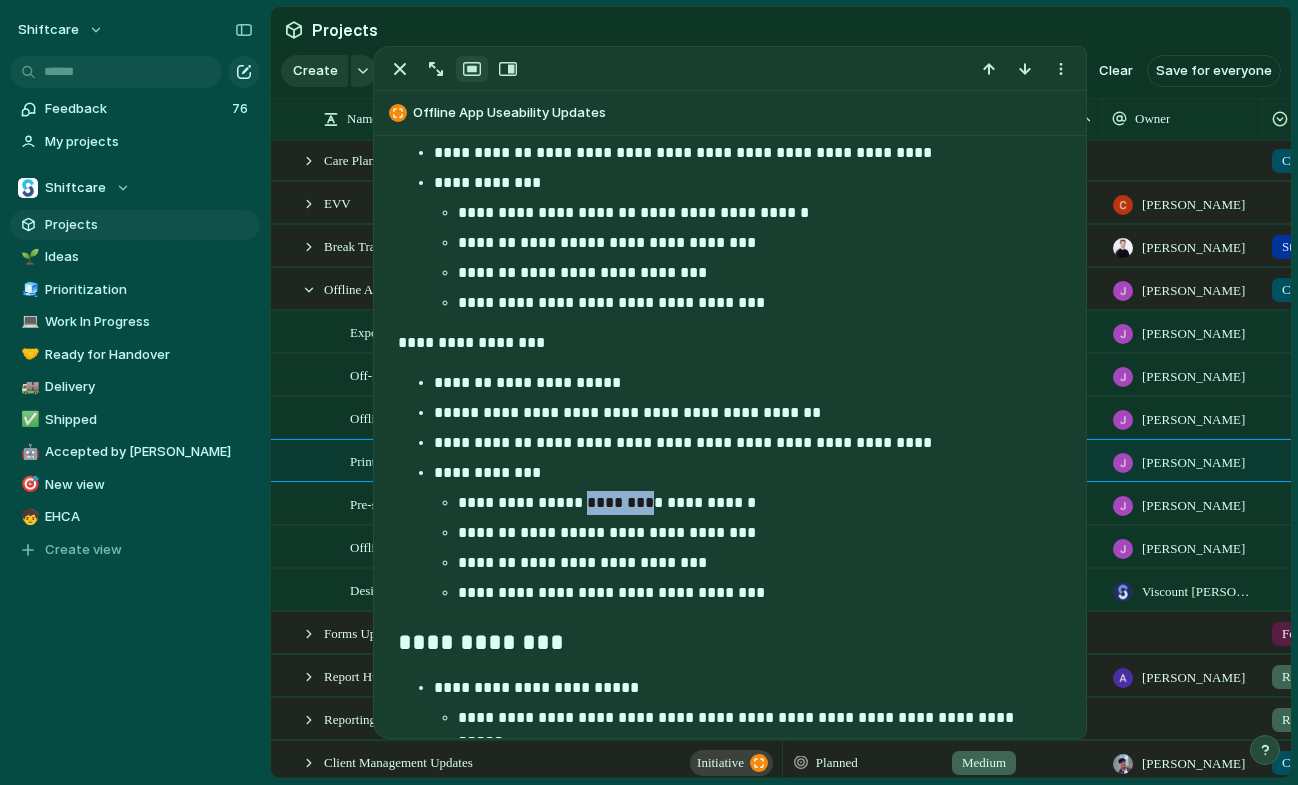 click on "**********" at bounding box center (759, 503) 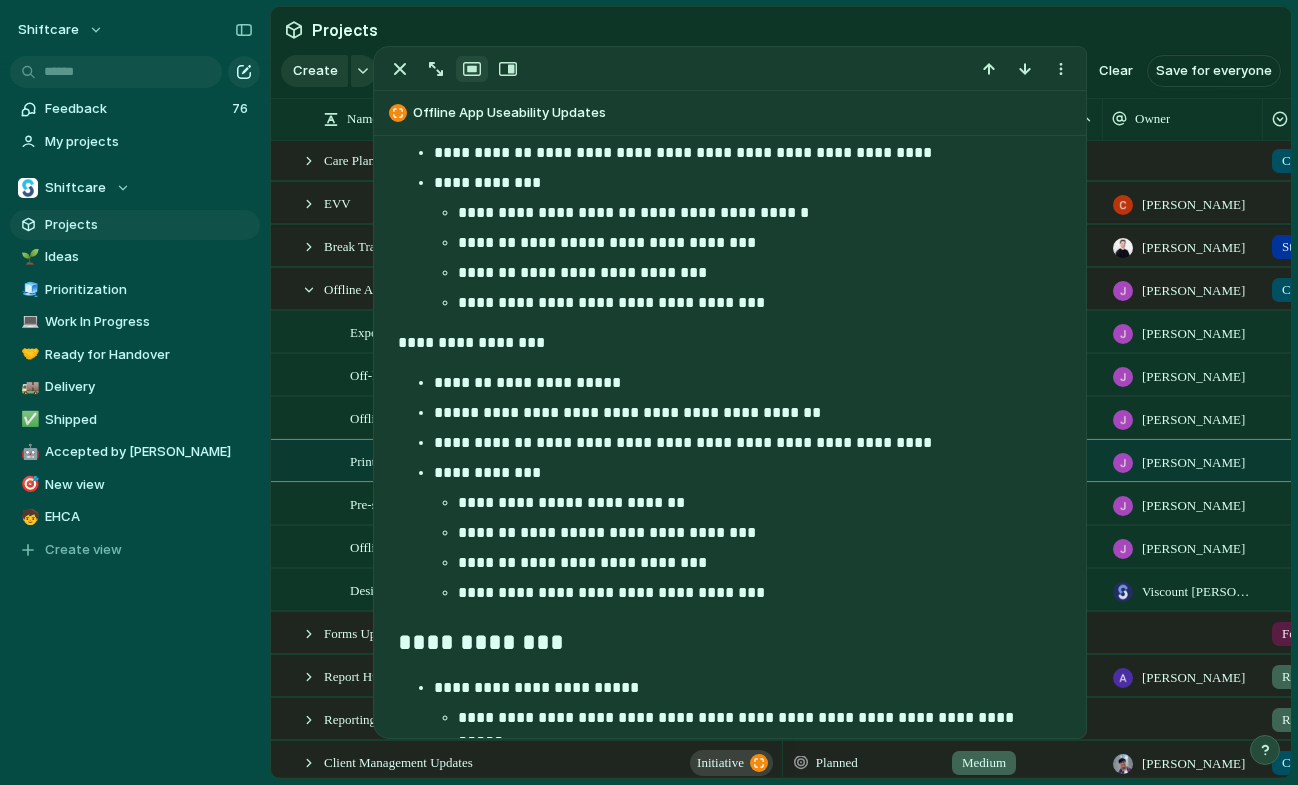 click on "**********" at bounding box center [759, 533] 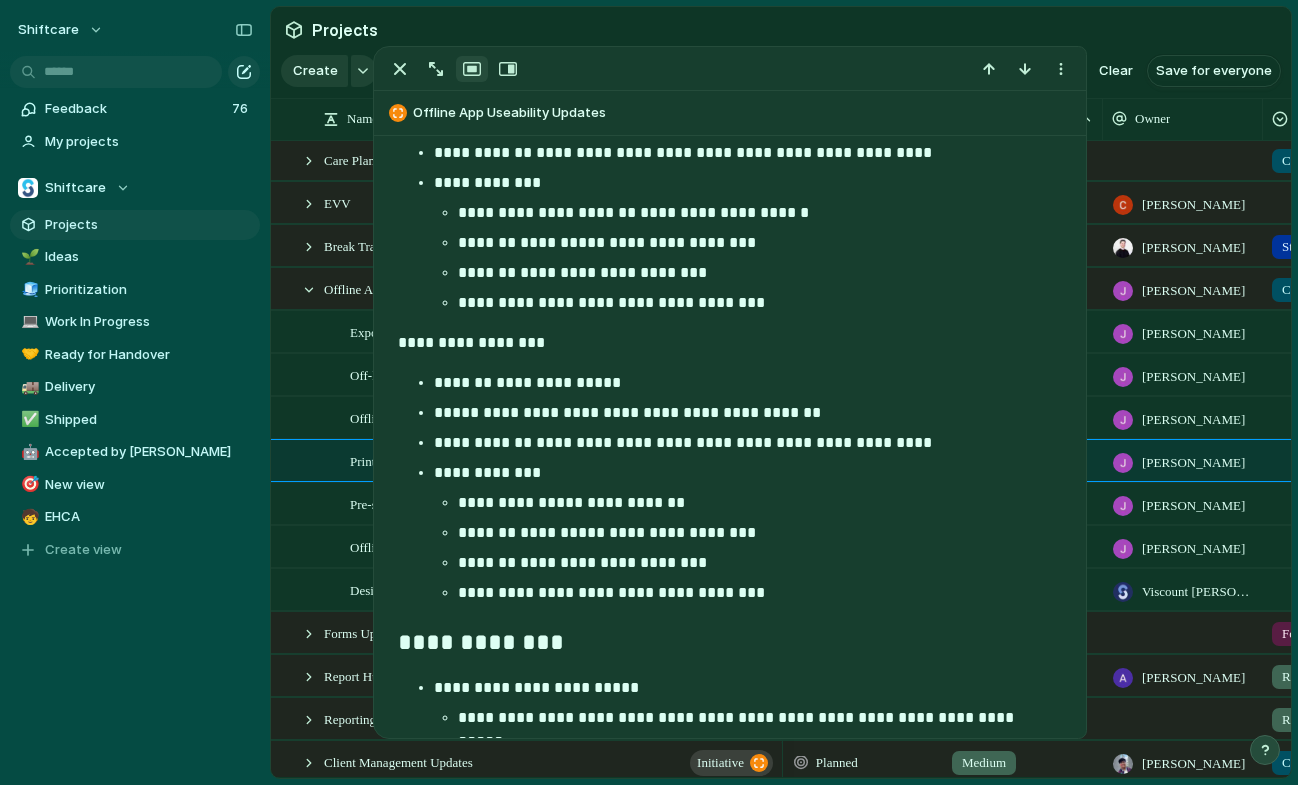 click on "**********" at bounding box center [613, 562] 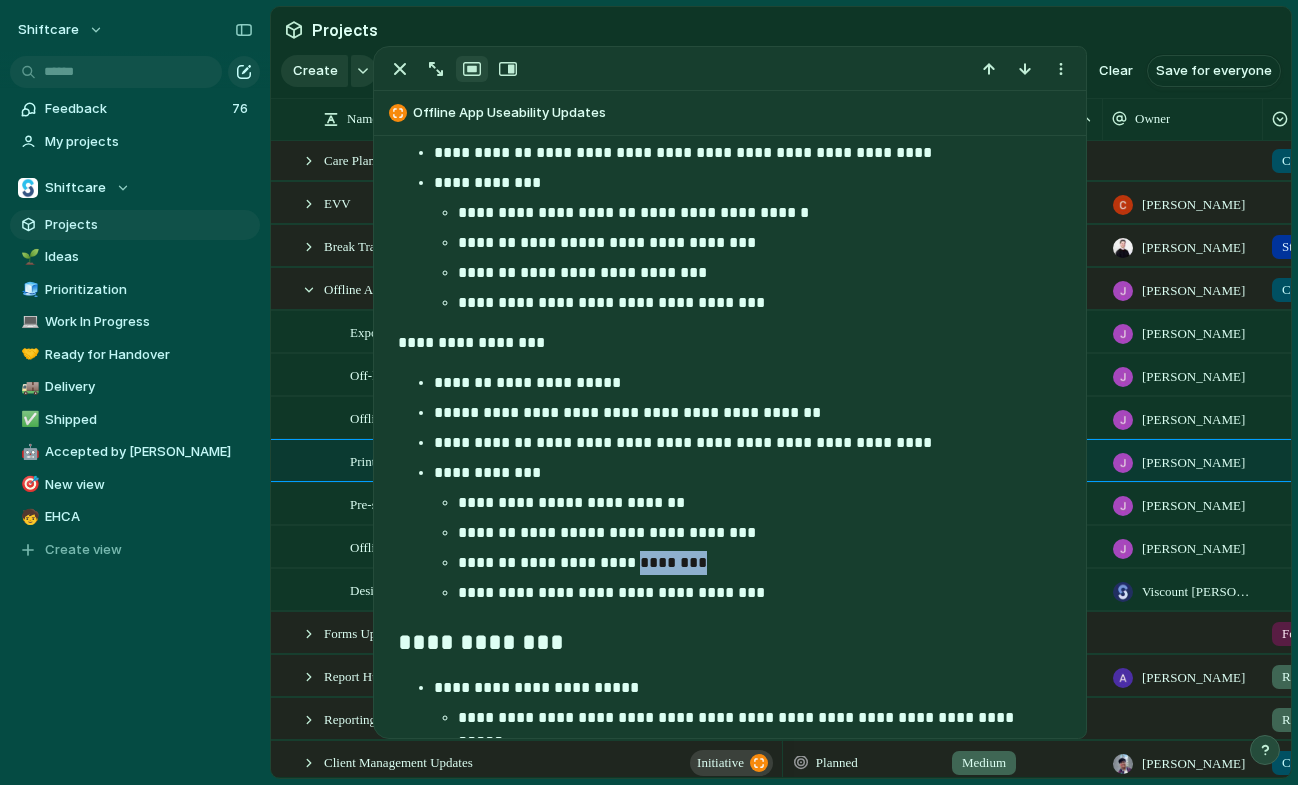 click on "**********" at bounding box center (613, 562) 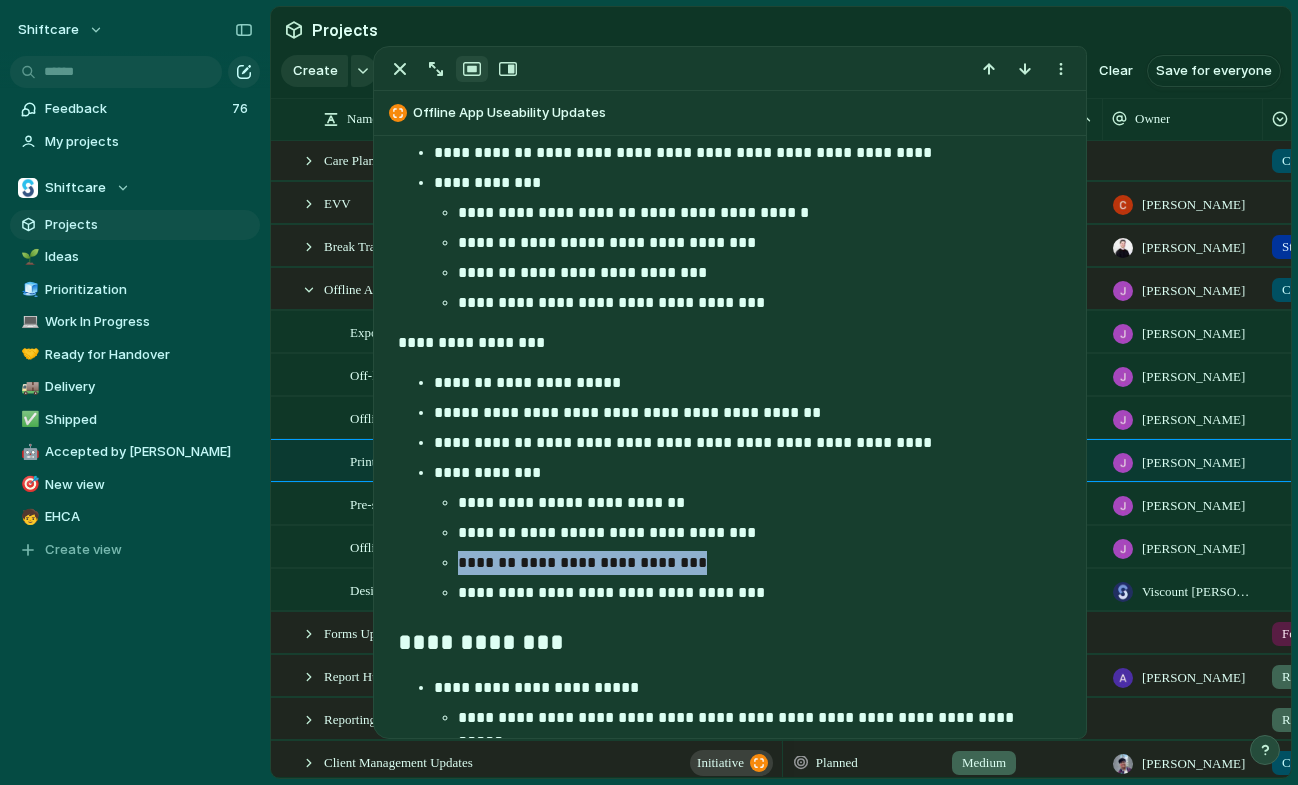 click on "**********" at bounding box center (613, 562) 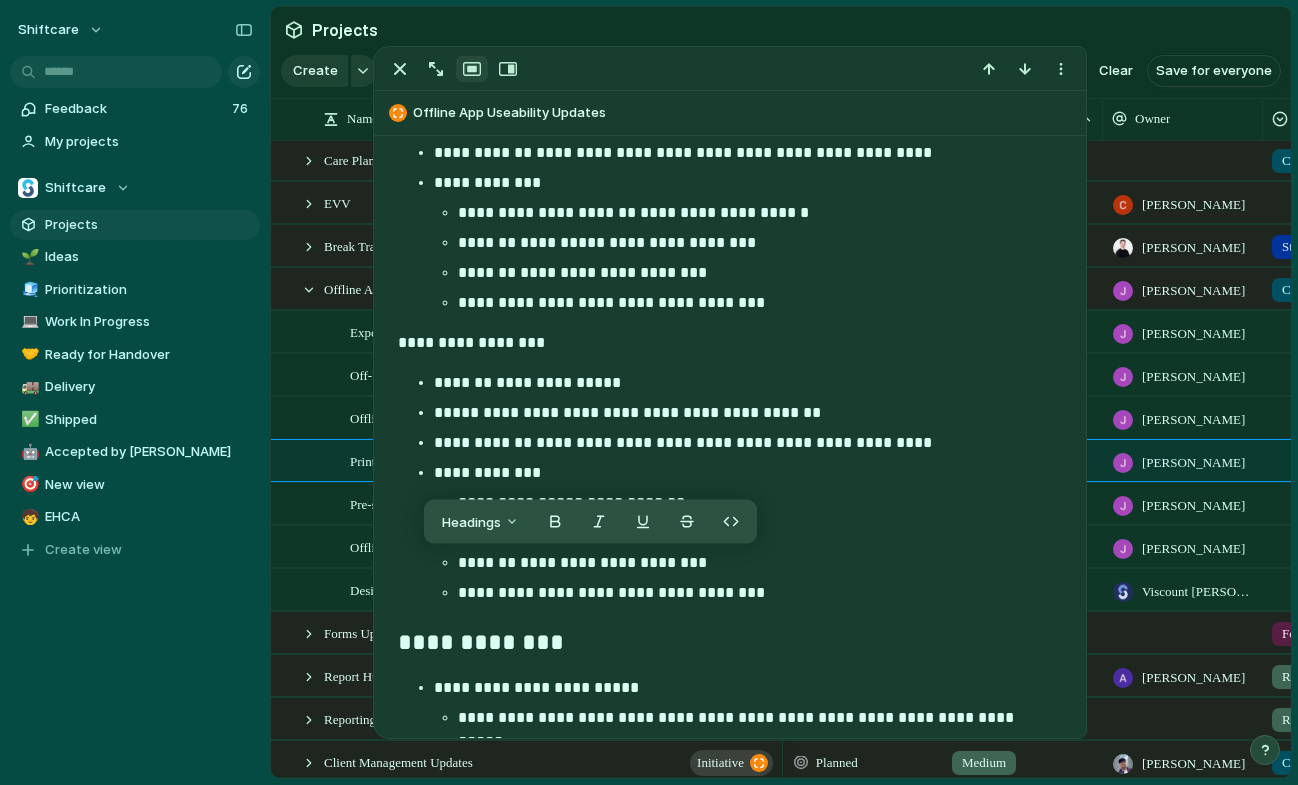 click on "**********" at bounding box center [613, 562] 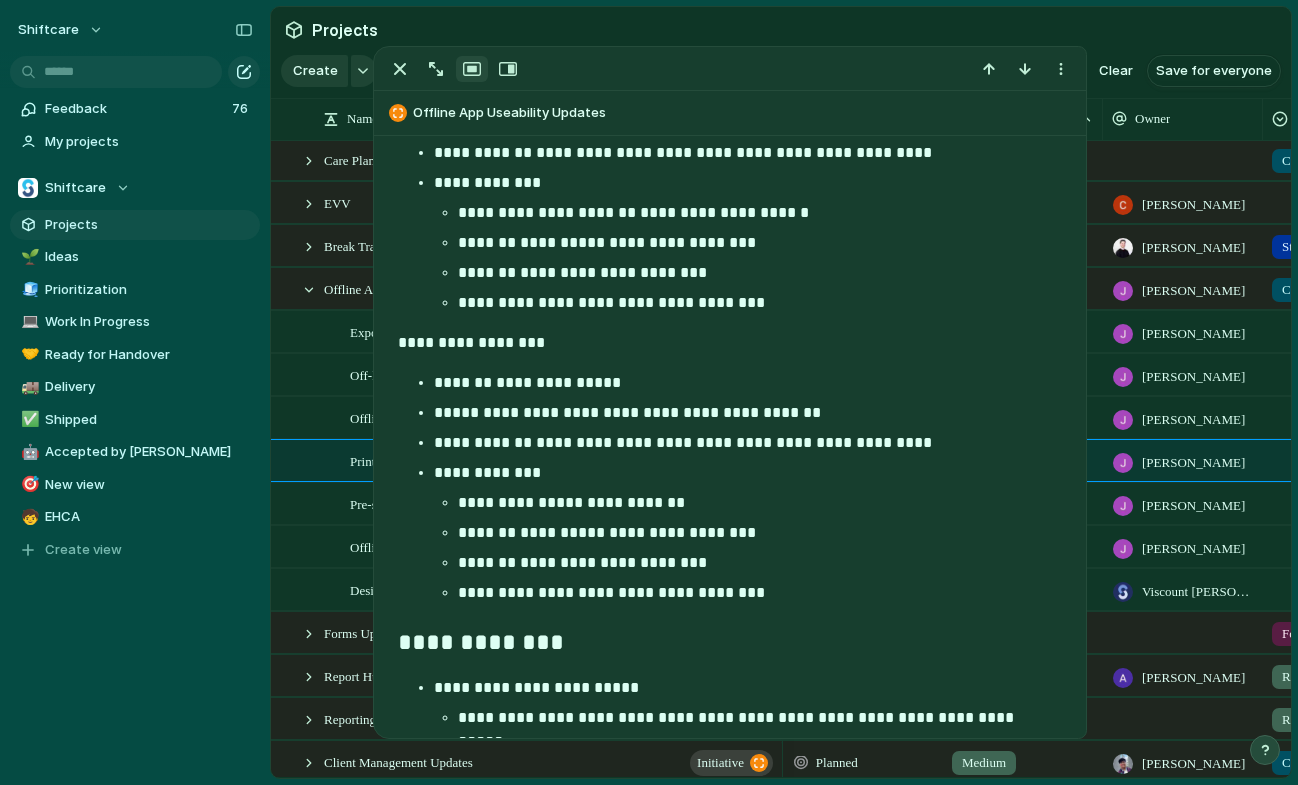 click on "**********" at bounding box center (613, 562) 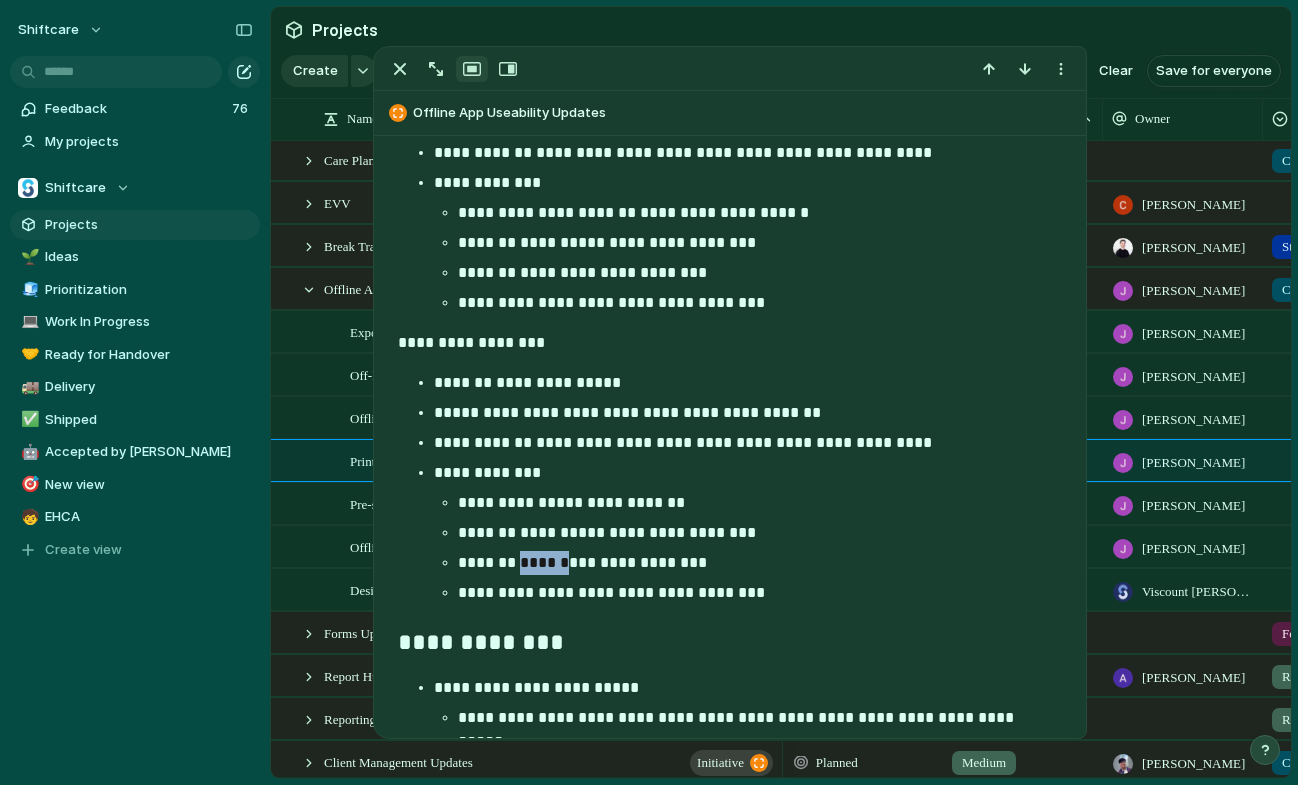 click on "**********" at bounding box center [613, 562] 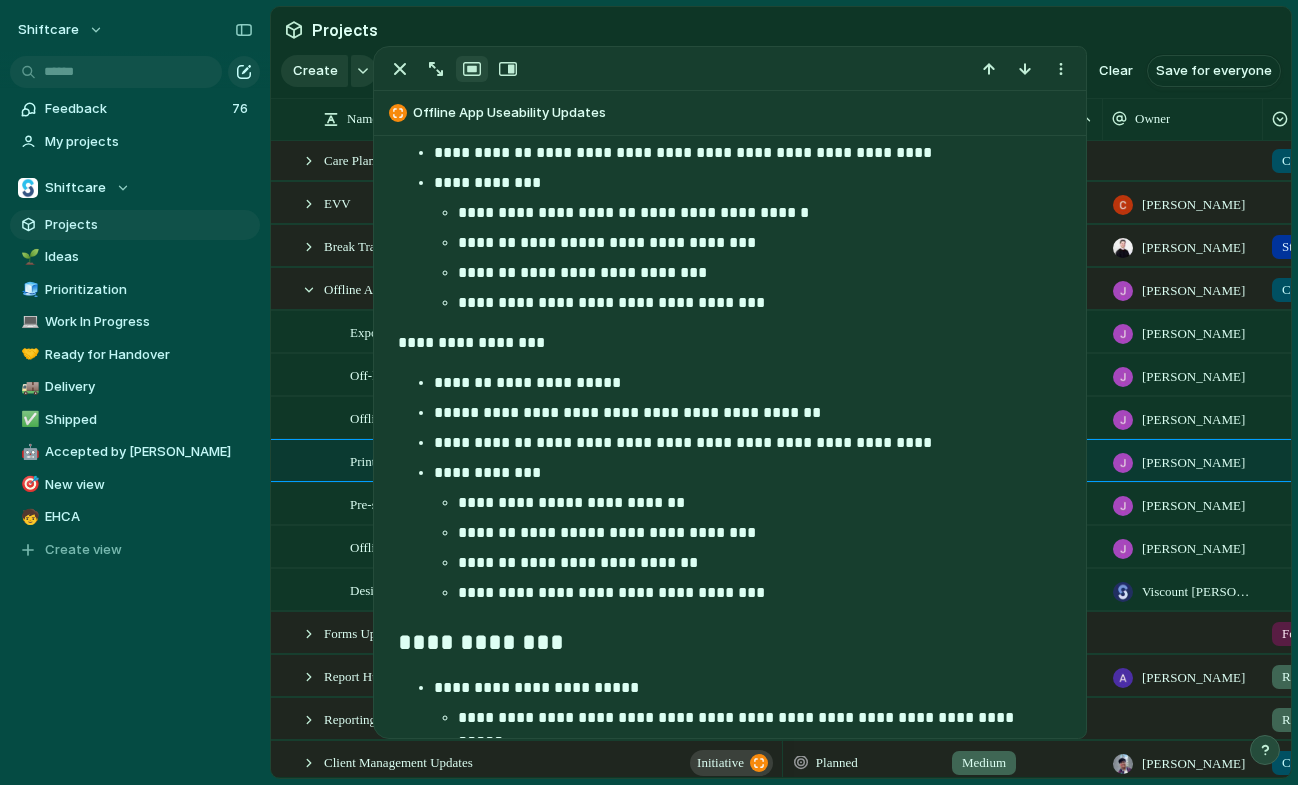 click on "**********" at bounding box center (609, 562) 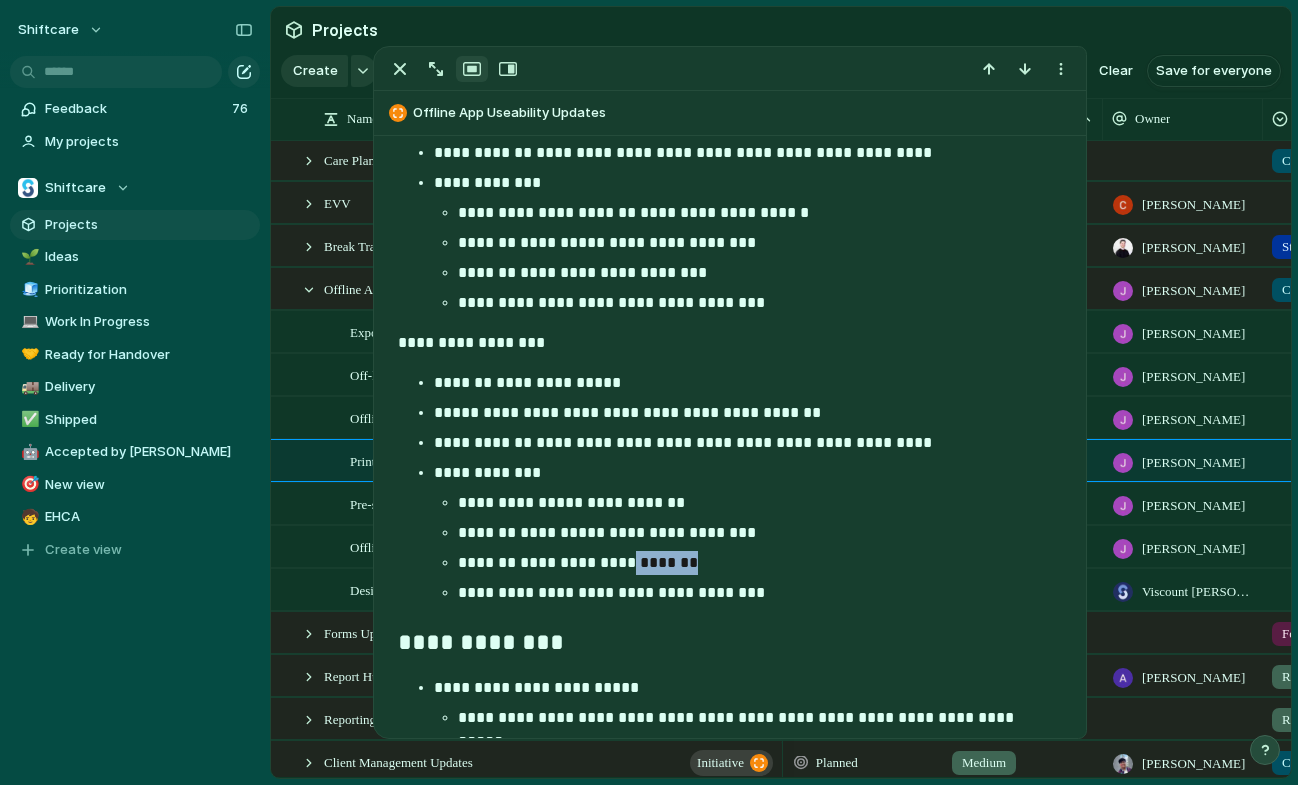 click on "**********" at bounding box center [609, 562] 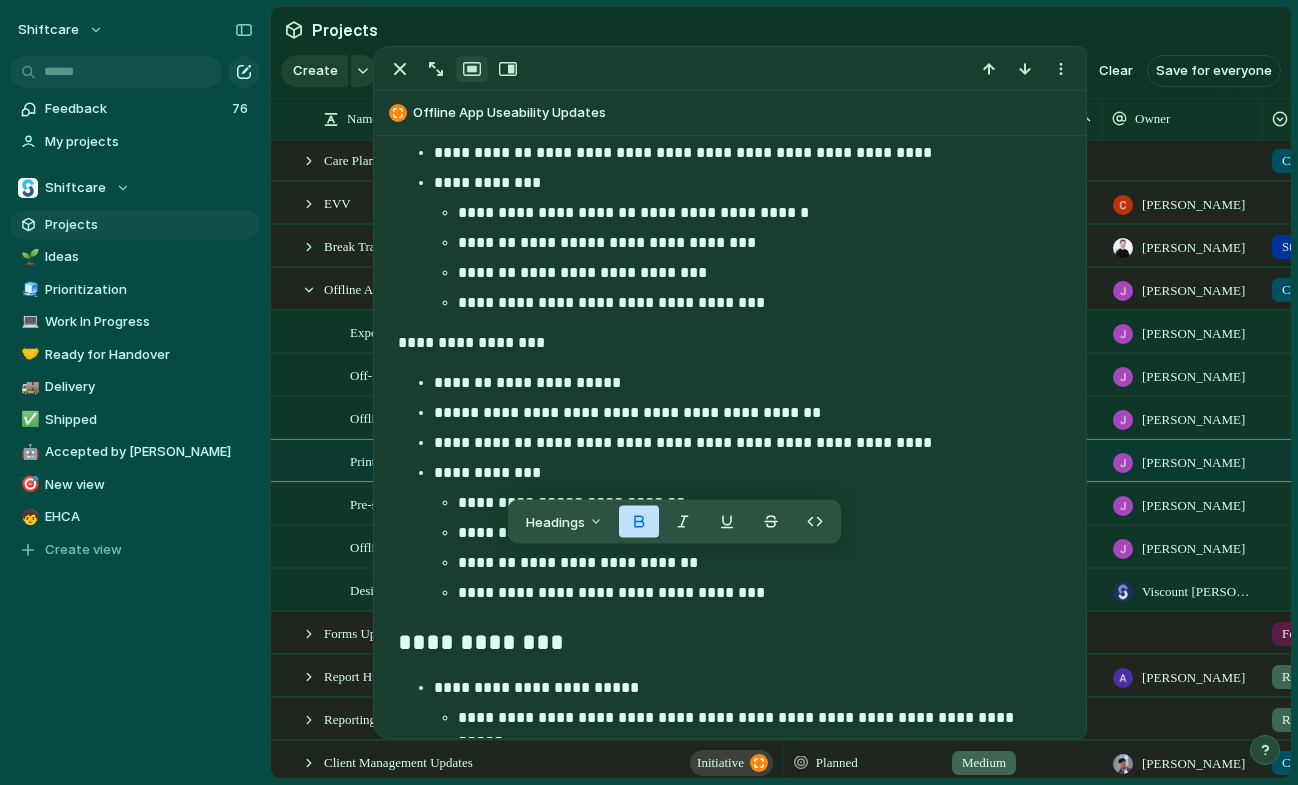 click on "**********" at bounding box center (609, 562) 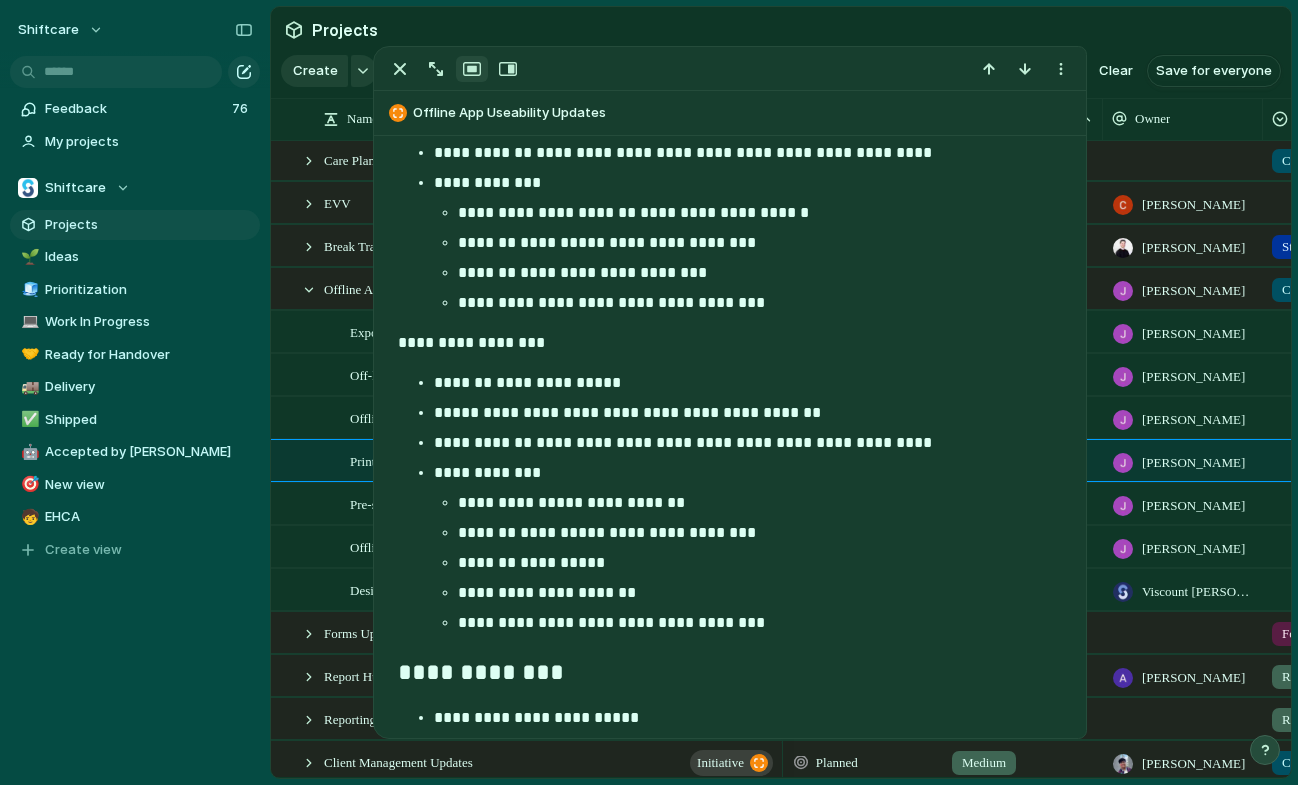 click on "**********" at bounding box center (759, 623) 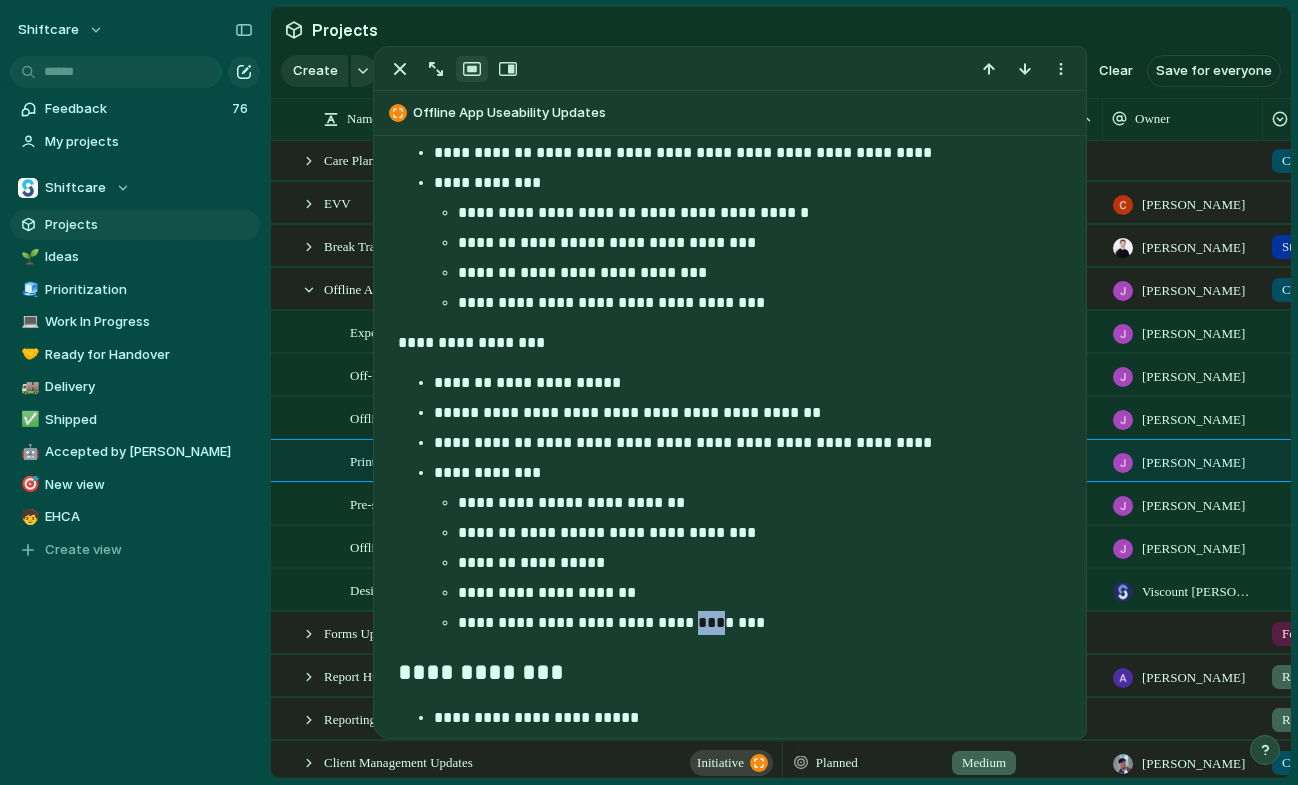 click on "**********" at bounding box center (759, 623) 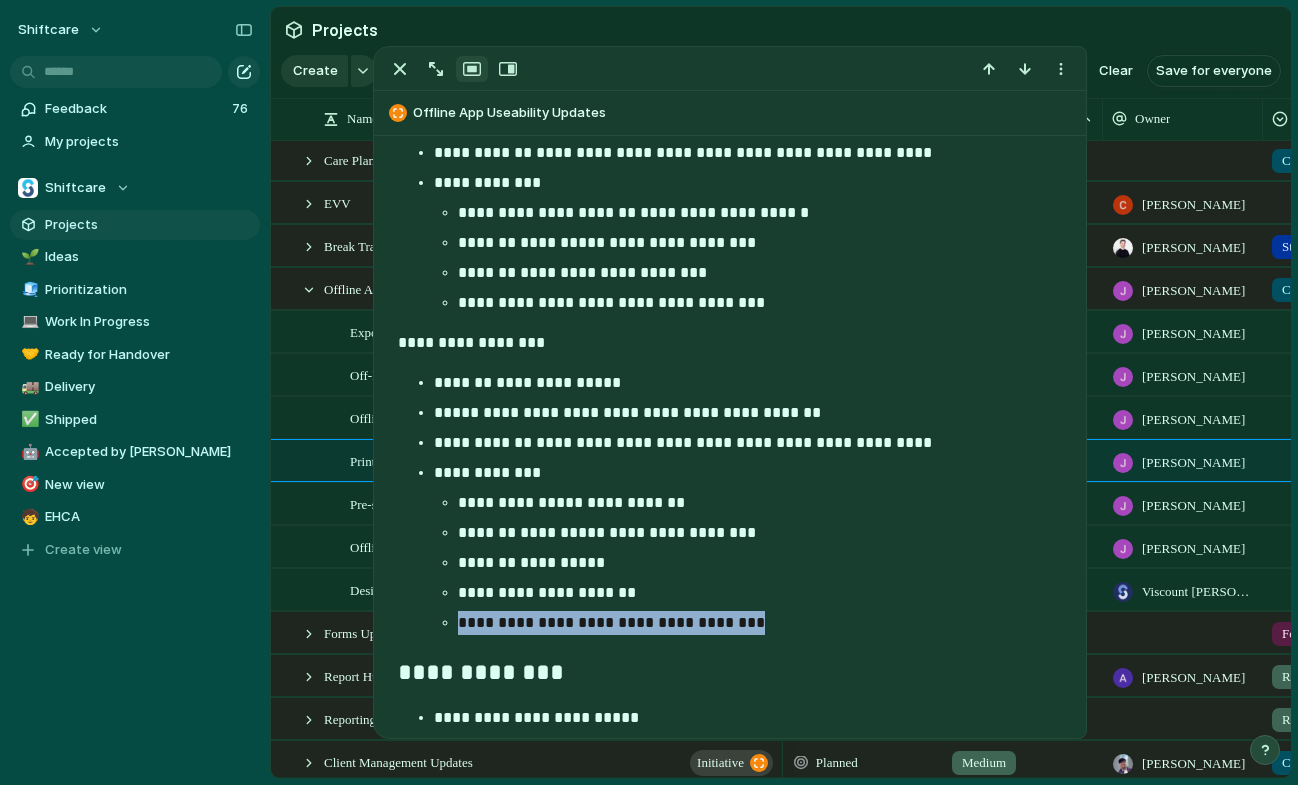 click on "**********" at bounding box center (759, 623) 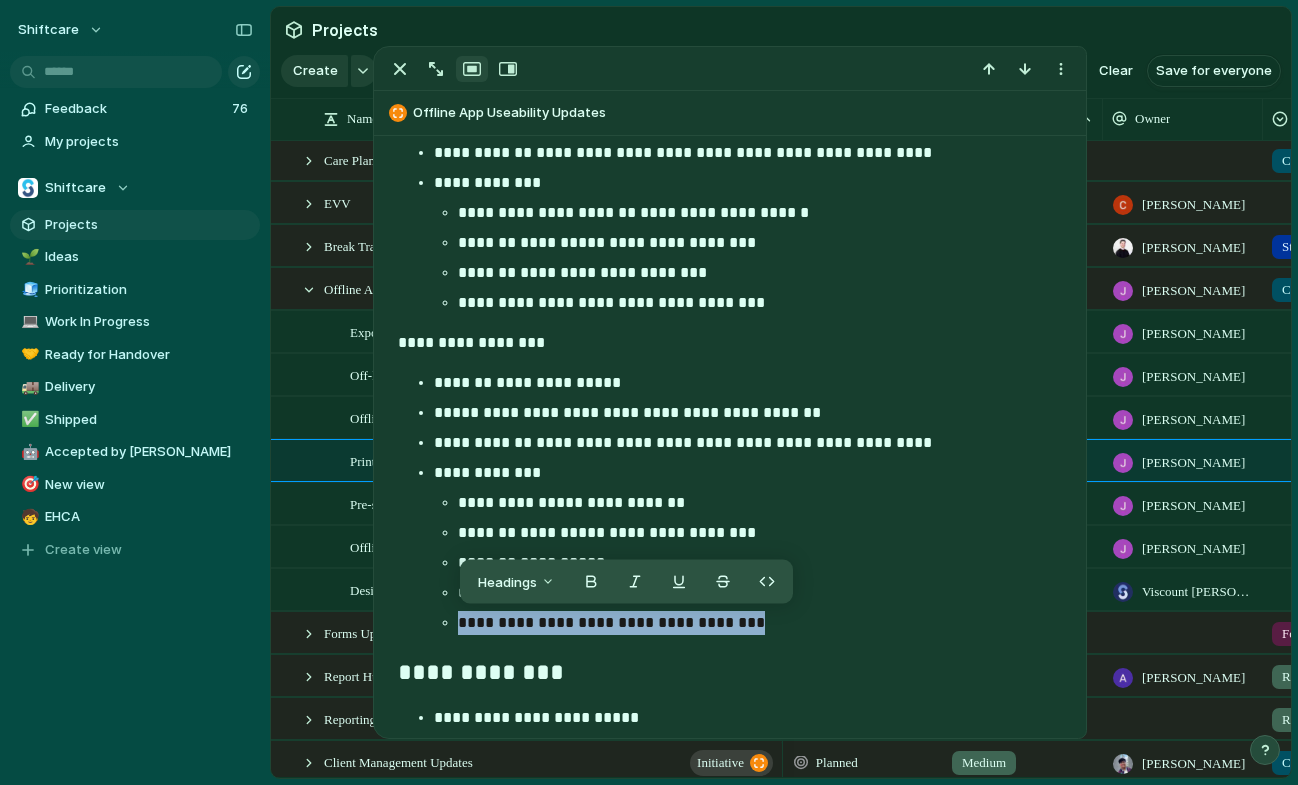 click on "**********" at bounding box center (730, 674) 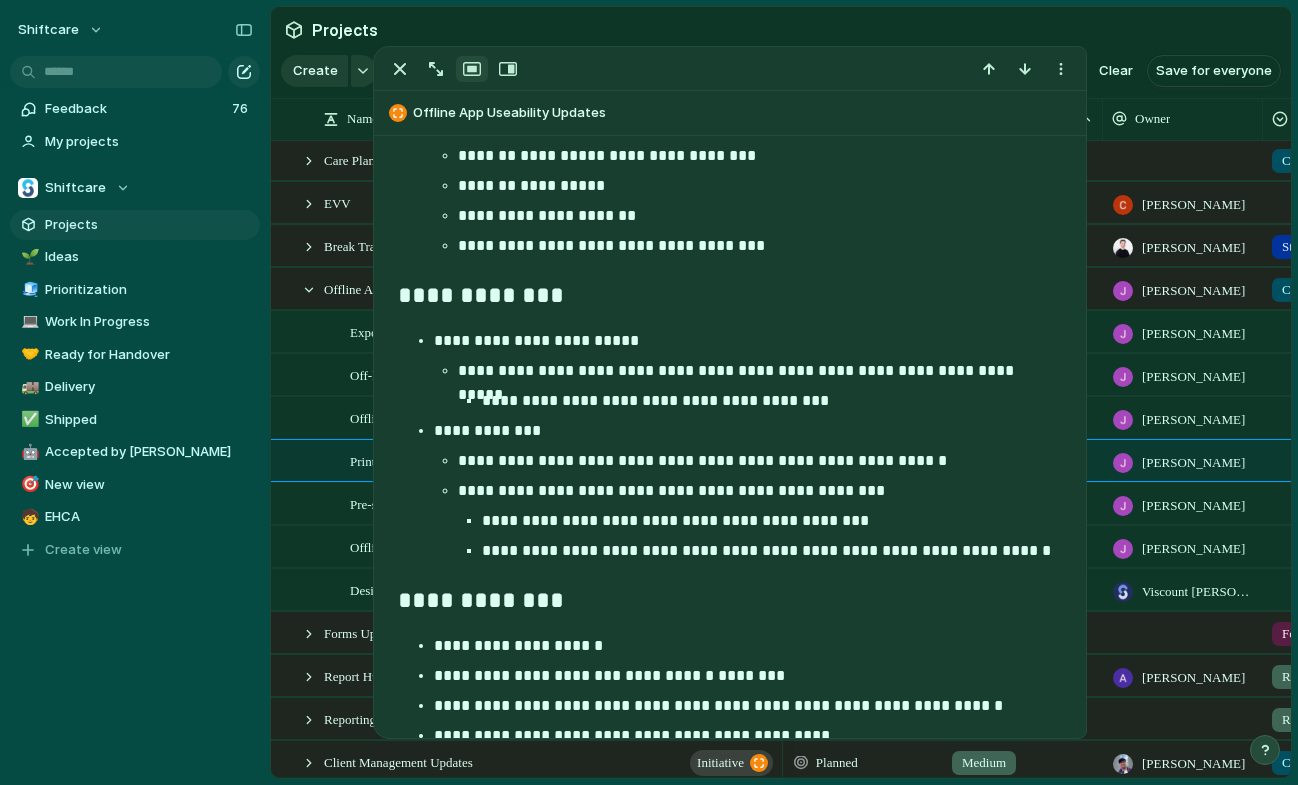 scroll, scrollTop: 2568, scrollLeft: 0, axis: vertical 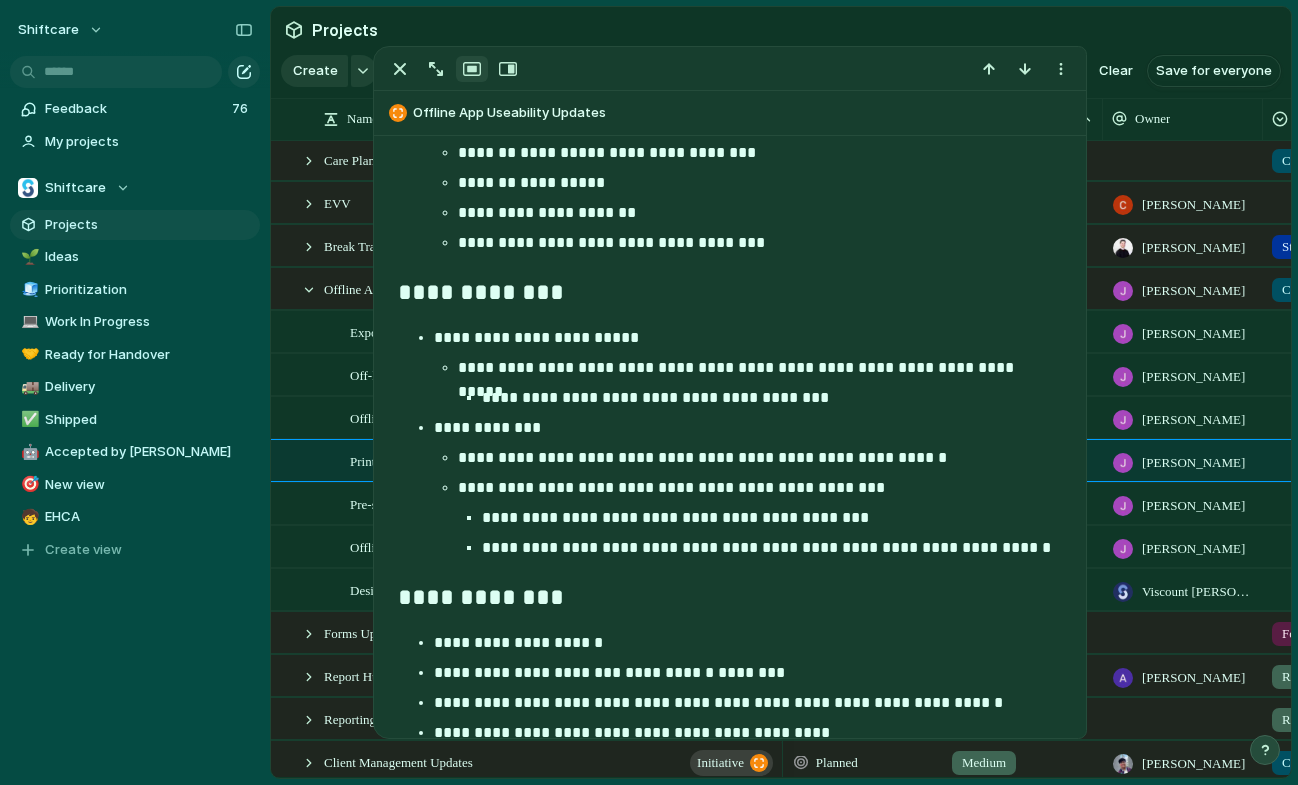 click on "**********" at bounding box center [771, 548] 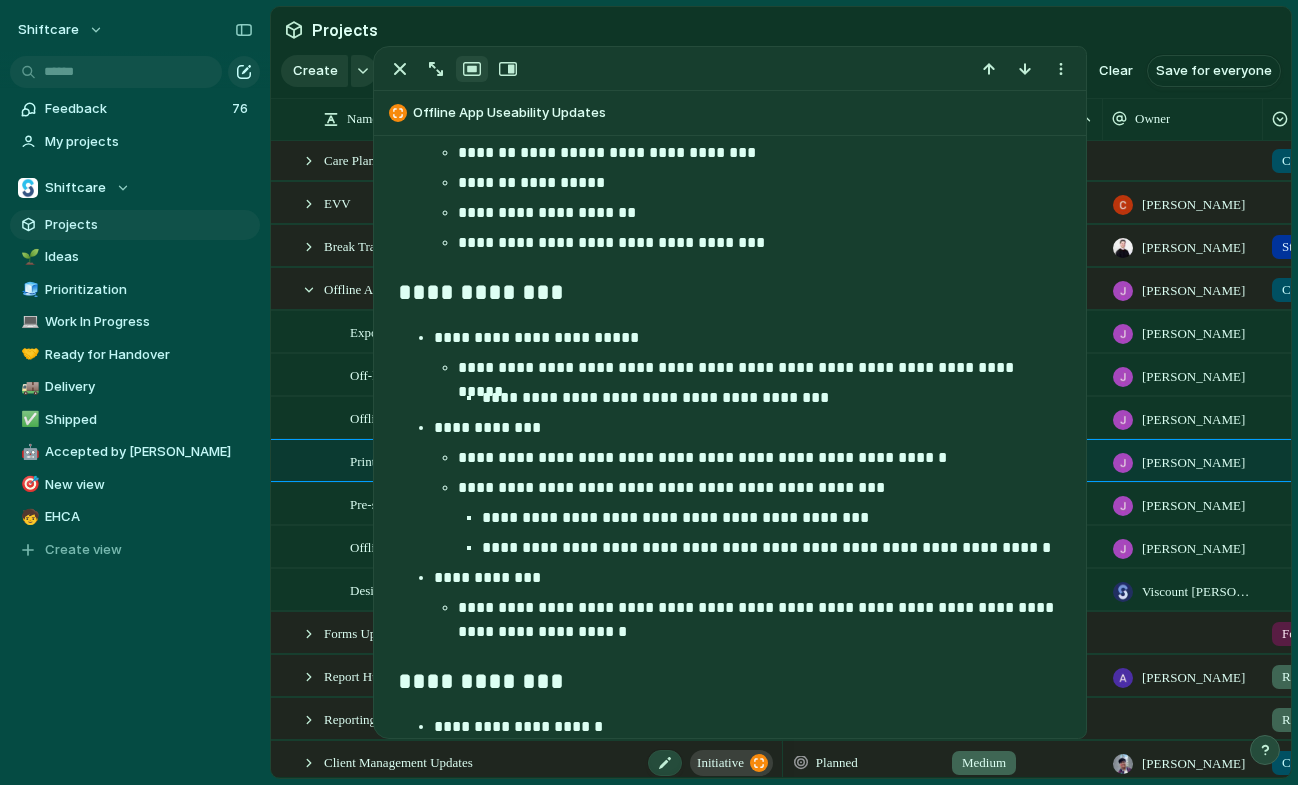 click on "initiative" at bounding box center (720, 763) 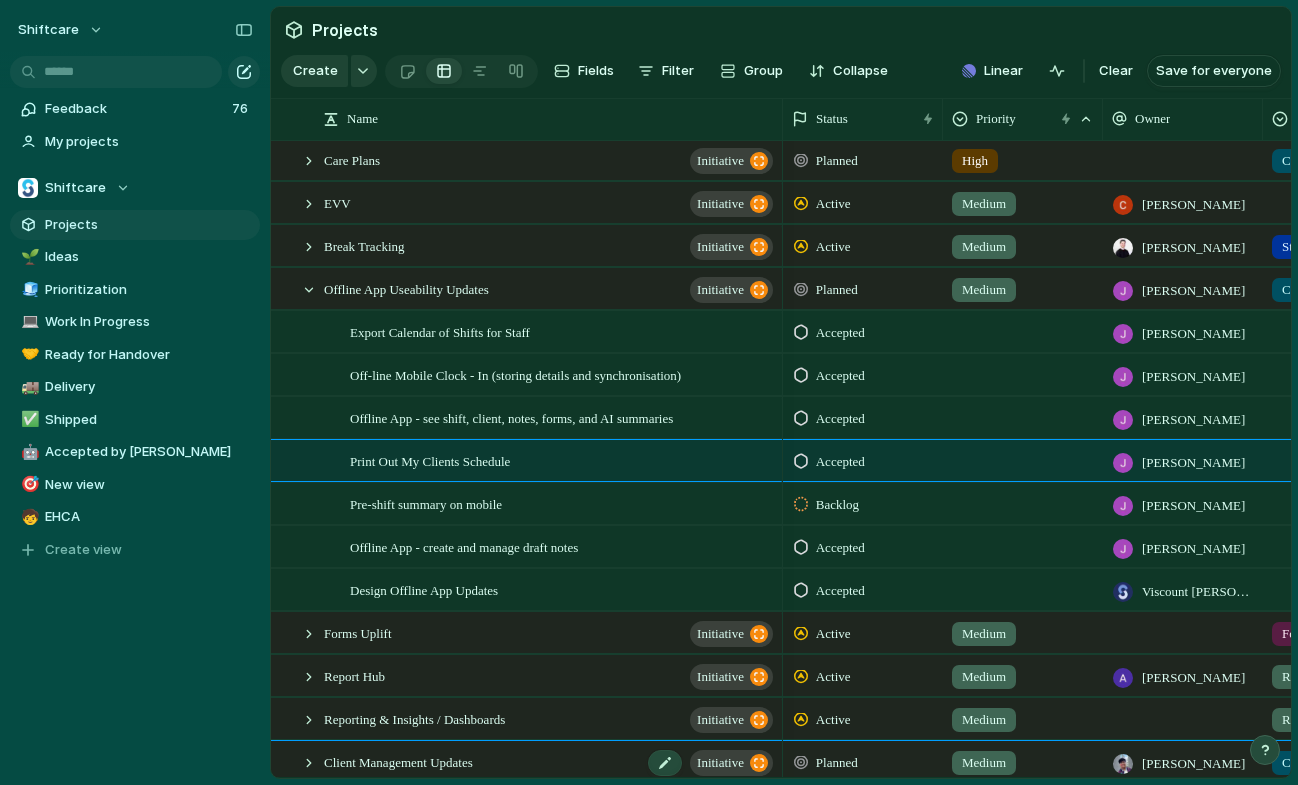 type on "**********" 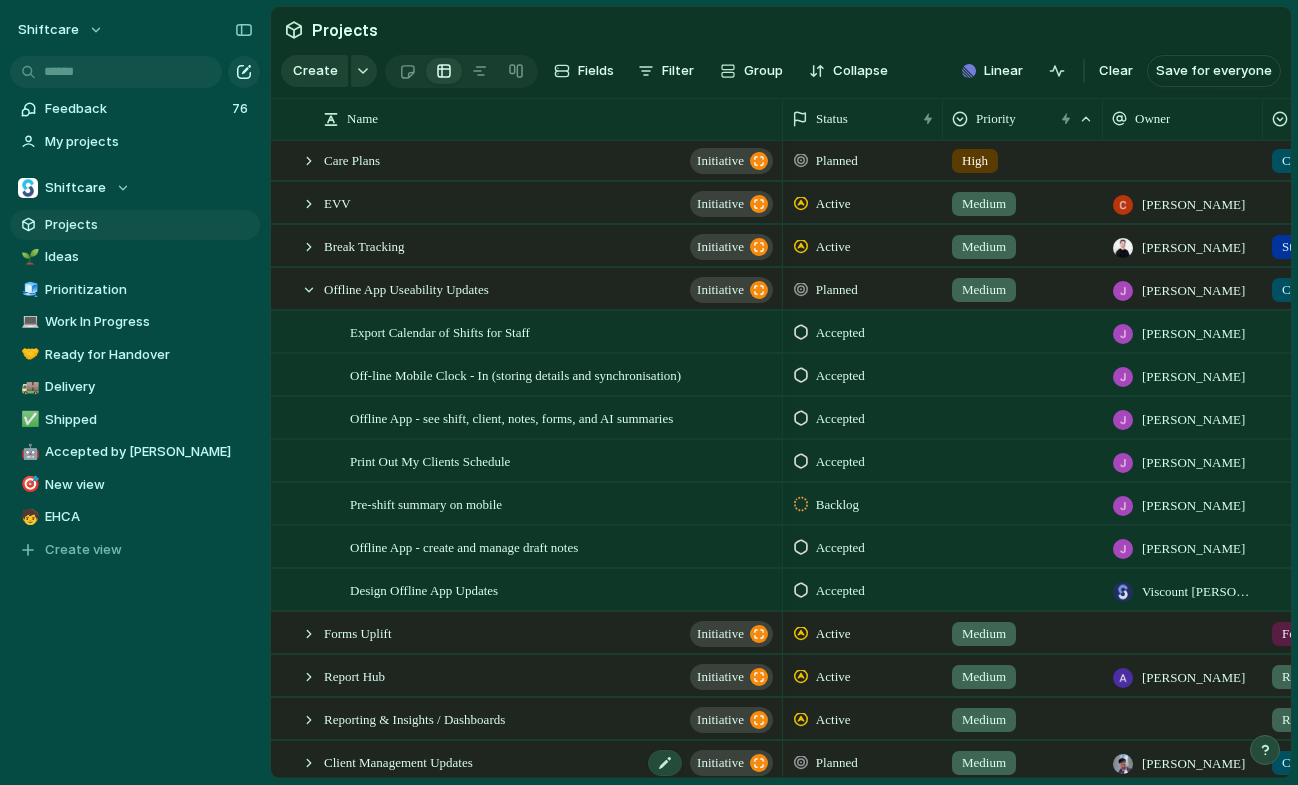 scroll, scrollTop: 869, scrollLeft: 0, axis: vertical 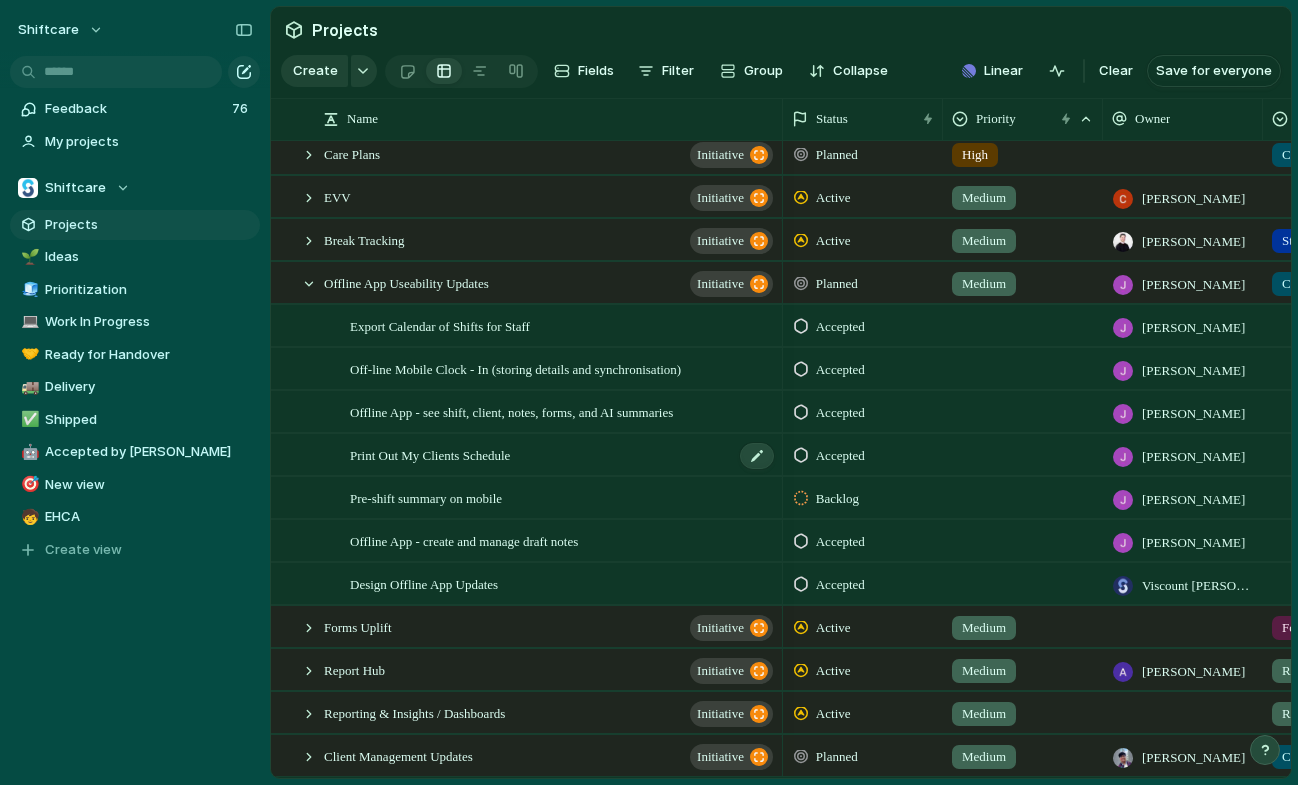 click on "Print Out My Clients Schedule" at bounding box center [430, 454] 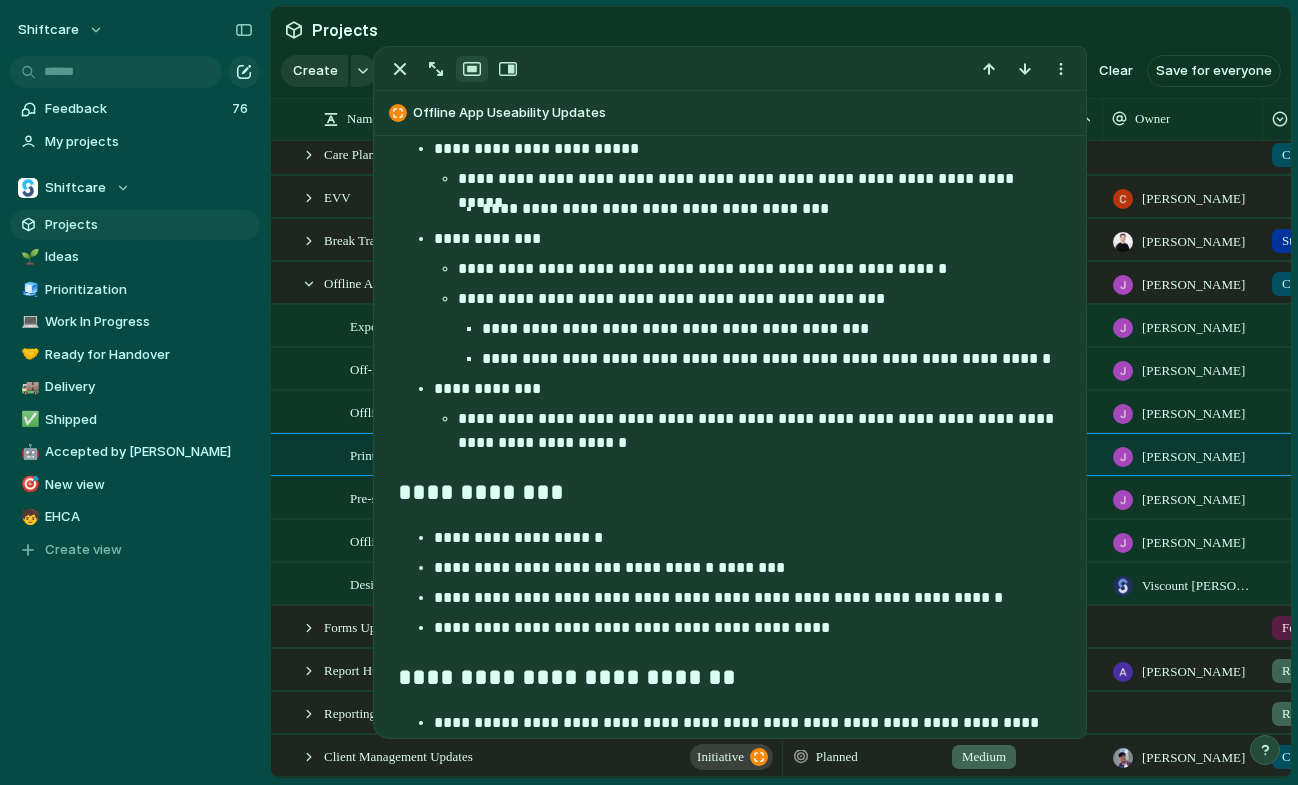 scroll, scrollTop: 2761, scrollLeft: 0, axis: vertical 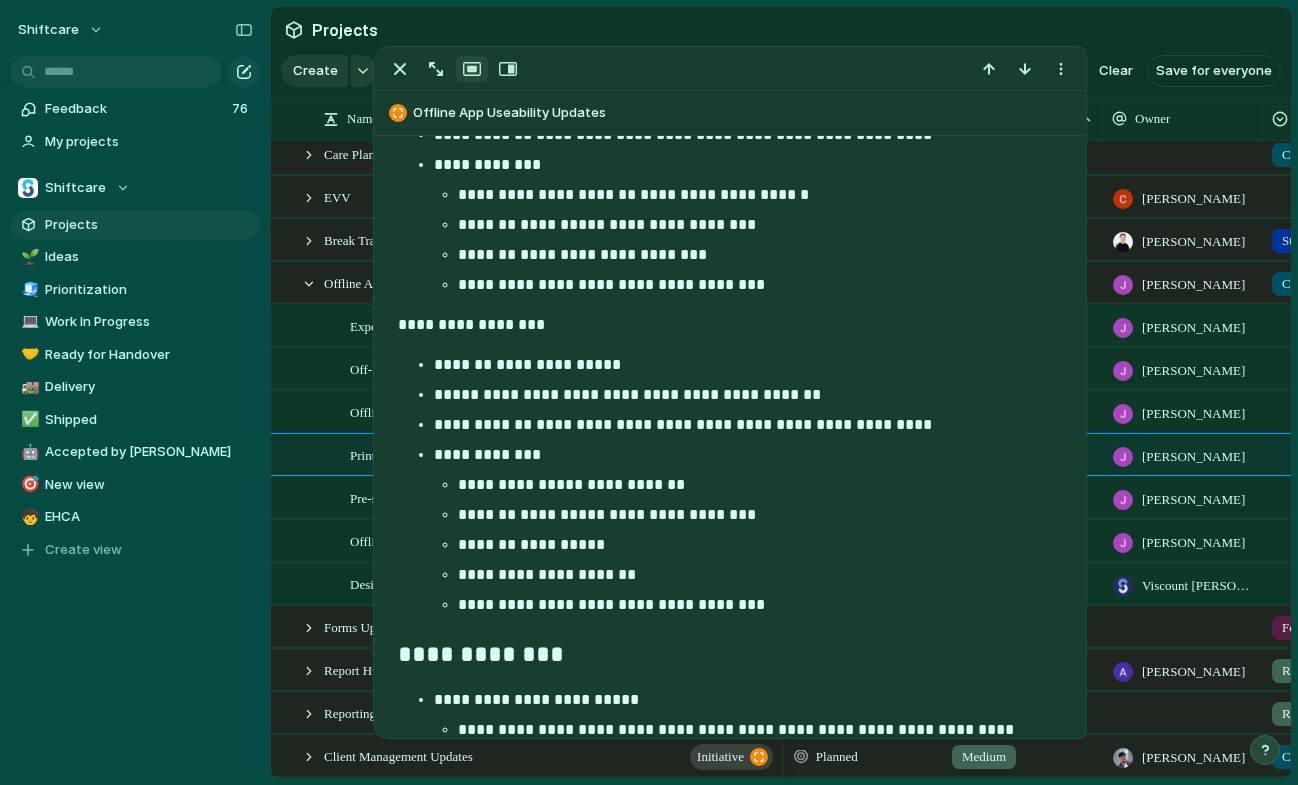 click on "**********" at bounding box center (747, 395) 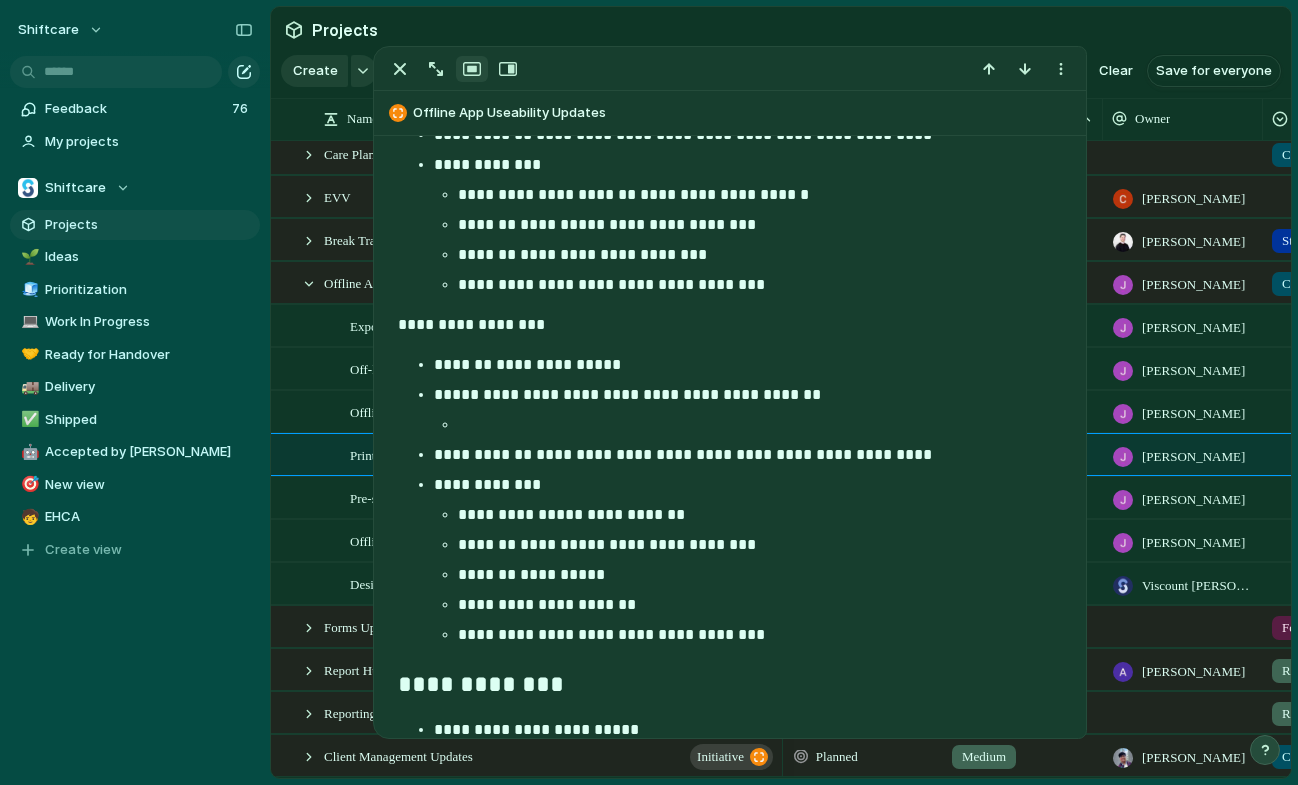 type 